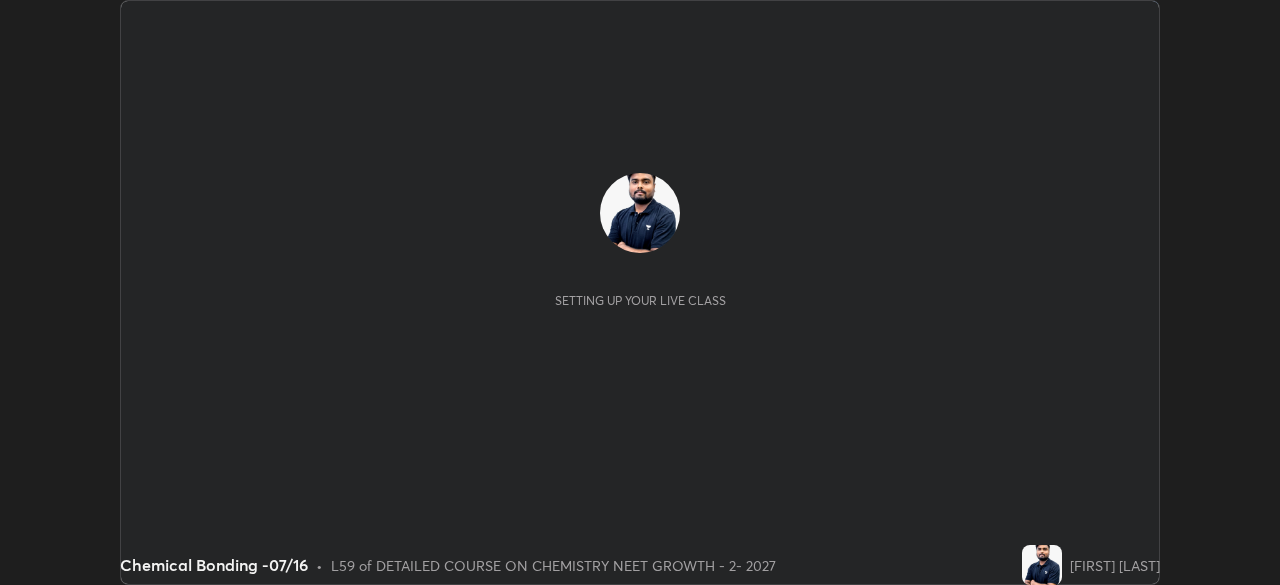 scroll, scrollTop: 0, scrollLeft: 0, axis: both 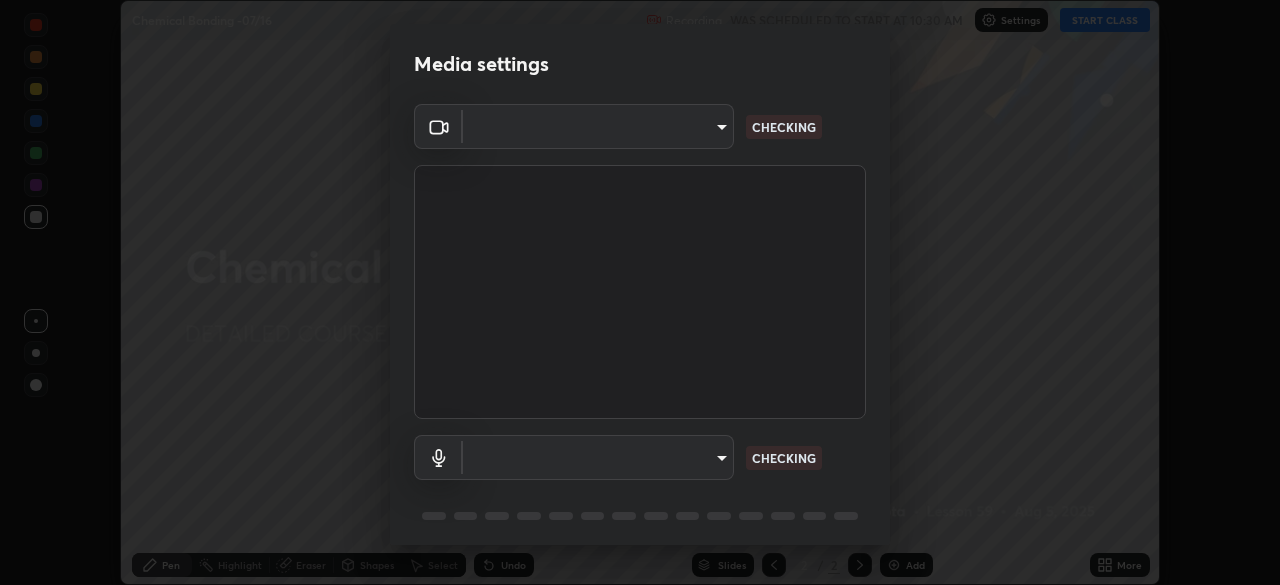 click on "Erase all Chemical Bonding -07/16 Recording WAS SCHEDULED TO START AT  10:30 AM Settings START CLASS Setting up your live class Chemical Bonding -07/16 • L59 of DETAILED COURSE ON CHEMISTRY NEET GROWTH - 2- 2027 [FIRST] [LAST] Pen Highlight Eraser Shapes Select Undo Slides 2 / 2 Add More No doubts shared Encourage your learners to ask a doubt for better clarity Report an issue Reason for reporting Buffering Chat not working Audio - Video sync issue Educator video quality low ​ Attach an image Report Media settings ​ CHECKING ​ CHECKING 1 / 5 Next" at bounding box center (640, 292) 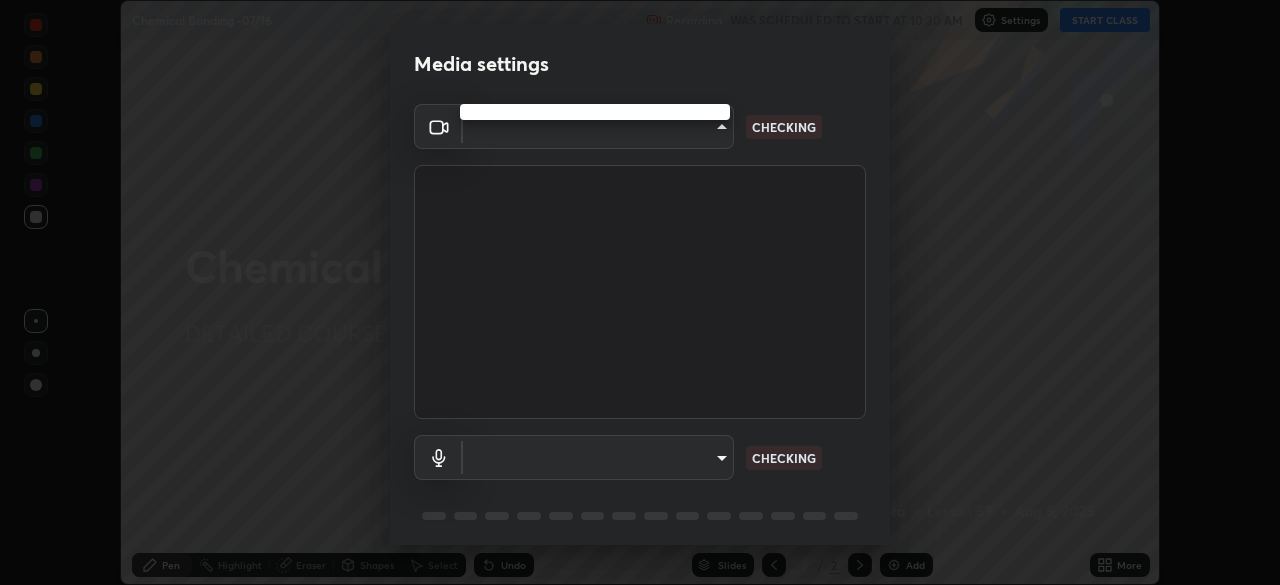 click at bounding box center [640, 292] 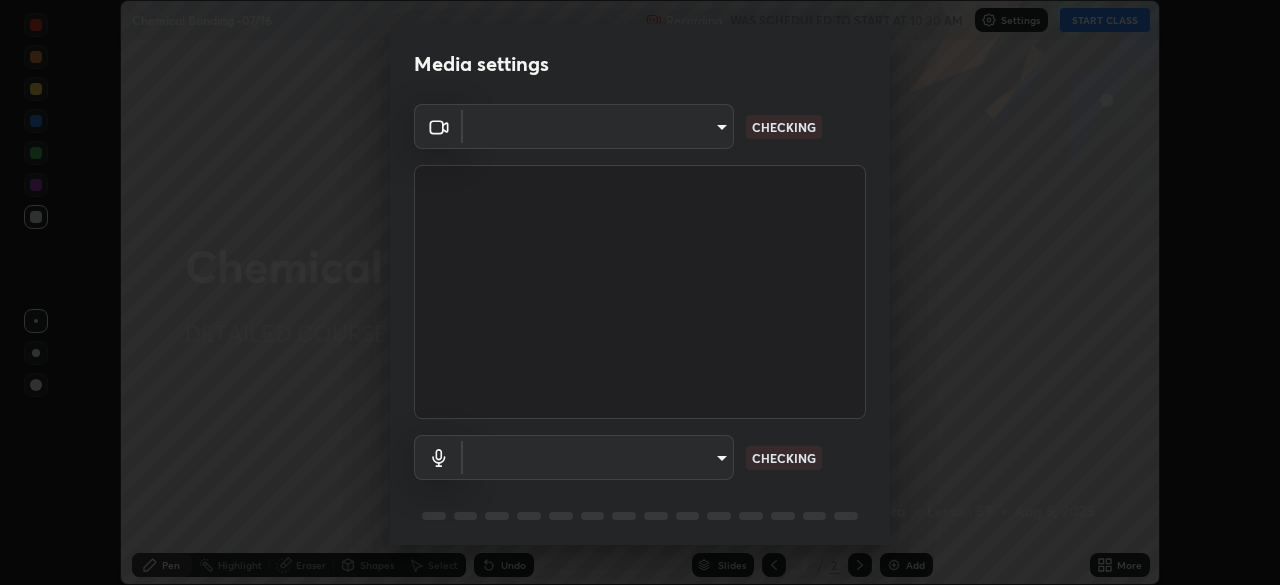 type on "23f9ab4963ea7bf9f5a0f139eca0a7722ce6801474d7e6497cd6fb859b15e8b8" 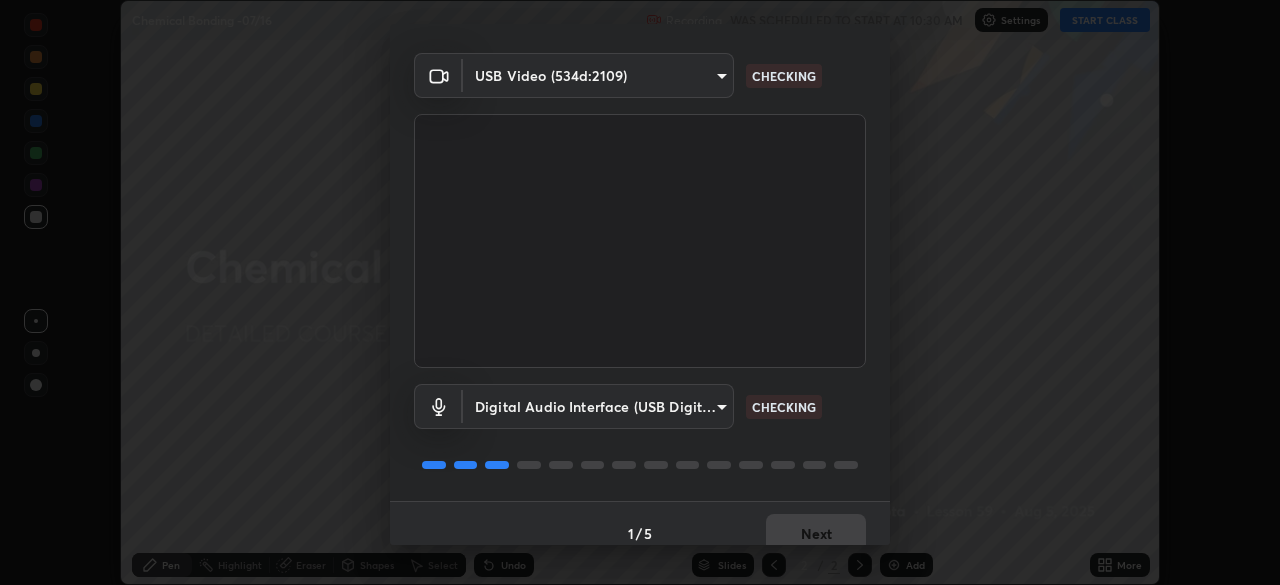 scroll, scrollTop: 71, scrollLeft: 0, axis: vertical 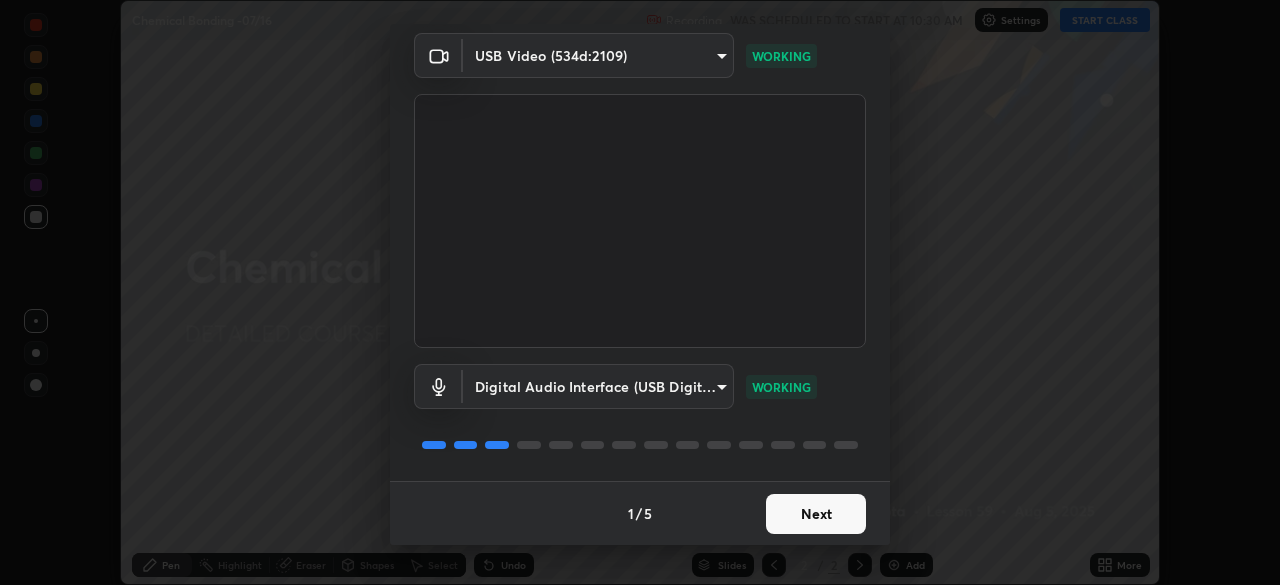 click on "Next" at bounding box center (816, 514) 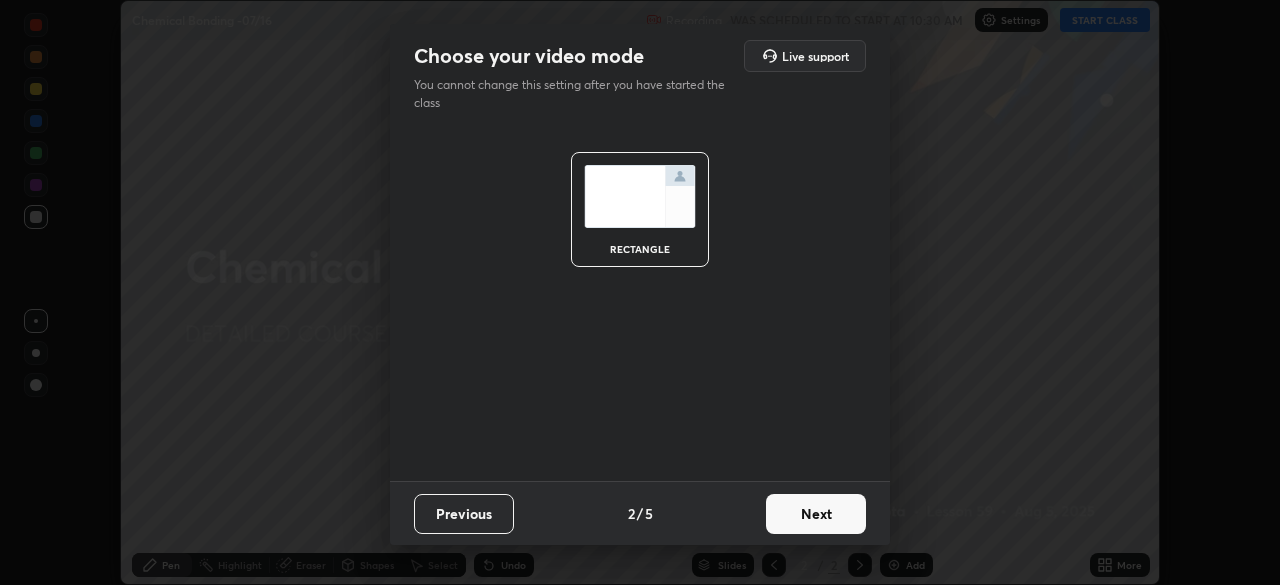 scroll, scrollTop: 0, scrollLeft: 0, axis: both 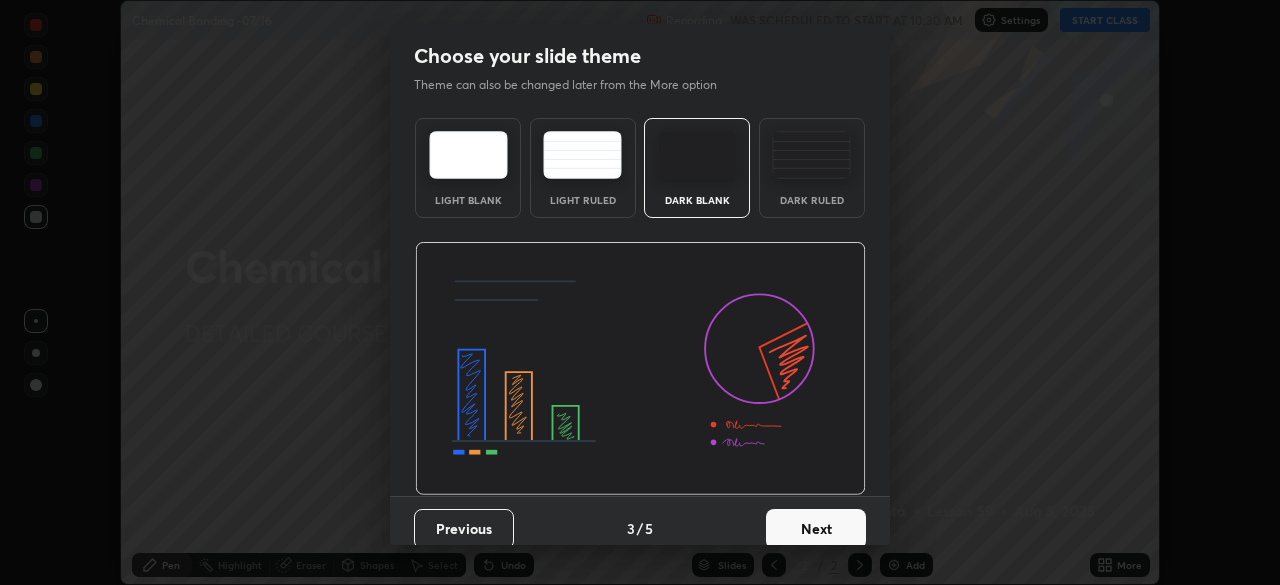 click on "Next" at bounding box center (816, 529) 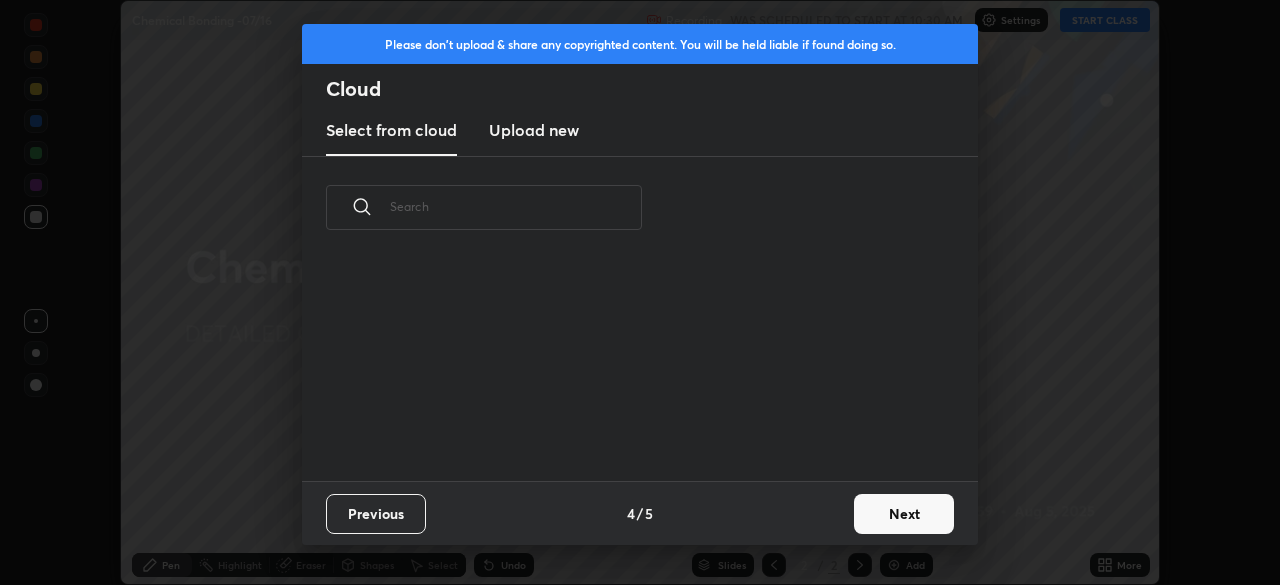click on "Next" at bounding box center [904, 514] 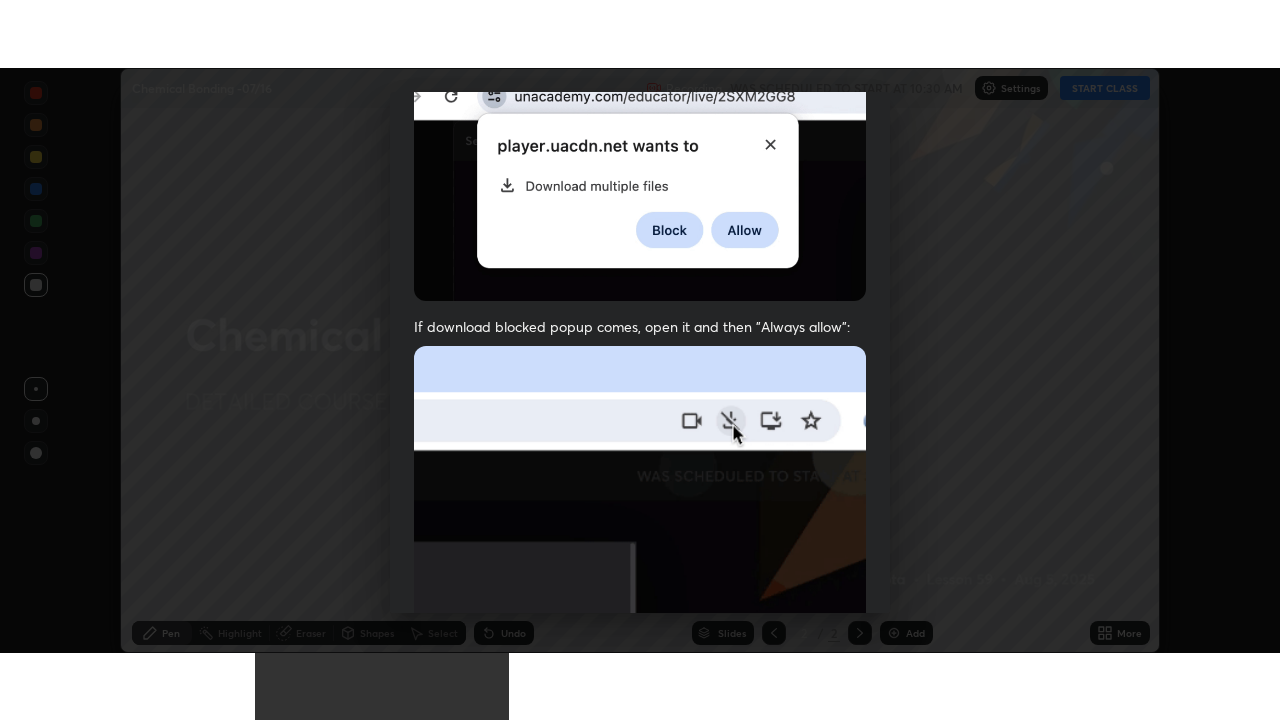 scroll, scrollTop: 479, scrollLeft: 0, axis: vertical 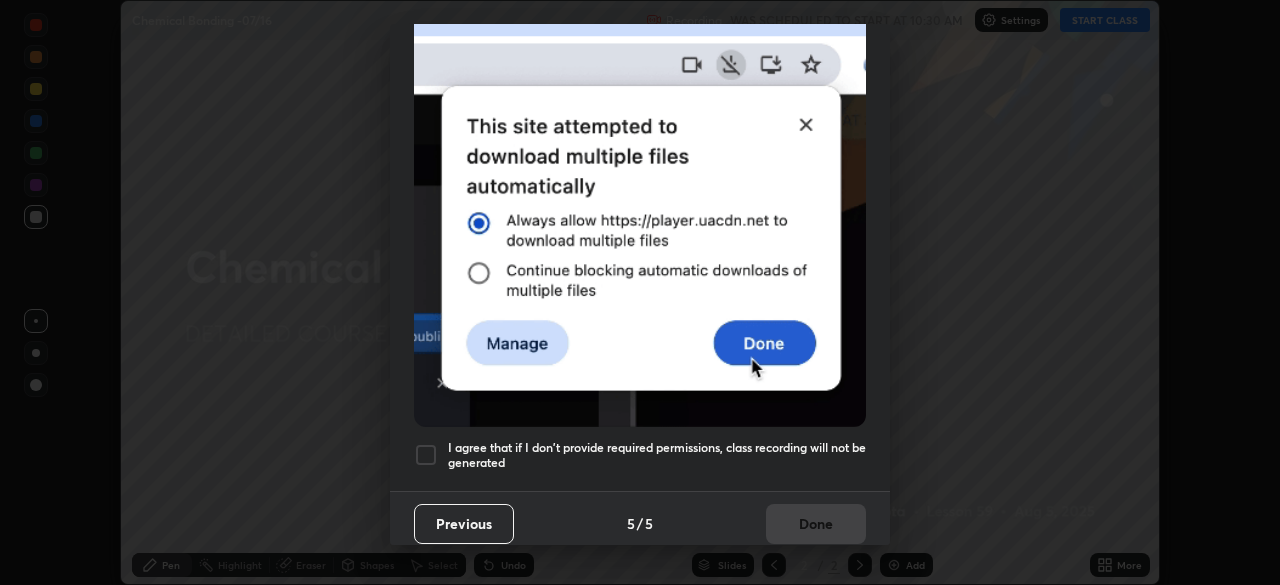 click at bounding box center [426, 455] 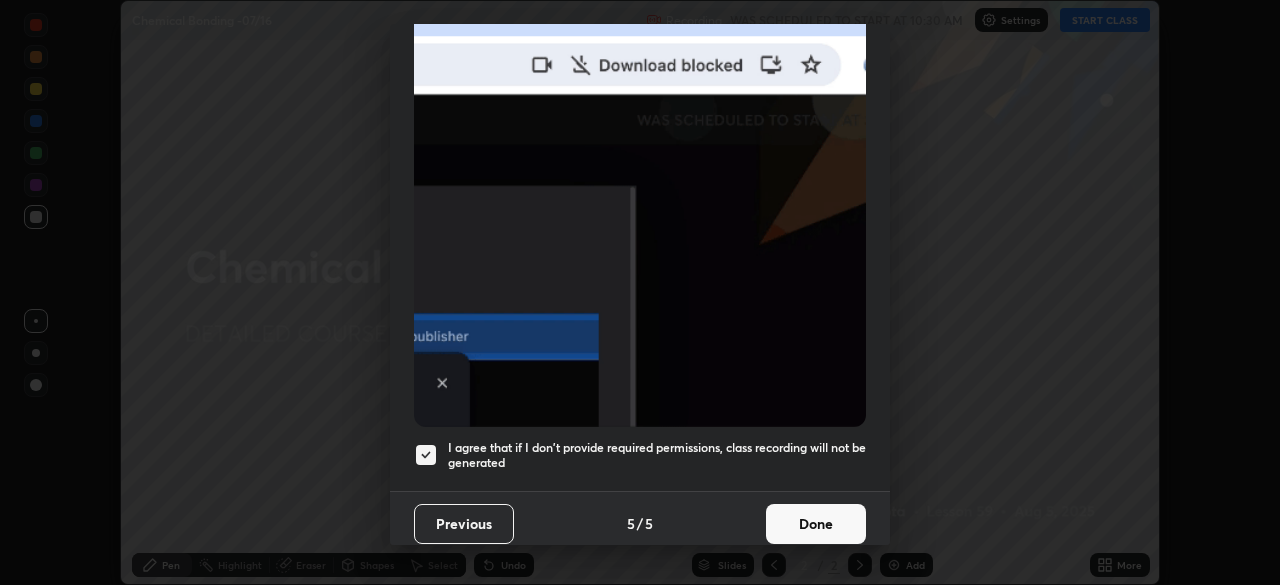 click on "Done" at bounding box center [816, 524] 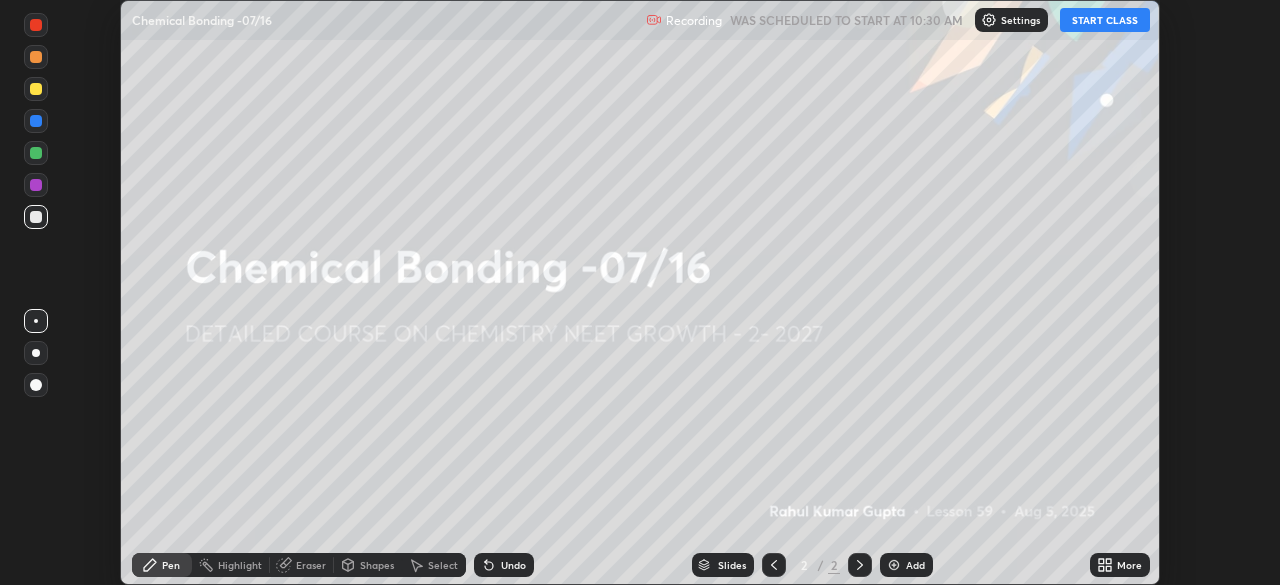 click 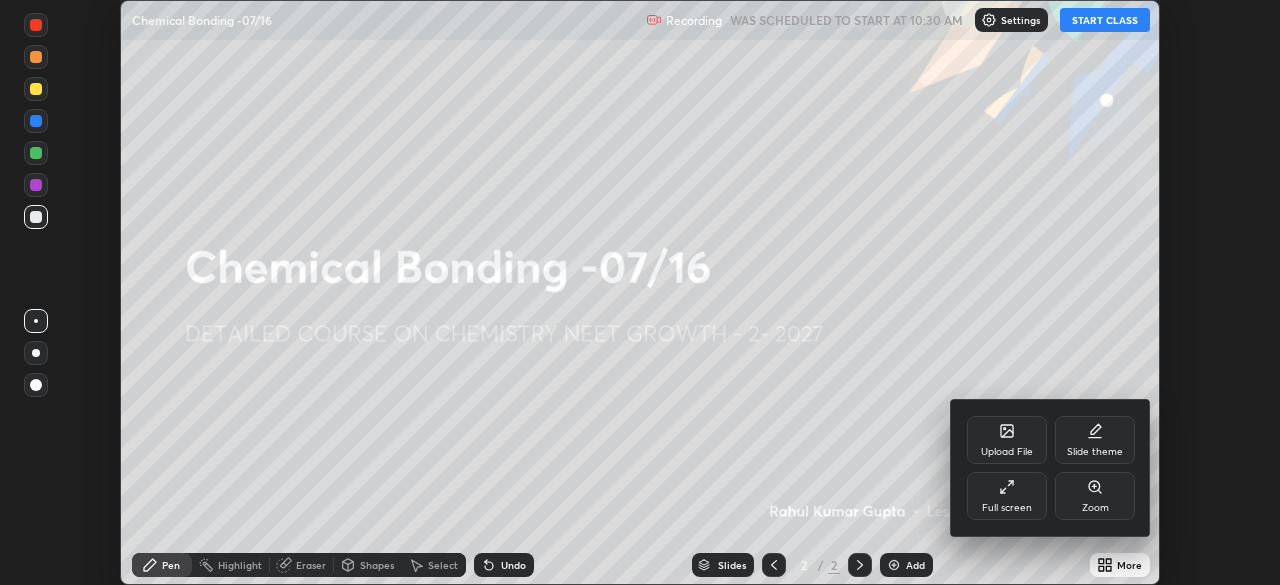 click on "Full screen" at bounding box center [1007, 496] 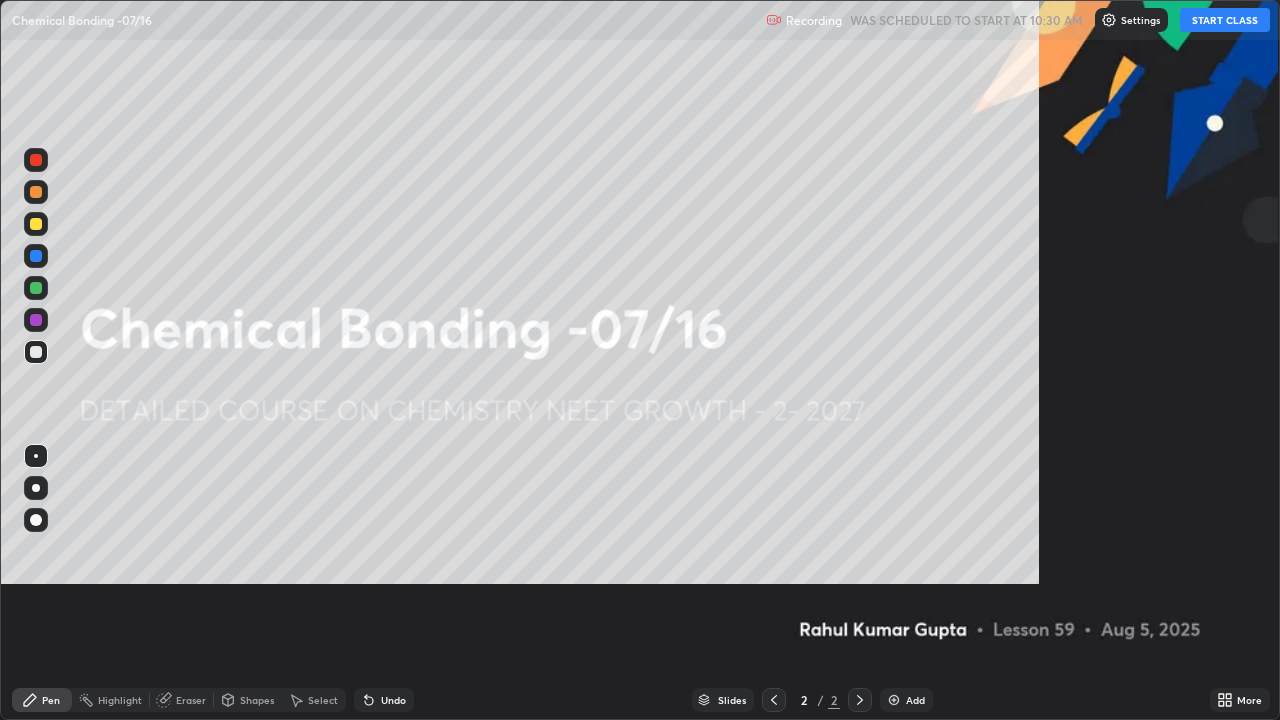 scroll, scrollTop: 99280, scrollLeft: 98720, axis: both 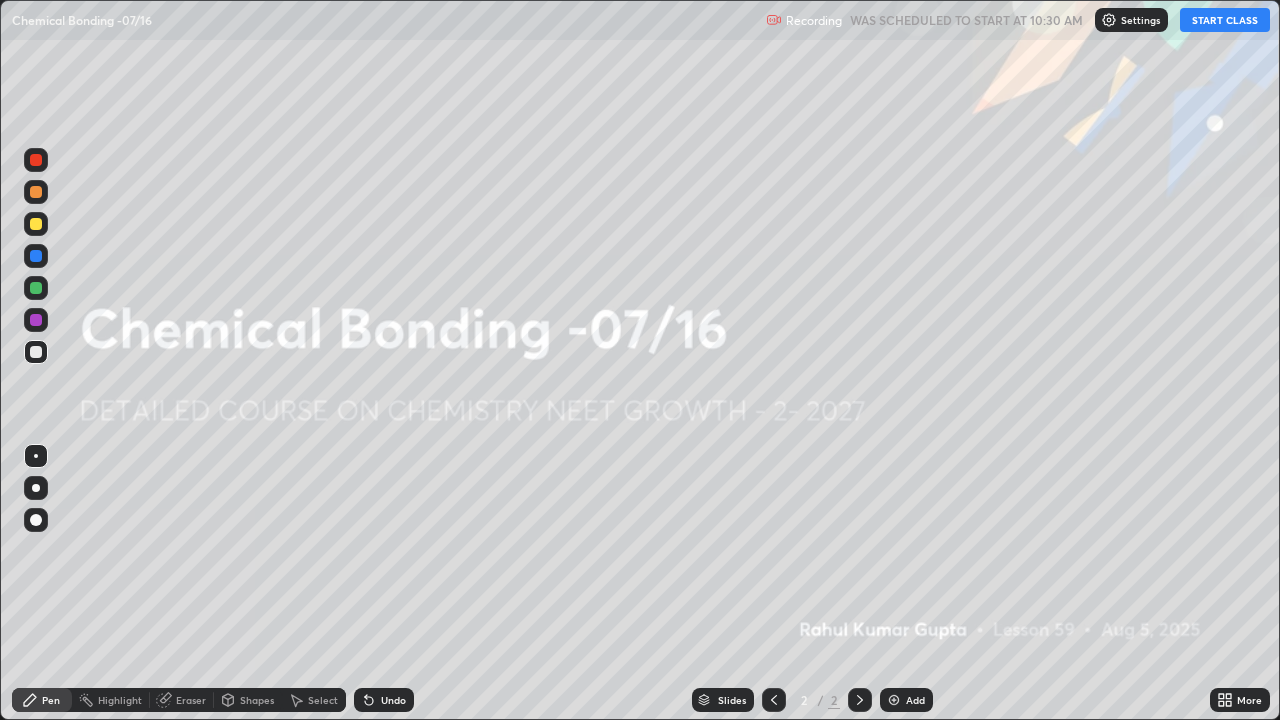 click at bounding box center [1109, 20] 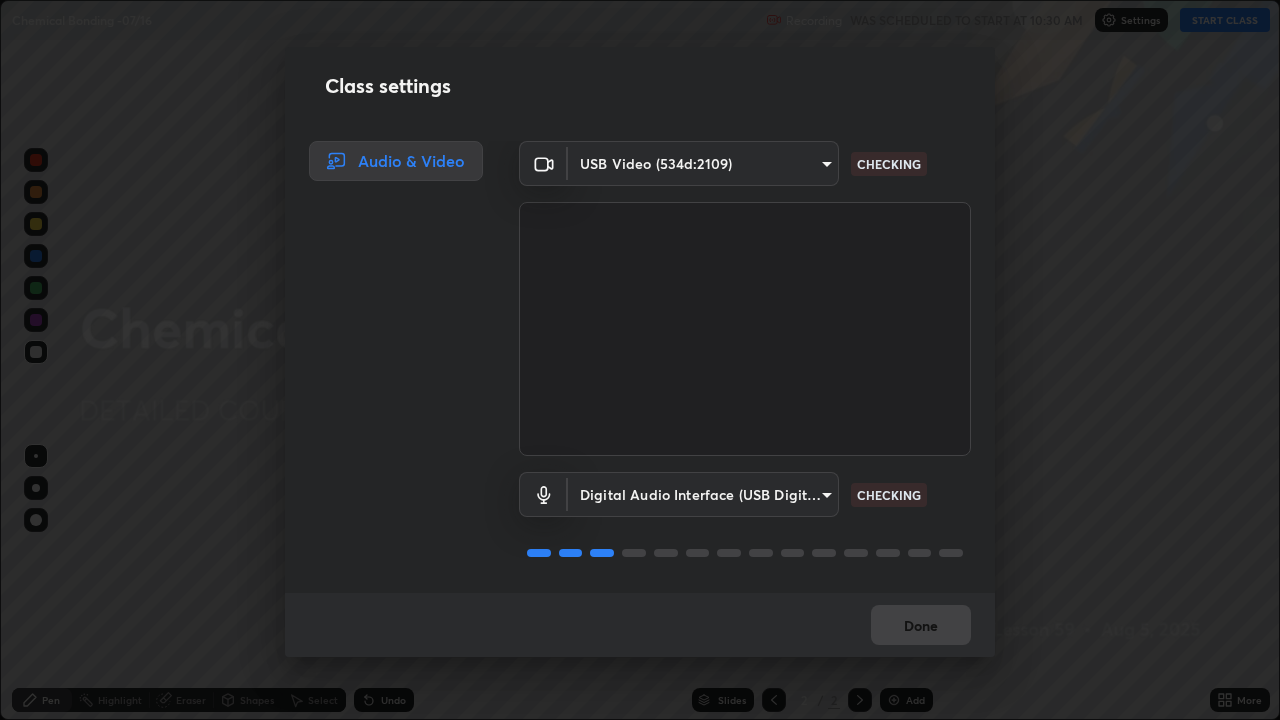 scroll, scrollTop: 2, scrollLeft: 0, axis: vertical 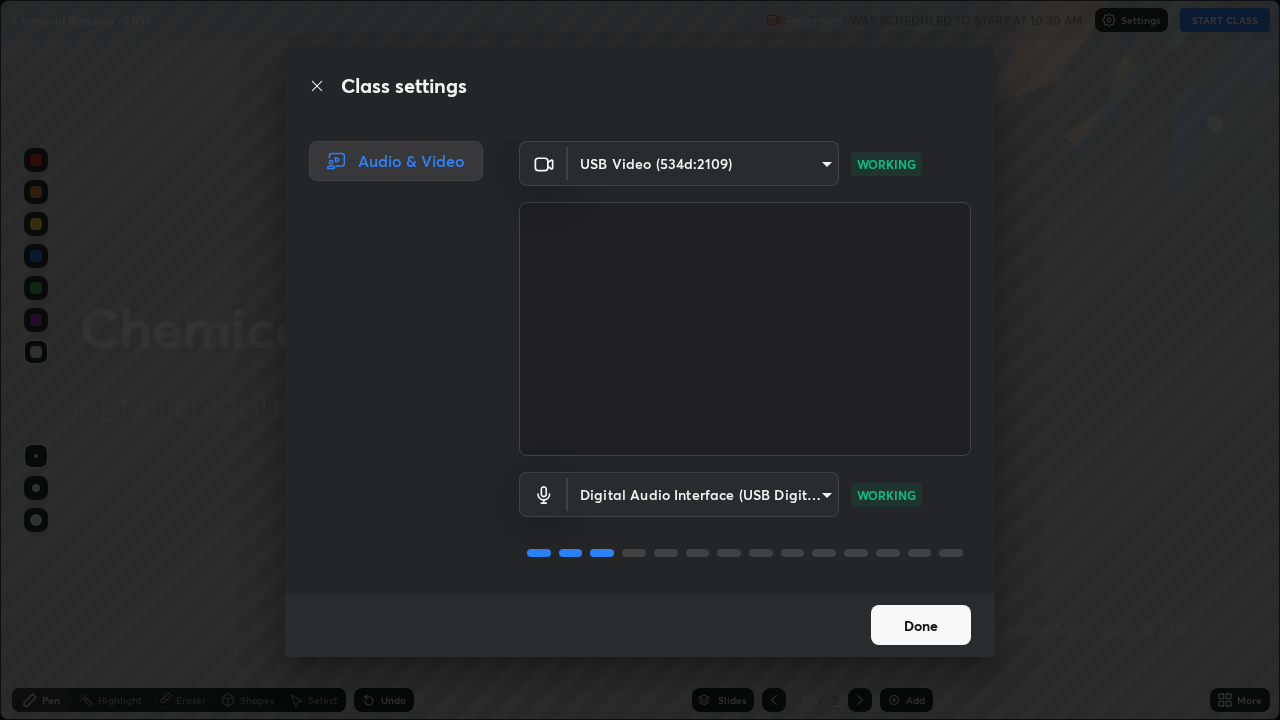click on "Done" at bounding box center [921, 625] 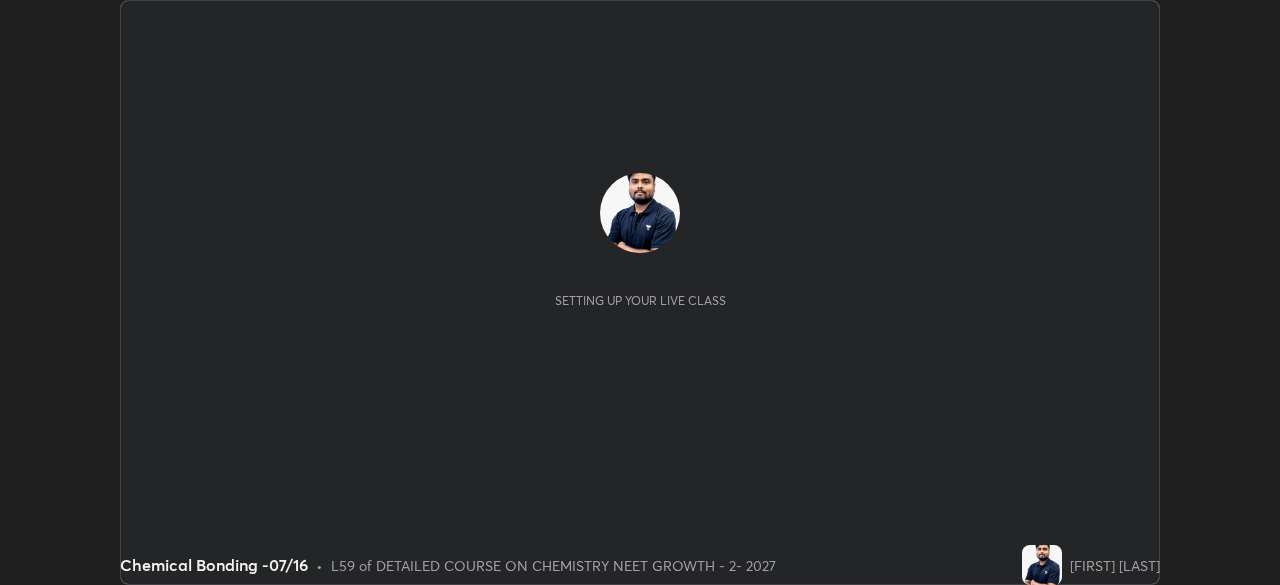 scroll, scrollTop: 0, scrollLeft: 0, axis: both 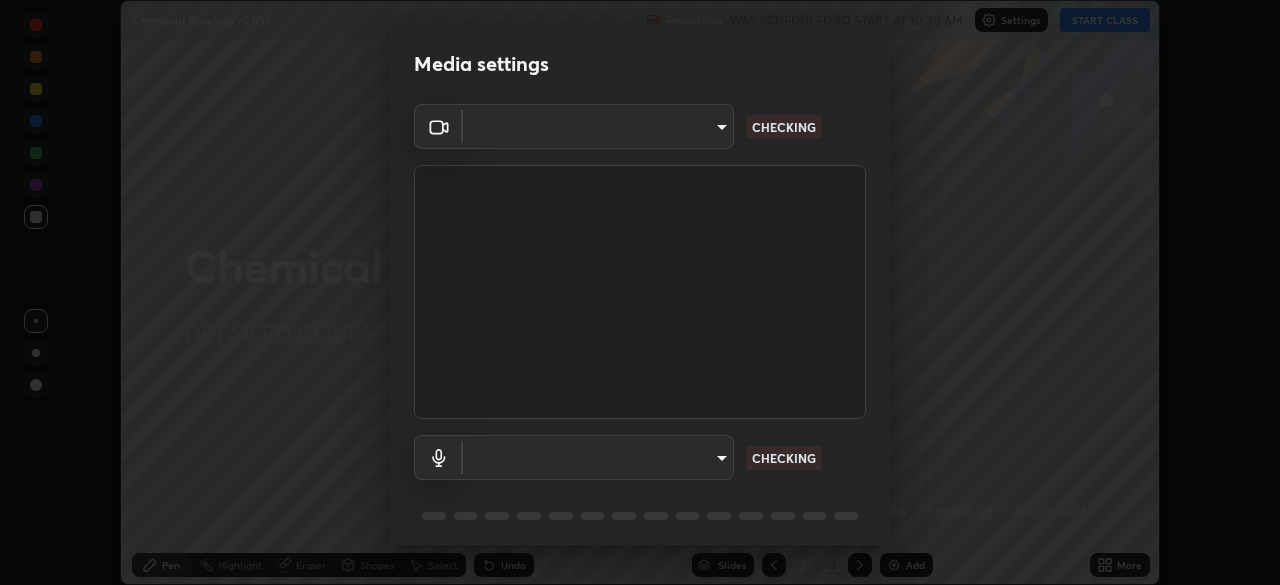 type on "23f9ab4963ea7bf9f5a0f139eca0a7722ce6801474d7e6497cd6fb859b15e8b8" 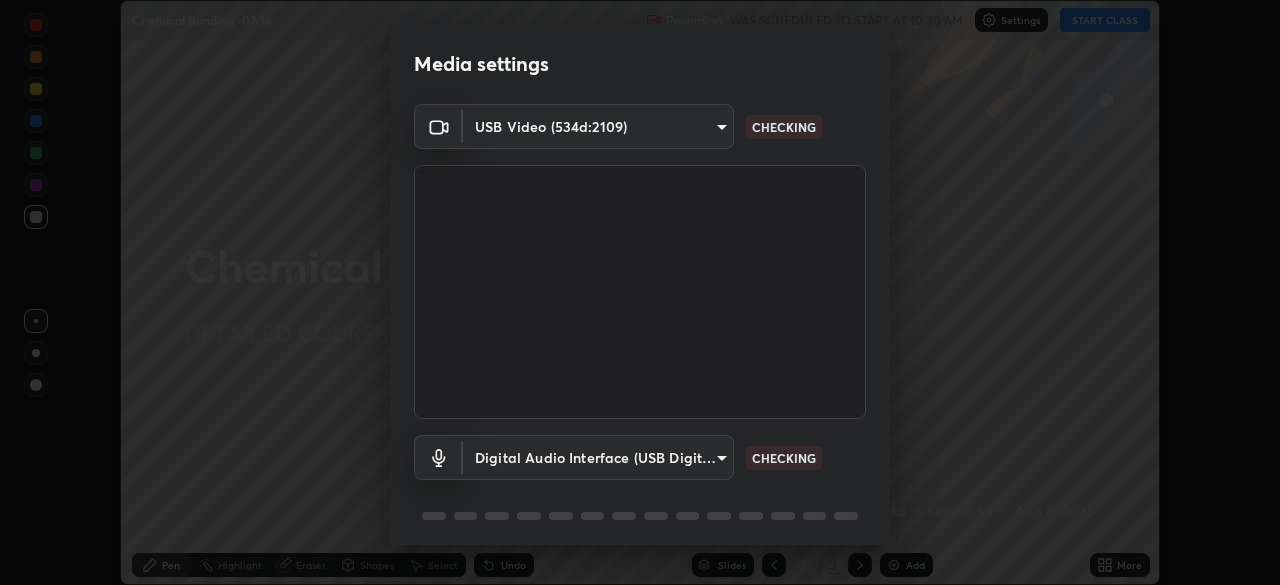 click on "Erase all Chemical Bonding -[DATE] Recording WAS SCHEDULED TO START AT  10:30 AM Settings START CLASS Setting up your live class Chemical Bonding -[DATE] • L59 of DETAILED COURSE ON CHEMISTRY NEET GROWTH - 2- 2027 [FIRST] [LAST] Pen Highlight Eraser Shapes Select Undo Slides 3 / 3 Add More No doubts shared Encourage your learners to ask a doubt for better clarity Report an issue Reason for reporting Buffering Chat not working Audio - Video sync issue Educator video quality low ​ Attach an image Report Media settings USB Video (534d:2109) [HASH] CHECKING Digital Audio Interface (USB Digital Audio) [HASH] CHECKING 1 / 5 Next" at bounding box center [640, 292] 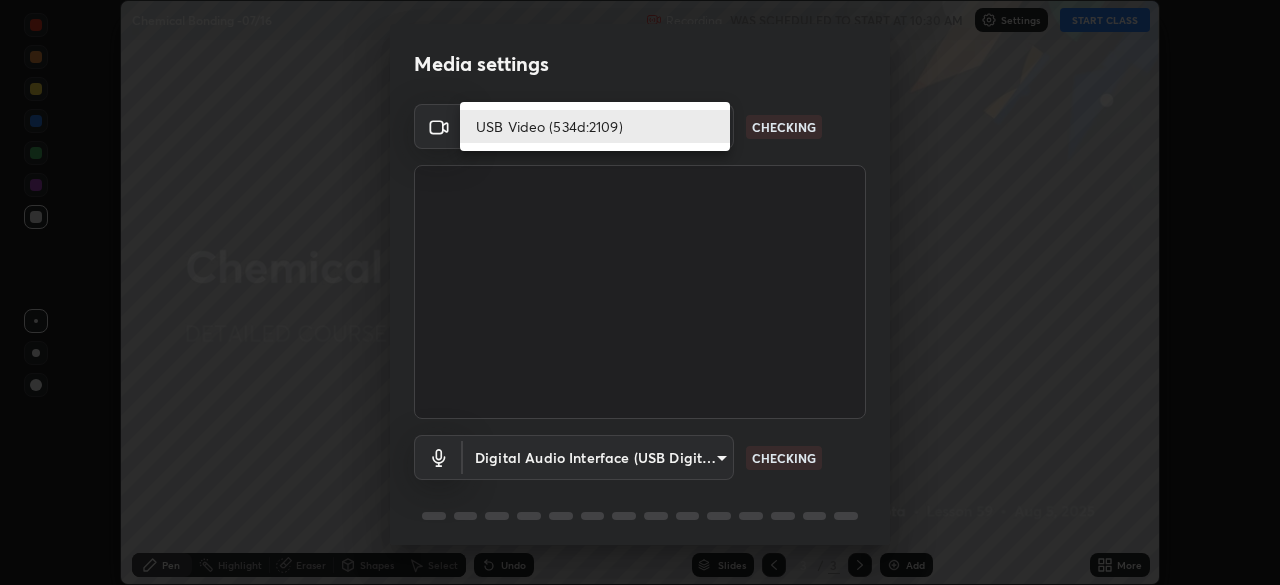 click at bounding box center [640, 292] 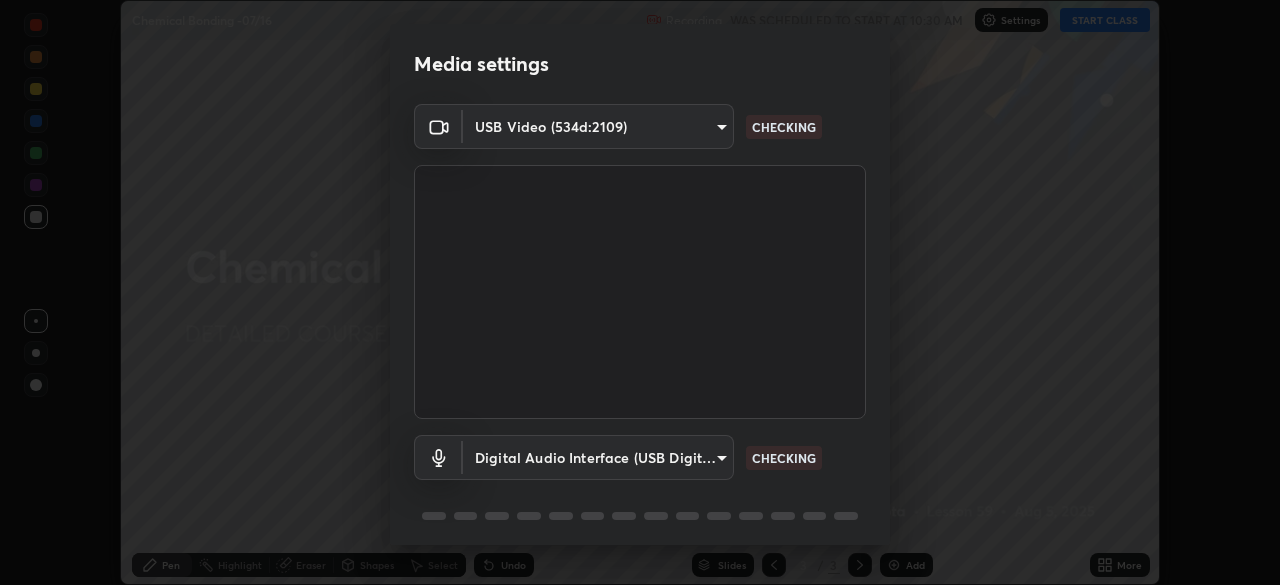 click on "Erase all Chemical Bonding -[DATE] Recording WAS SCHEDULED TO START AT  10:30 AM Settings START CLASS Setting up your live class Chemical Bonding -[DATE] • L59 of DETAILED COURSE ON CHEMISTRY NEET GROWTH - 2- 2027 [FIRST] [LAST] Pen Highlight Eraser Shapes Select Undo Slides 3 / 3 Add More No doubts shared Encourage your learners to ask a doubt for better clarity Report an issue Reason for reporting Buffering Chat not working Audio - Video sync issue Educator video quality low ​ Attach an image Report Media settings USB Video (534d:2109) [HASH] CHECKING Digital Audio Interface (USB Digital Audio) [HASH] CHECKING 1 / 5 Next" at bounding box center (640, 292) 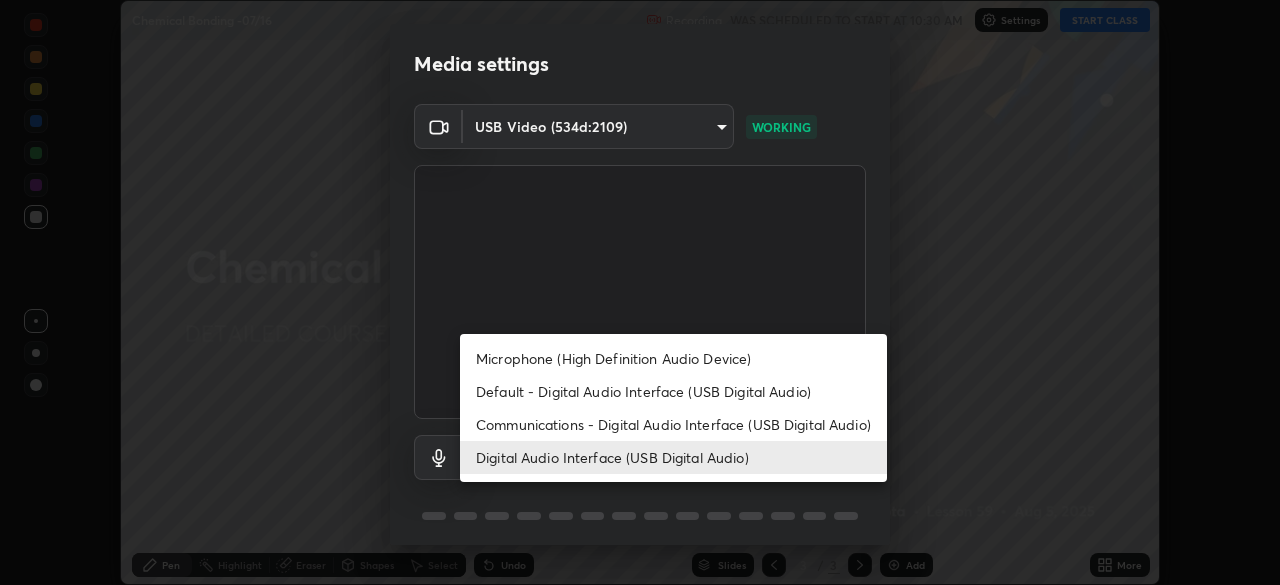click on "Default - Digital Audio Interface (USB Digital Audio)" at bounding box center [673, 391] 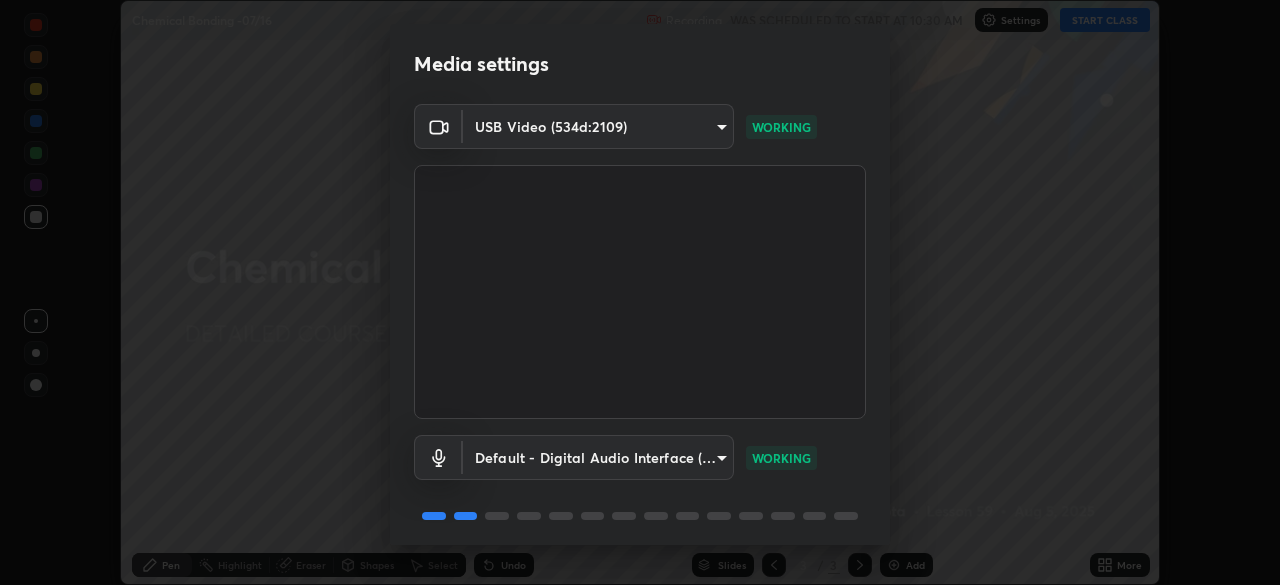 scroll, scrollTop: 71, scrollLeft: 0, axis: vertical 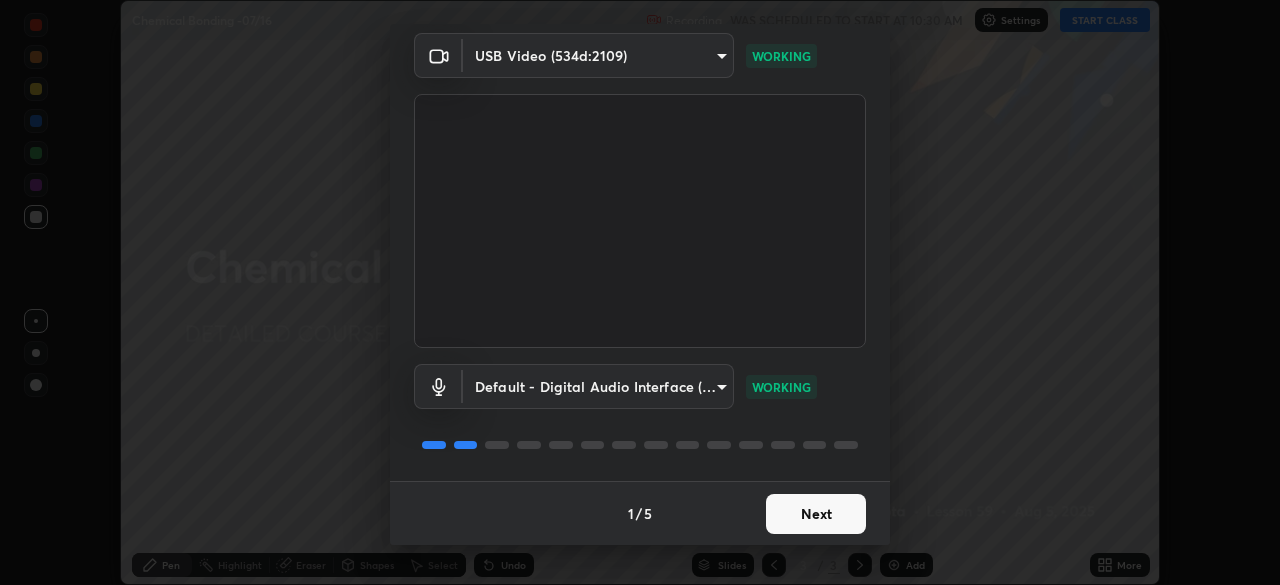 click on "Next" at bounding box center (816, 514) 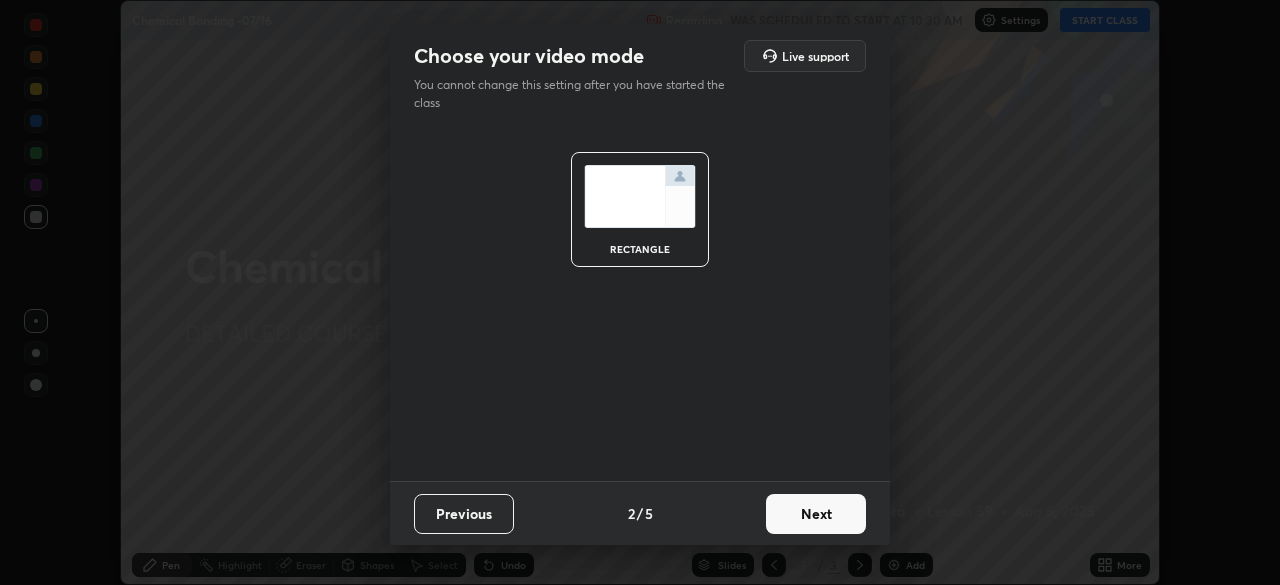 scroll, scrollTop: 0, scrollLeft: 0, axis: both 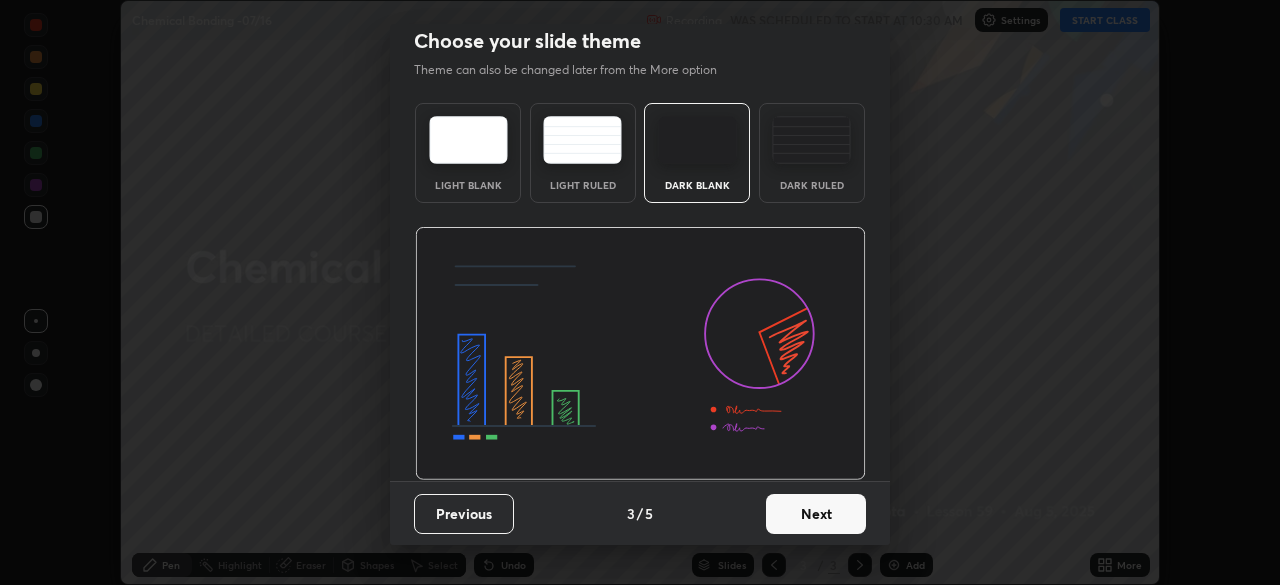 click on "Next" at bounding box center [816, 514] 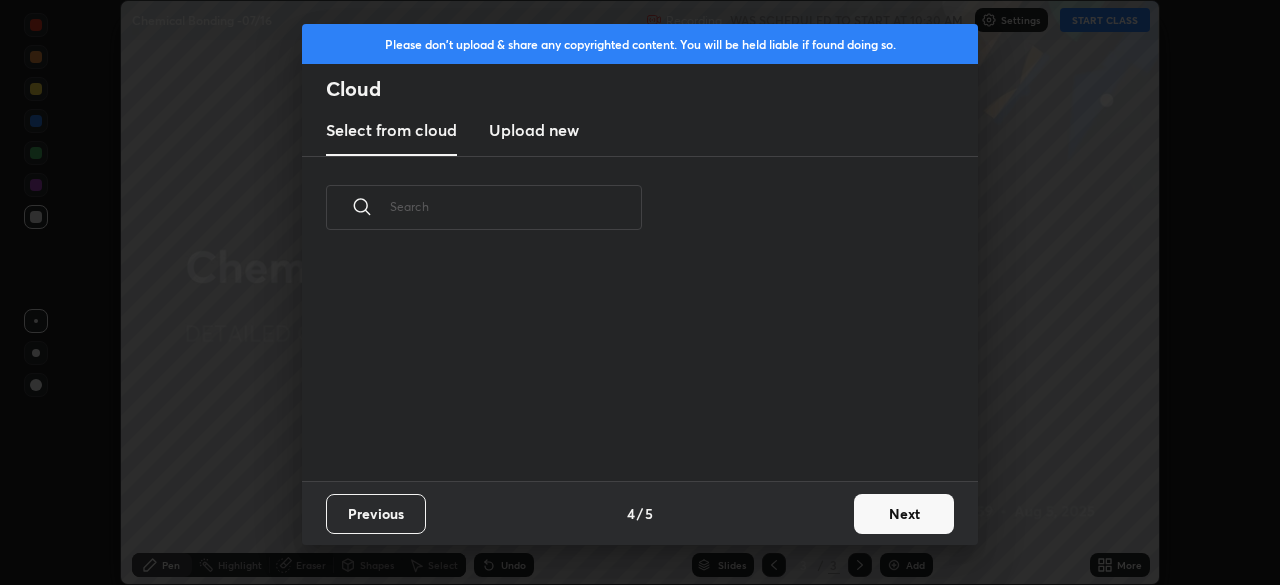scroll, scrollTop: 0, scrollLeft: 0, axis: both 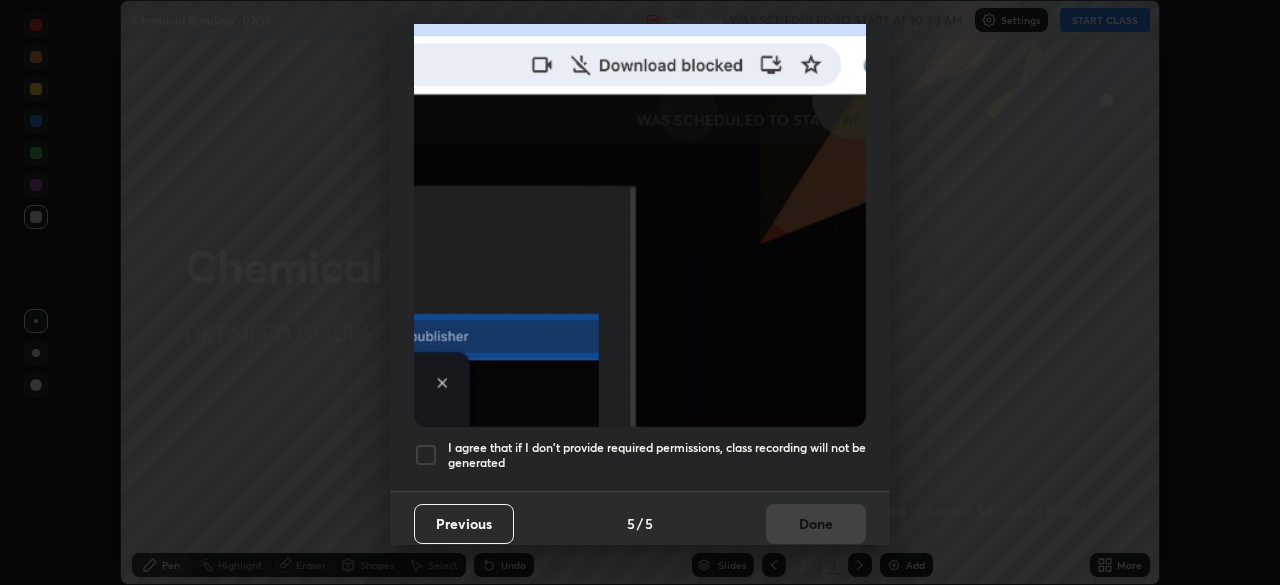 click on "I agree that if I don't provide required permissions, class recording will not be generated" at bounding box center [657, 455] 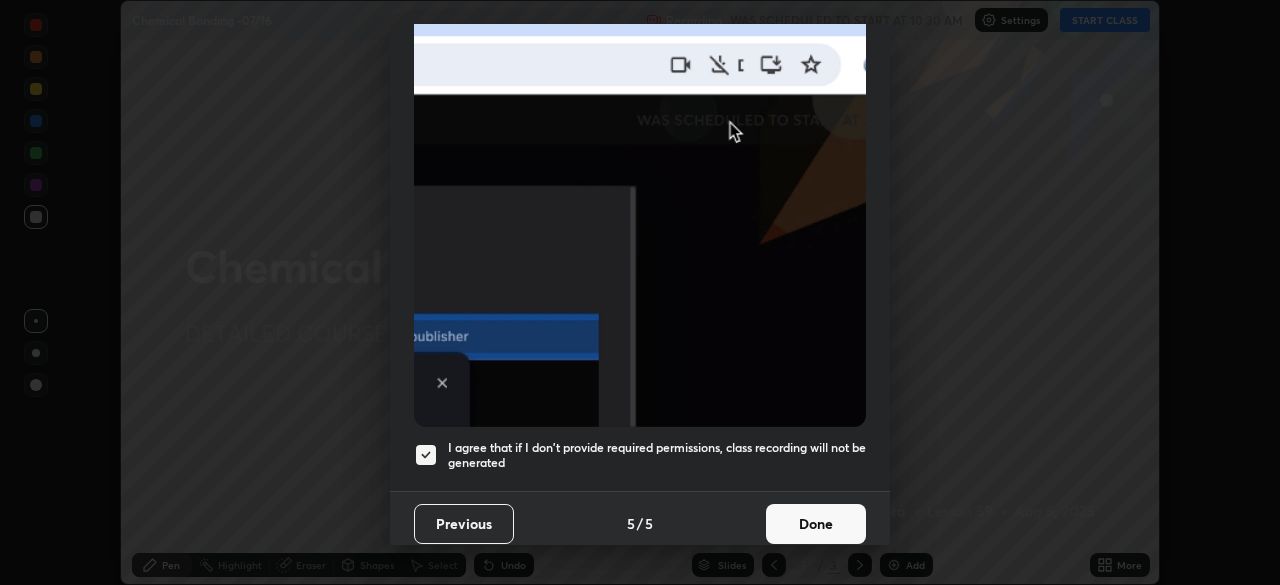 click on "Done" at bounding box center [816, 524] 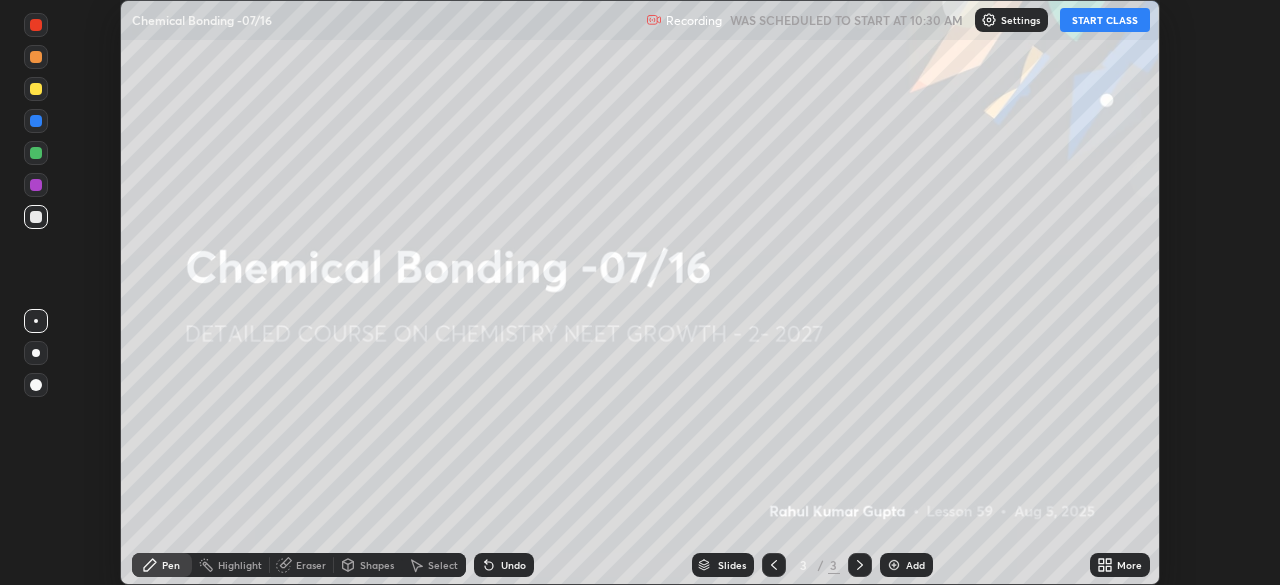 click on "START CLASS" at bounding box center (1105, 20) 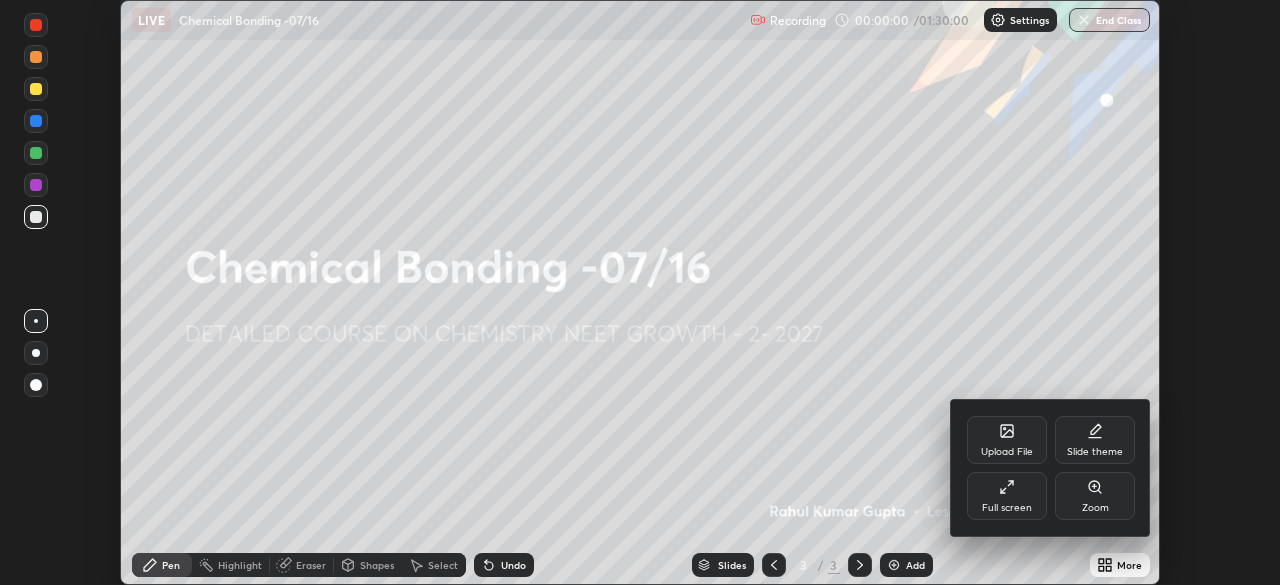 click on "Full screen" at bounding box center (1007, 496) 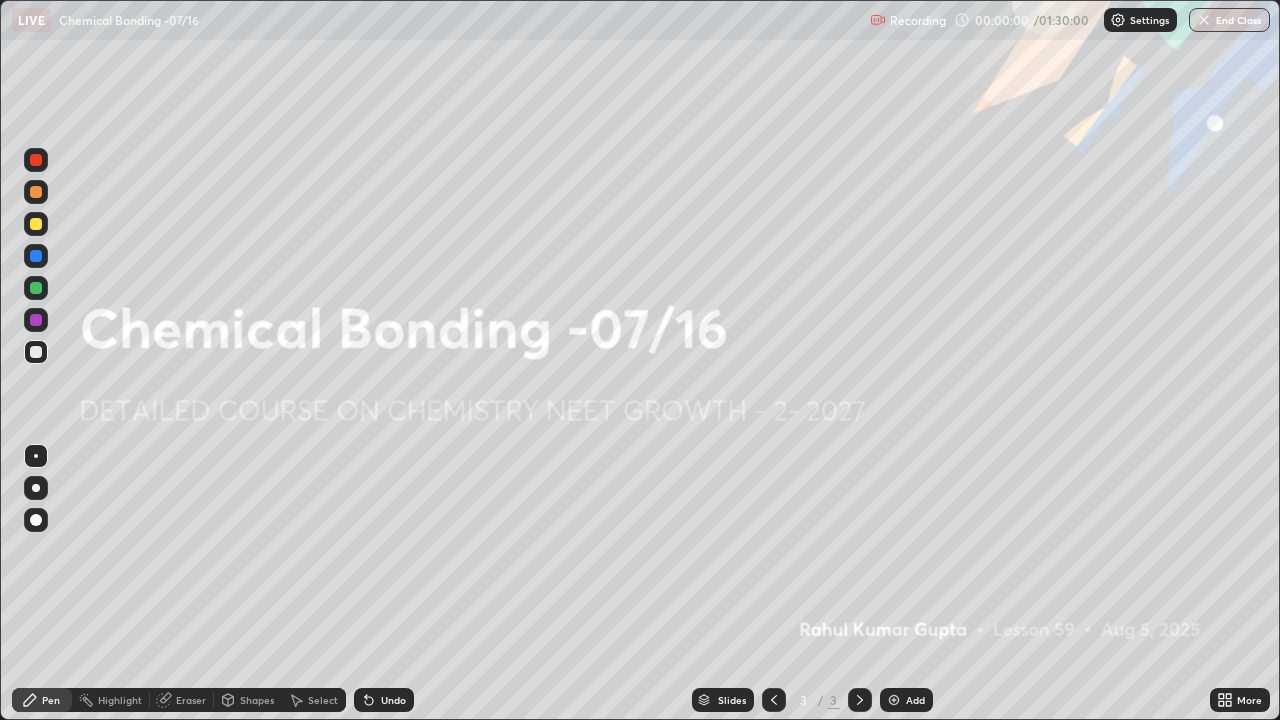 scroll, scrollTop: 99280, scrollLeft: 98720, axis: both 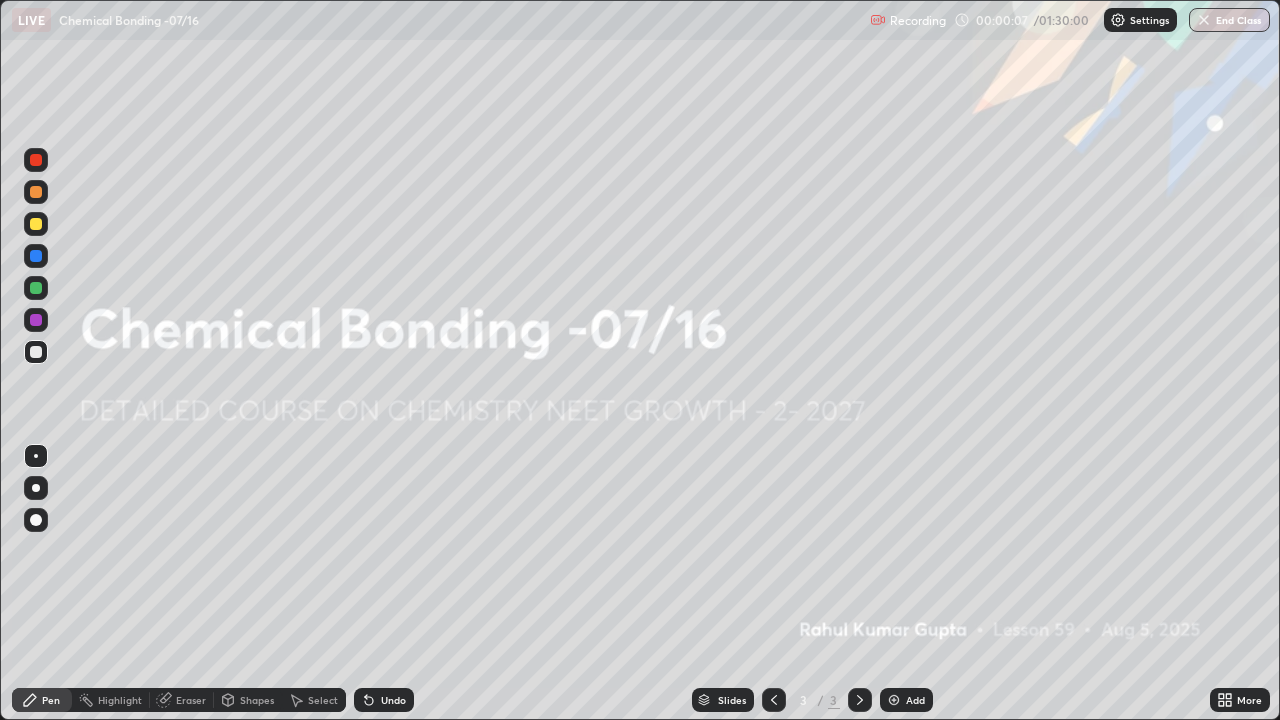 click at bounding box center [894, 700] 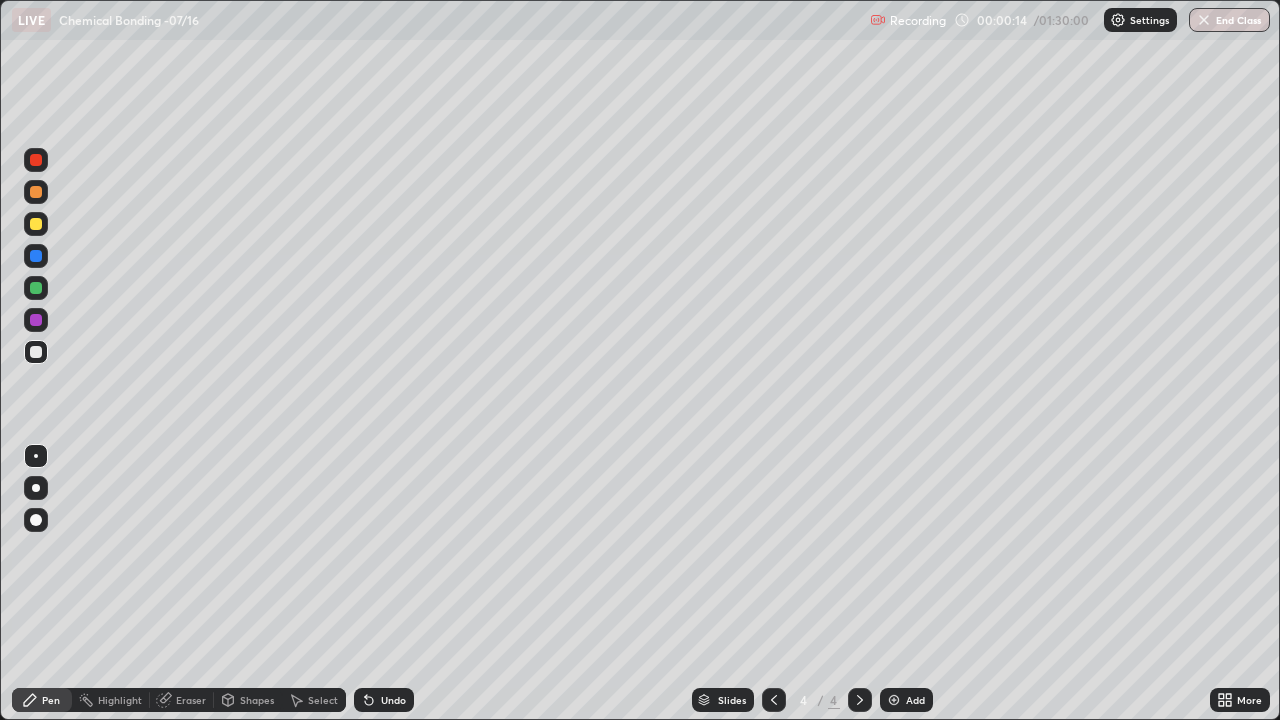 click at bounding box center (36, 352) 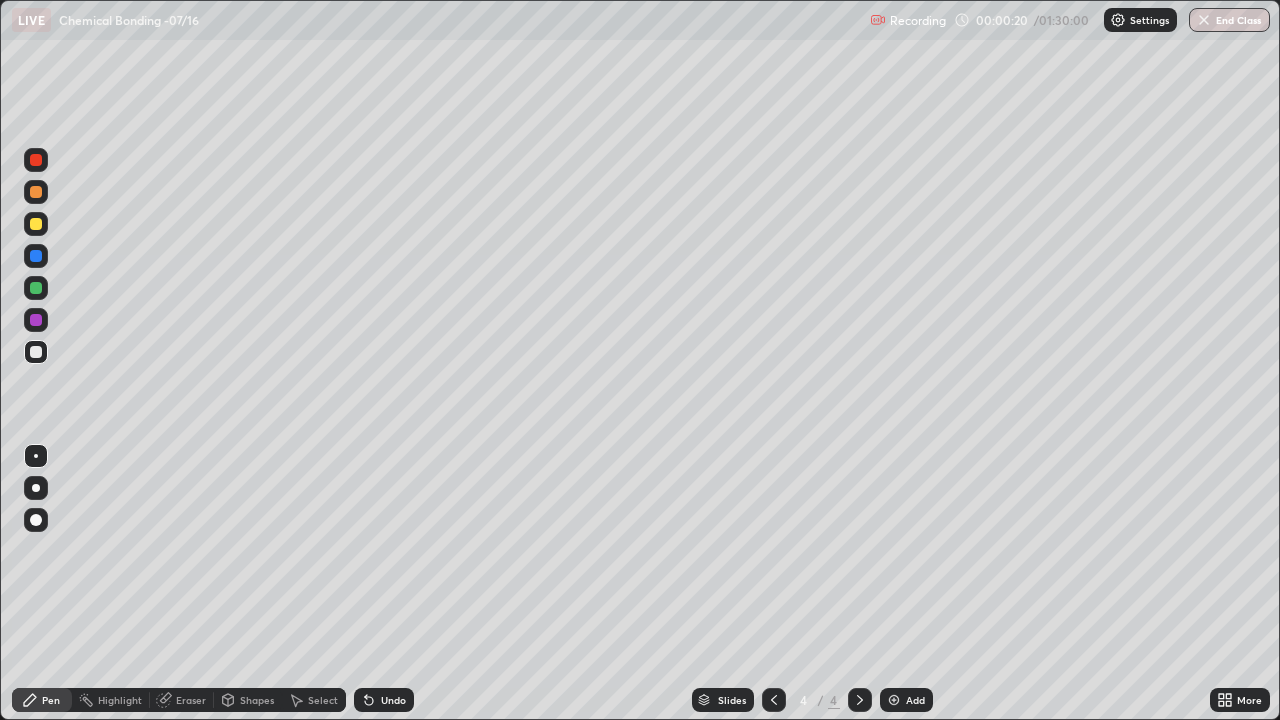 click at bounding box center (36, 192) 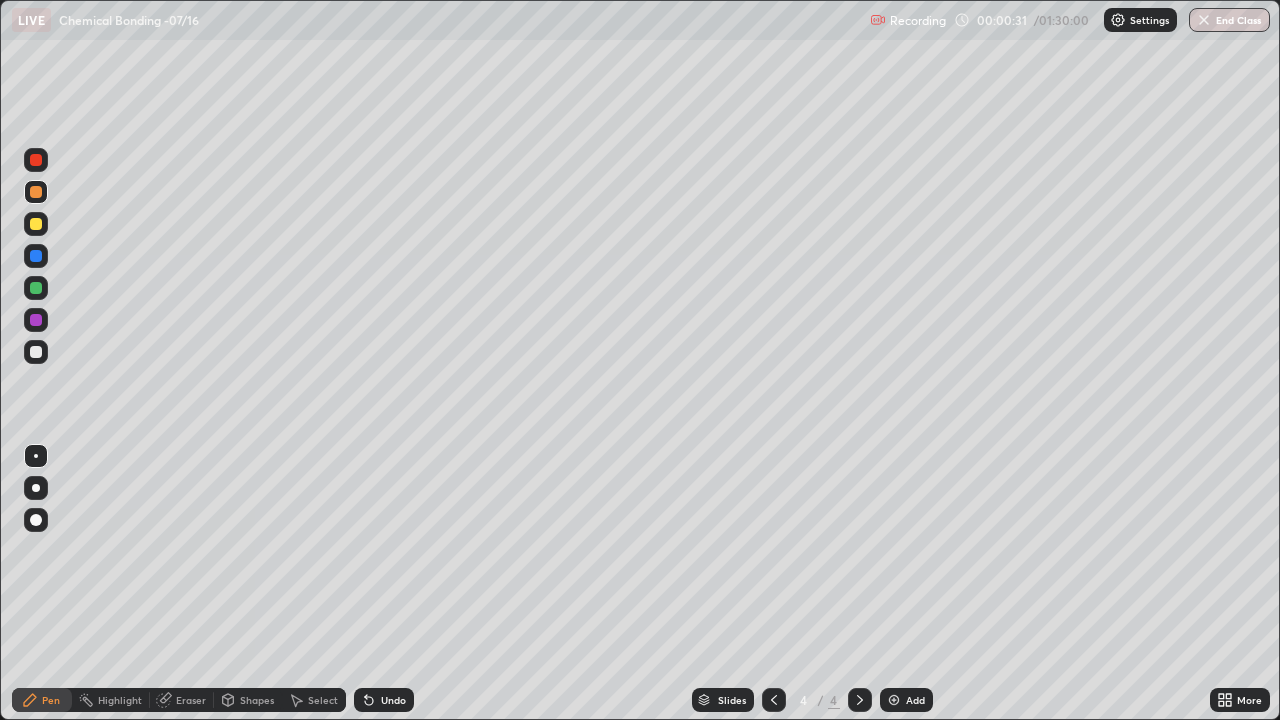 click at bounding box center [36, 352] 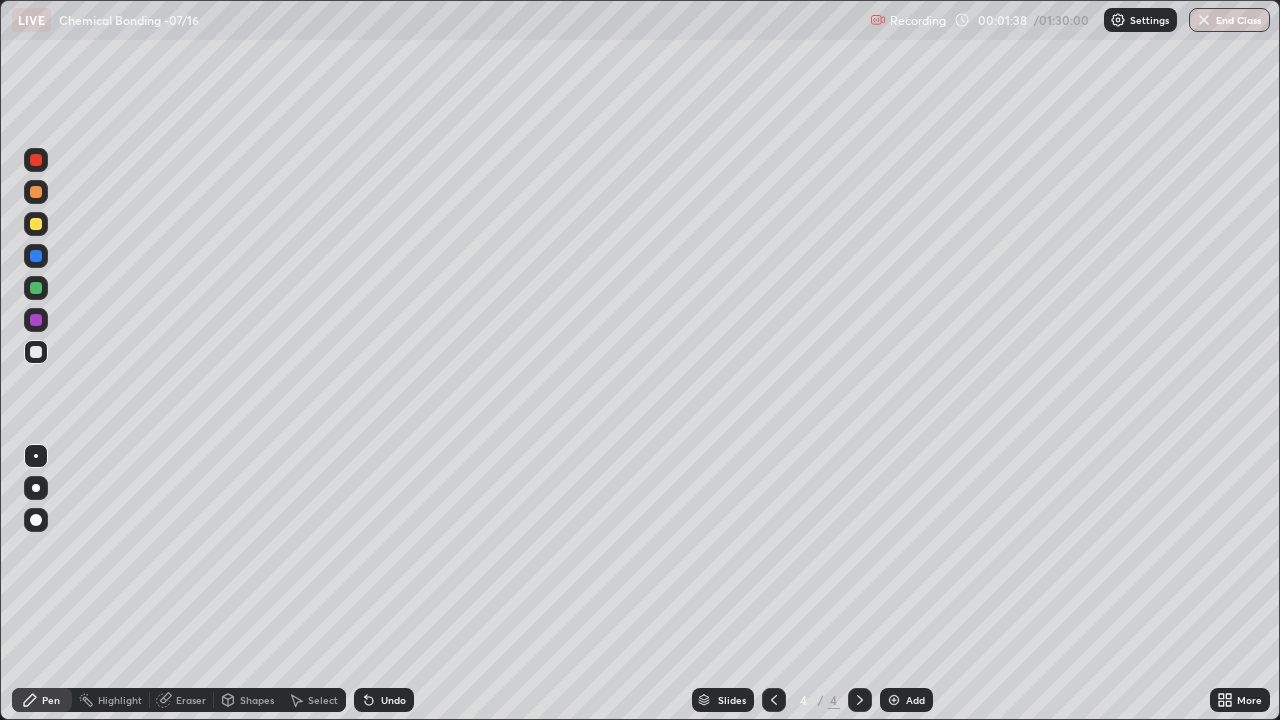 click at bounding box center (1118, 20) 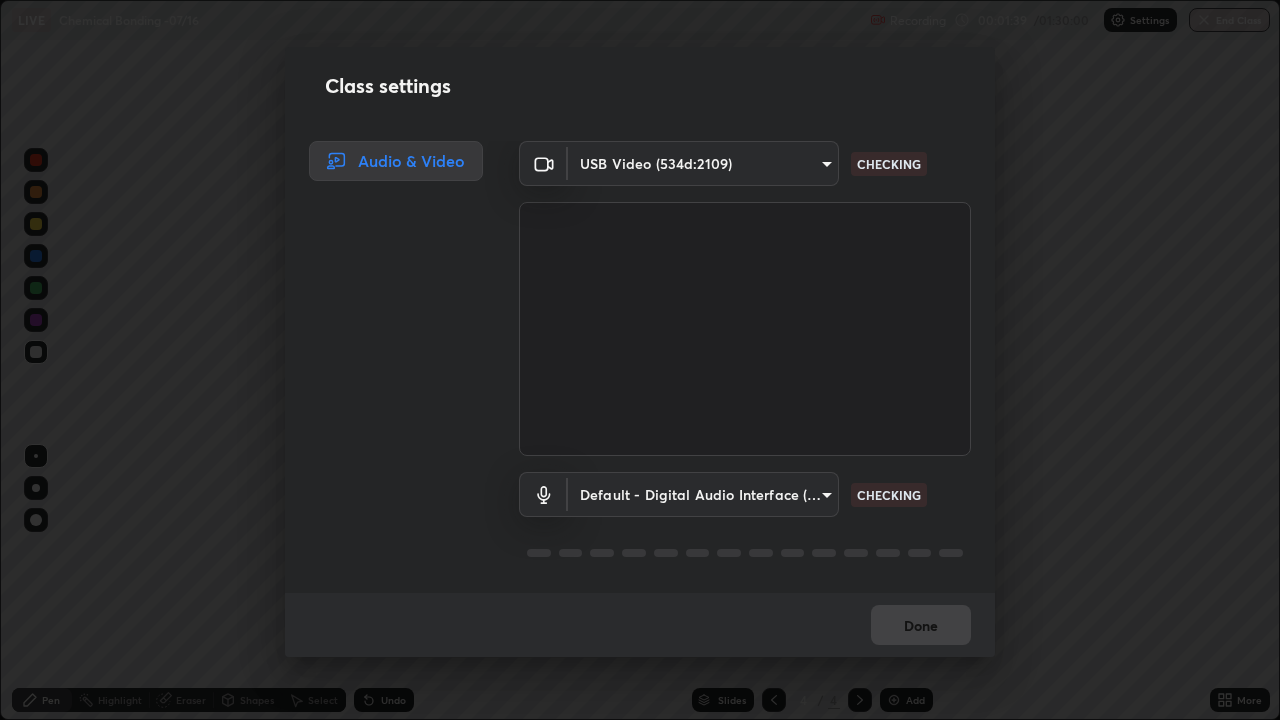 scroll, scrollTop: 2, scrollLeft: 0, axis: vertical 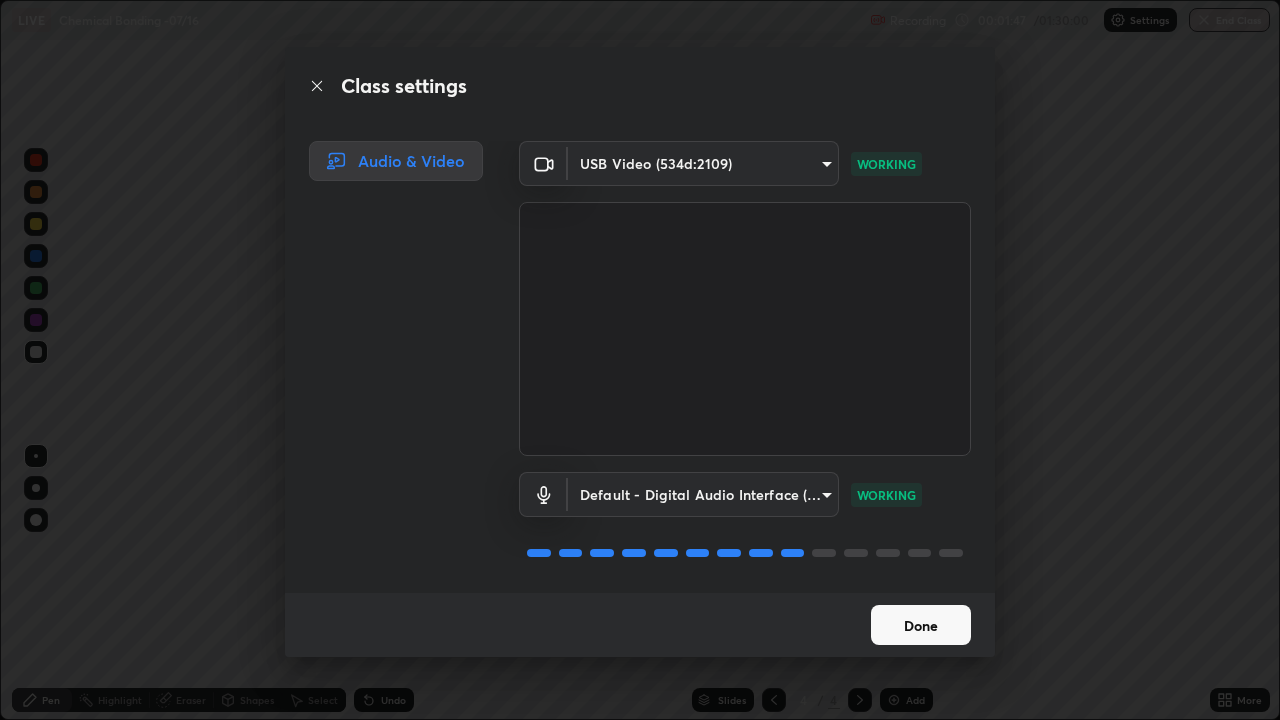click on "Done" at bounding box center (921, 625) 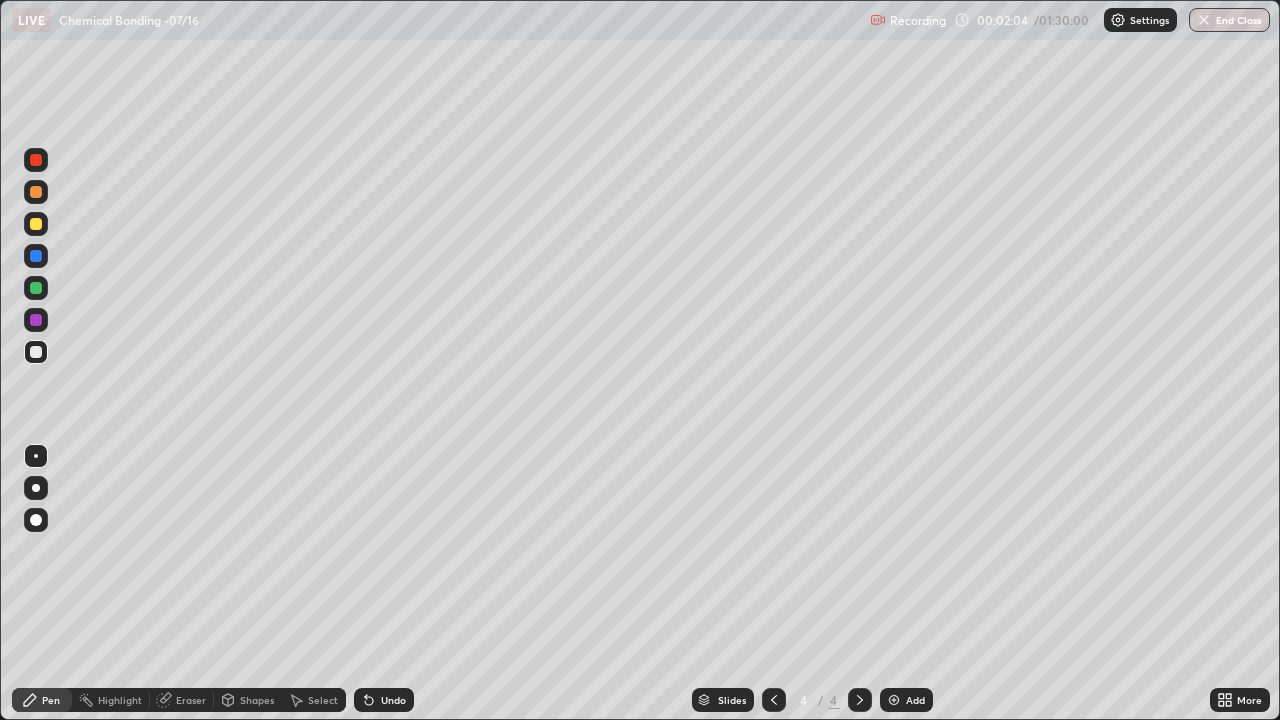 click at bounding box center [36, 320] 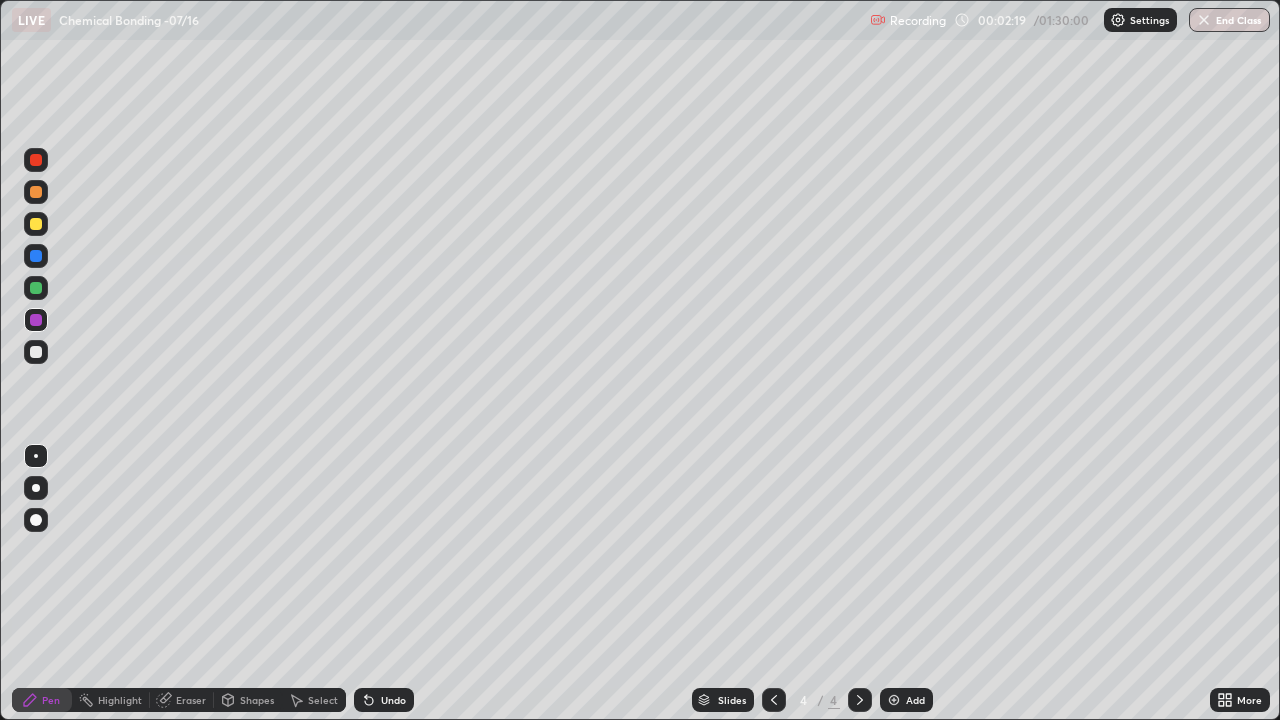 click at bounding box center [36, 352] 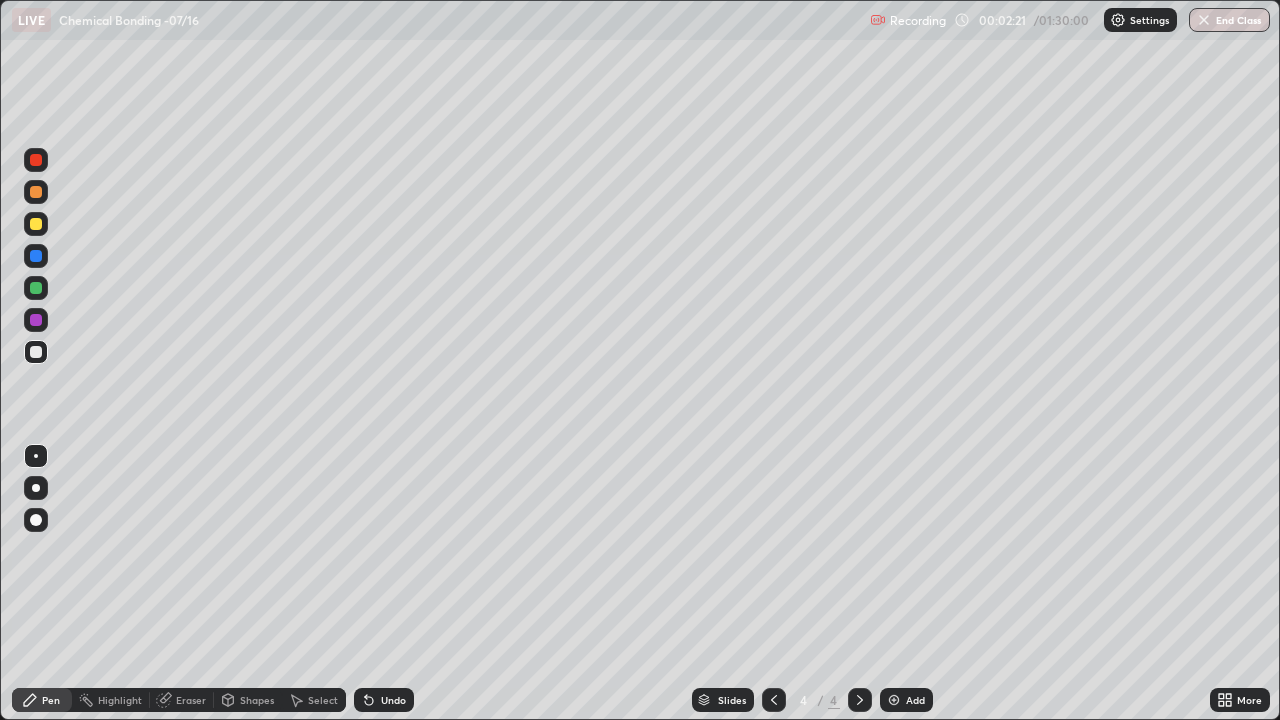 click at bounding box center (36, 320) 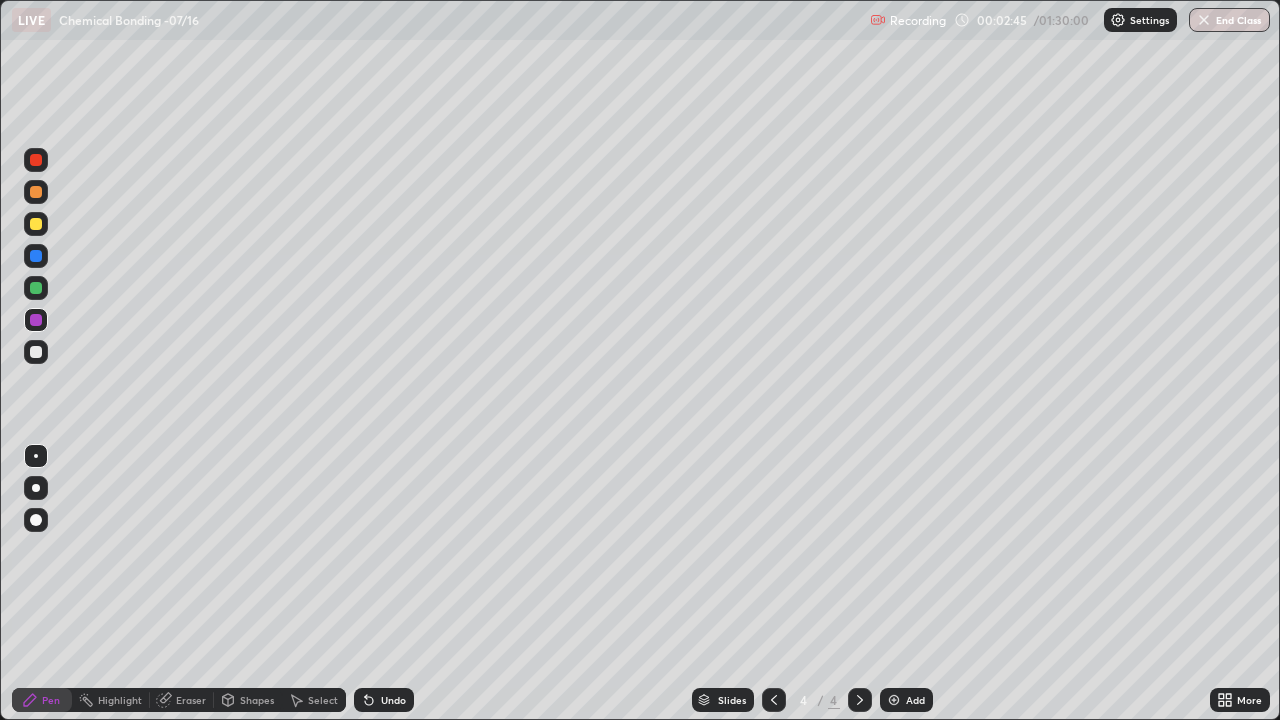 click at bounding box center (36, 352) 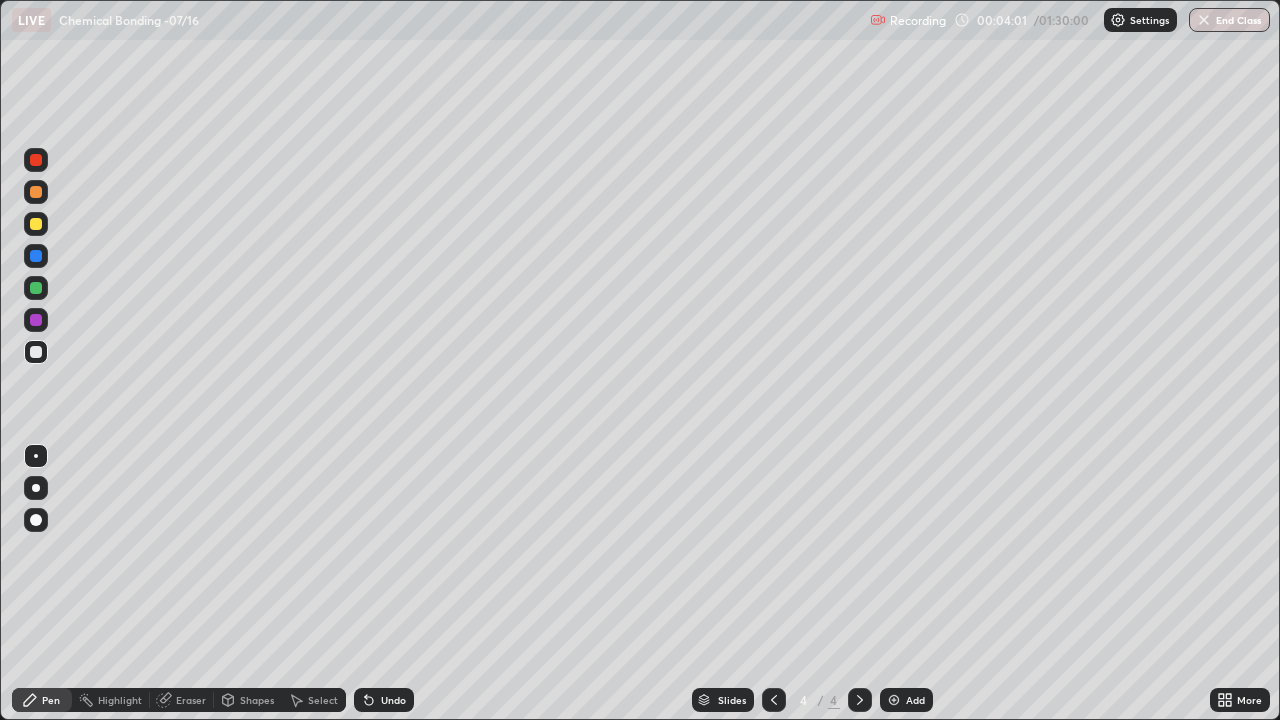 click at bounding box center [36, 320] 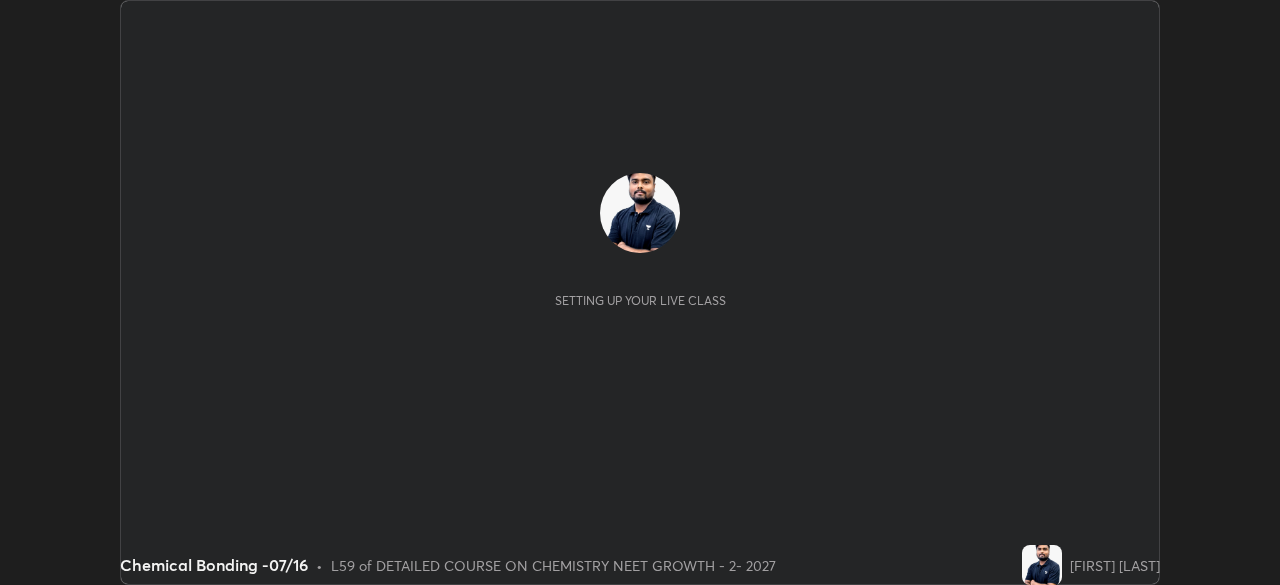 scroll, scrollTop: 0, scrollLeft: 0, axis: both 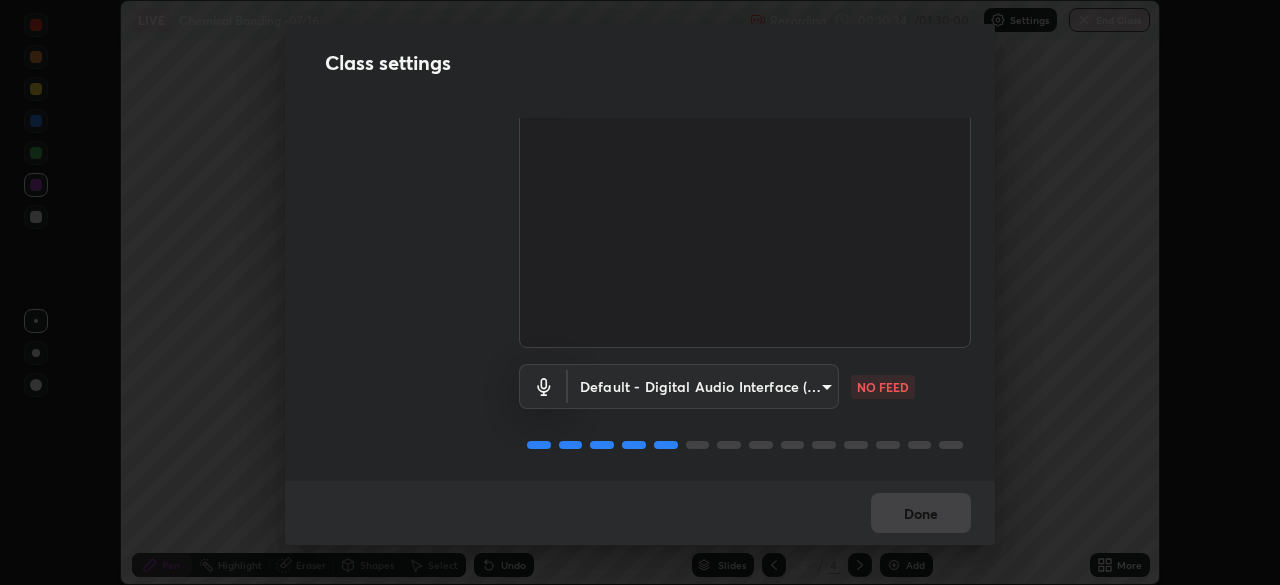 click on "Erase all LIVE Chemical Bonding -07/16 Recording 00:10:34 /  01:30:00 Settings End Class Setting up your live class Chemical Bonding -07/16 • L59 of DETAILED COURSE ON CHEMISTRY NEET GROWTH - 2- 2027 [FIRST] [LAST] Pen Highlight Eraser Shapes Select Undo Slides 4 / 4 Add More No doubts shared Encourage your learners to ask a doubt for better clarity Report an issue Reason for reporting Buffering Chat not working Audio - Video sync issue Educator video quality low ​ Attach an image Report Class settings Audio & Video USB Video (534d:2109) 23f9ab4963ea7bf9f5a0f139eca0a7722ce6801474d7e6497cd6fb859b15e8b8 WORKING Default - Digital Audio Interface (USB Digital Audio) default NO FEED Done" at bounding box center [640, 292] 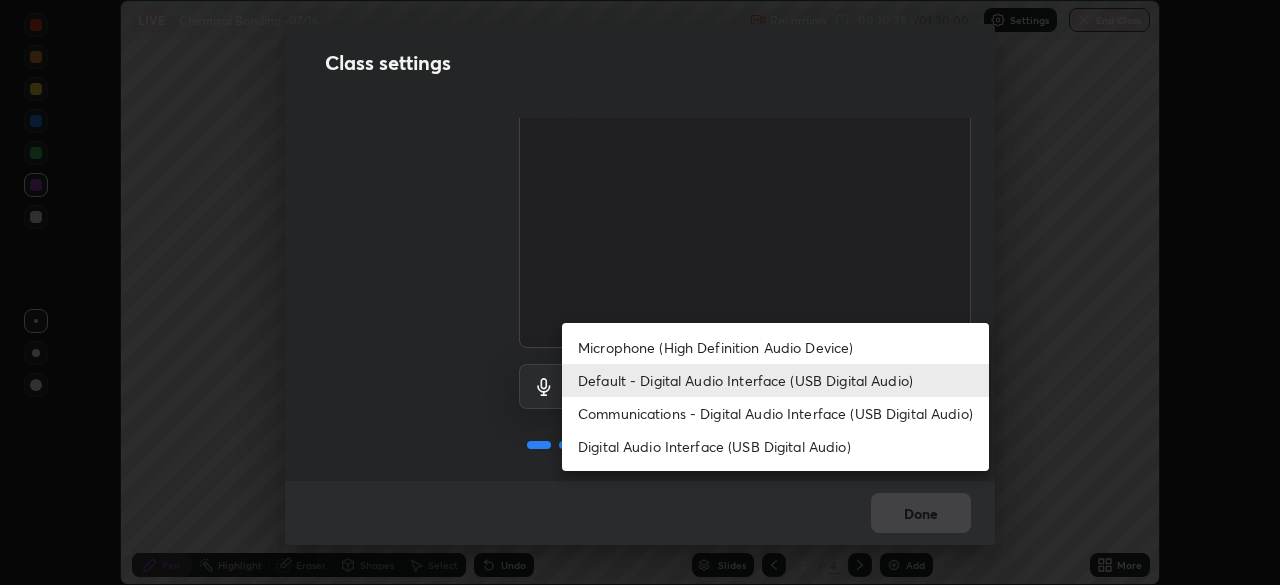 click on "Default - Digital Audio Interface (USB Digital Audio)" at bounding box center [775, 380] 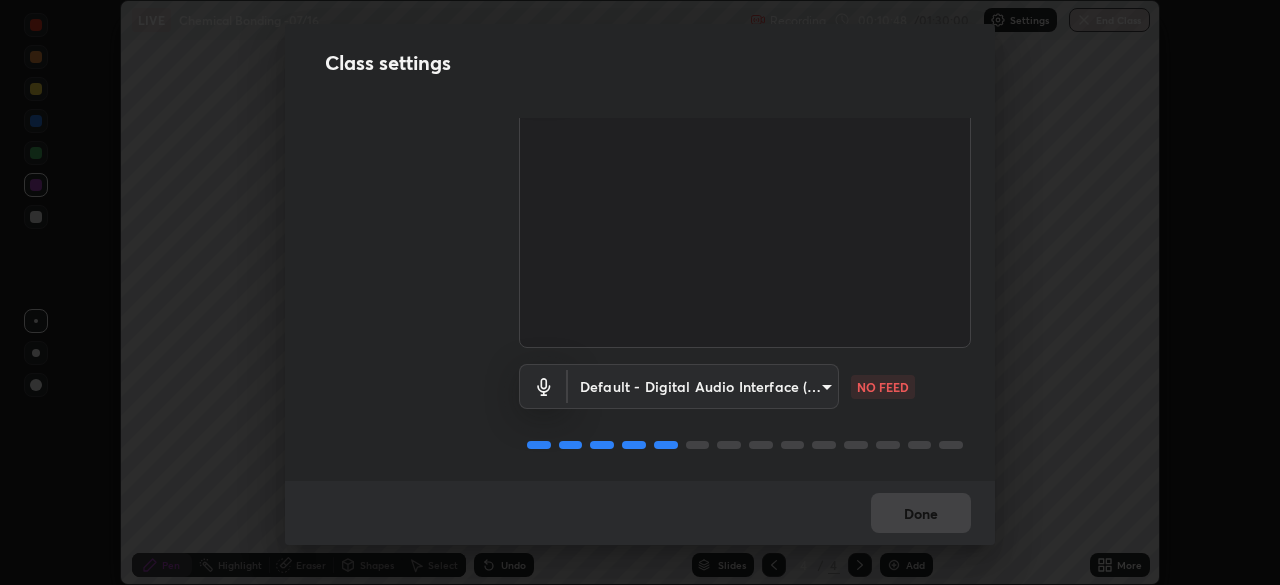 click on "Erase all LIVE Chemical Bonding -07/16 Recording 00:10:48 /  01:30:00 Settings End Class Setting up your live class Chemical Bonding -07/16 • L59 of DETAILED COURSE ON CHEMISTRY NEET GROWTH - 2- 2027 Rahul Kumar Gupta Pen Highlight Eraser Shapes Select Undo Slides 4 / 4 Add More No doubts shared Encourage your learners to ask a doubt for better clarity Report an issue Reason for reporting Buffering Chat not working Audio - Video sync issue Educator video quality low ​ Attach an image Report Class settings Audio & Video USB Video (534d:2109) 23f9ab4963ea7bf9f5a0f139eca0a7722ce6801474d7e6497cd6fb859b15e8b8 WORKING Default - Digital Audio Interface (USB Digital Audio) default NO FEED Done" at bounding box center [640, 292] 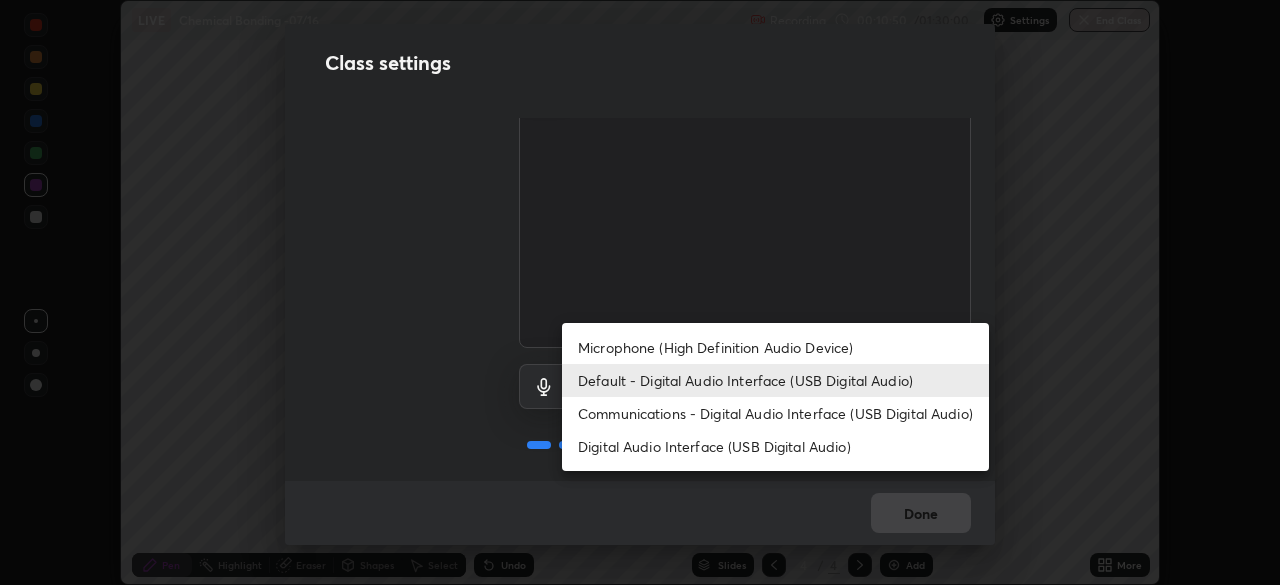 click on "Digital Audio Interface (USB Digital Audio)" at bounding box center (775, 446) 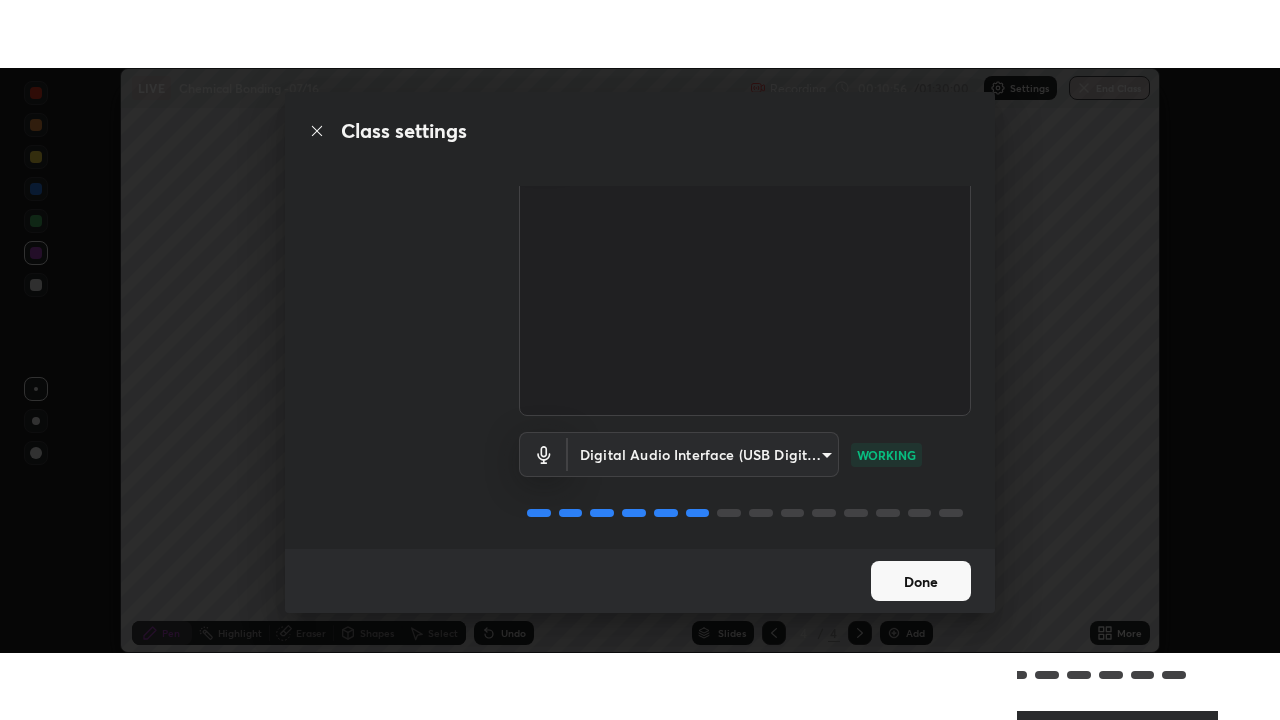 scroll, scrollTop: 88, scrollLeft: 0, axis: vertical 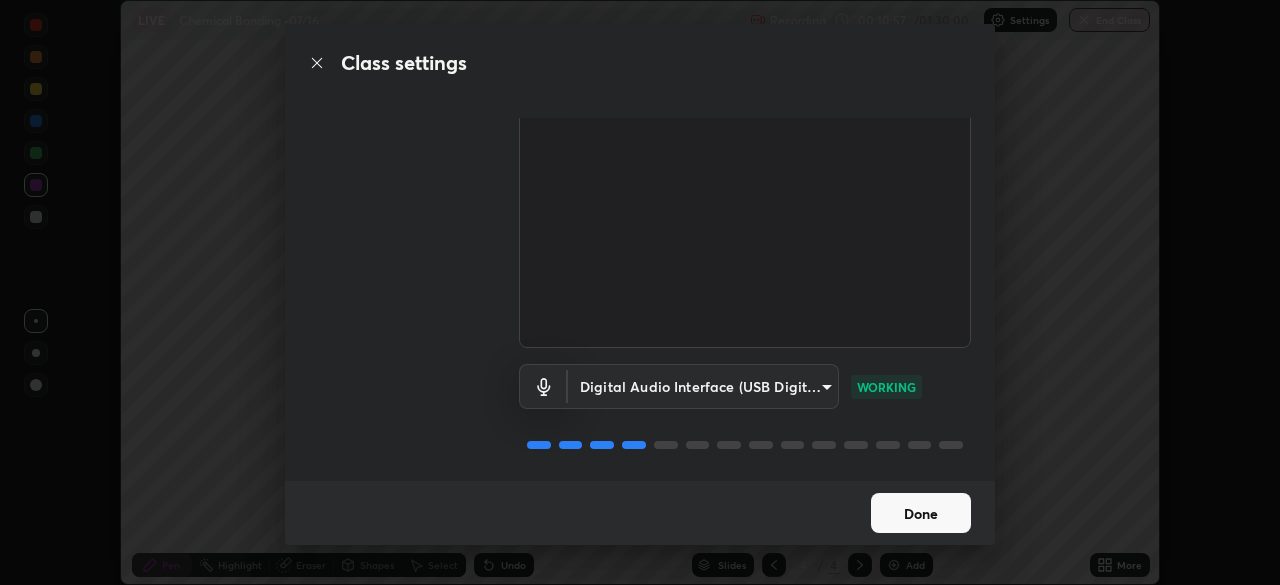 click on "Done" at bounding box center (921, 513) 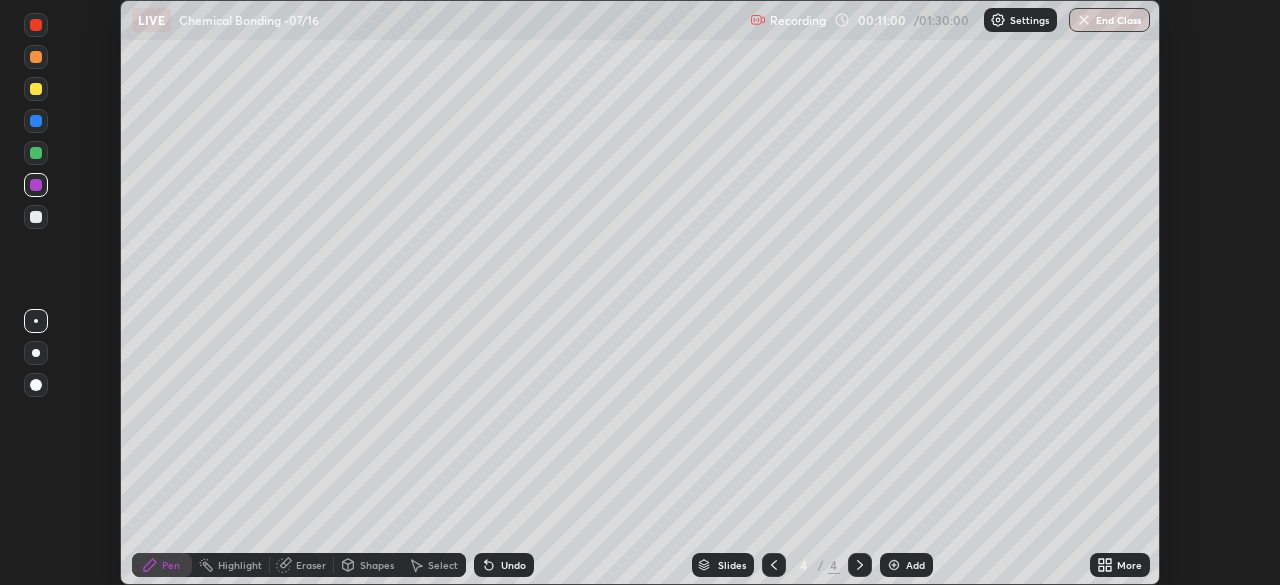 click on "More" at bounding box center [1129, 565] 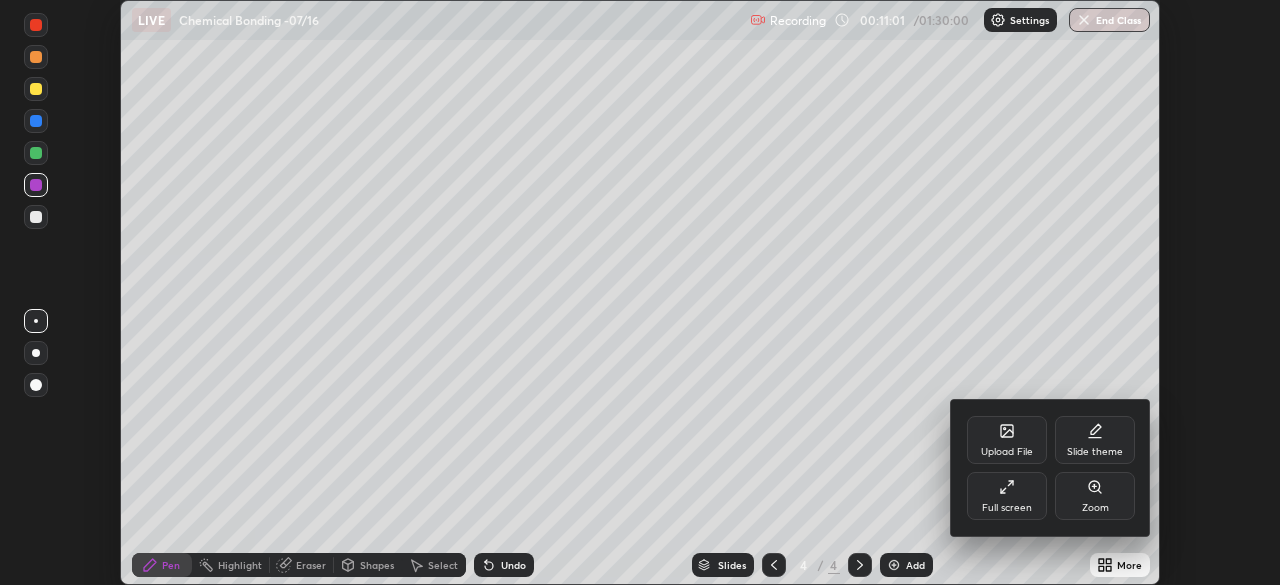 click on "Full screen" at bounding box center [1007, 496] 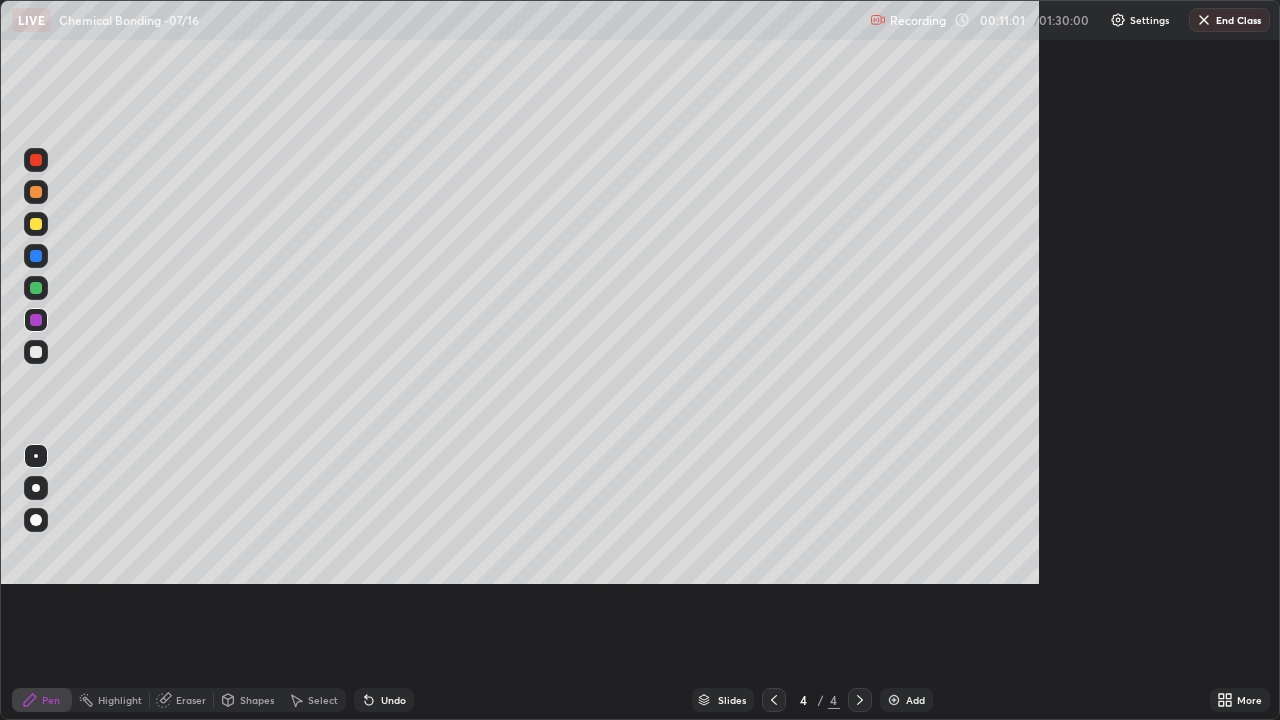 scroll, scrollTop: 99280, scrollLeft: 98720, axis: both 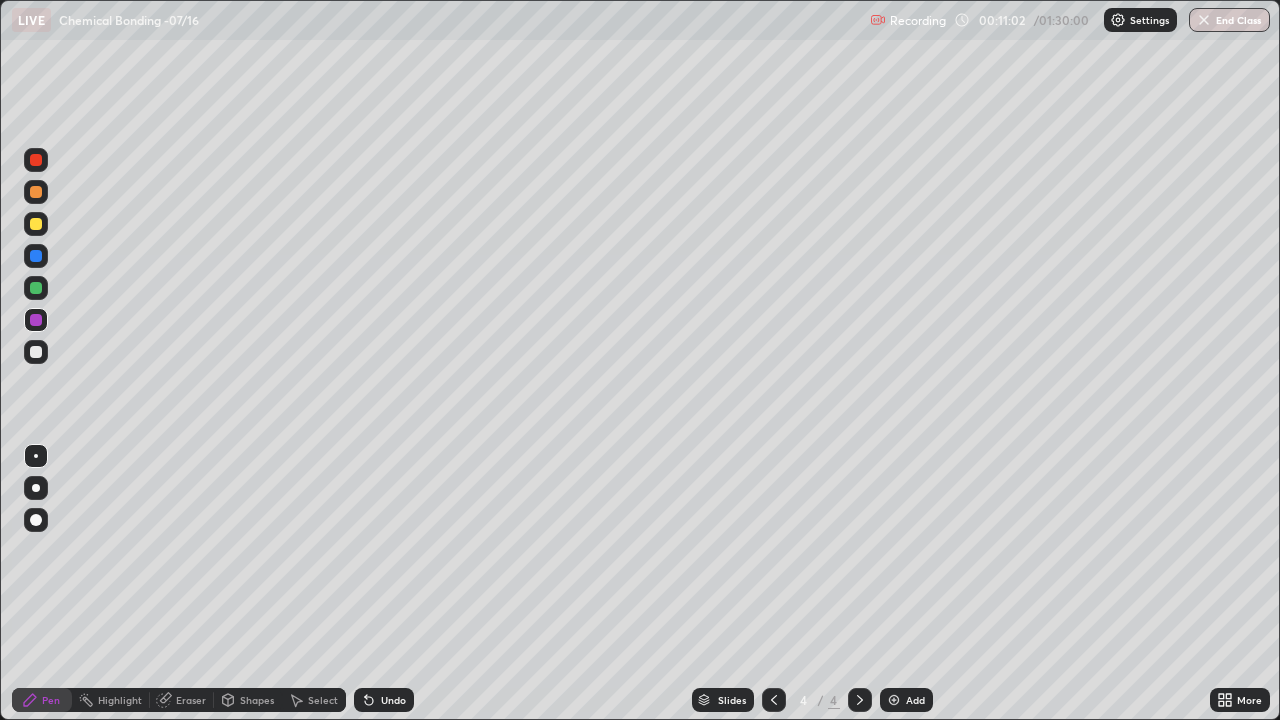 click on "Add" at bounding box center [915, 700] 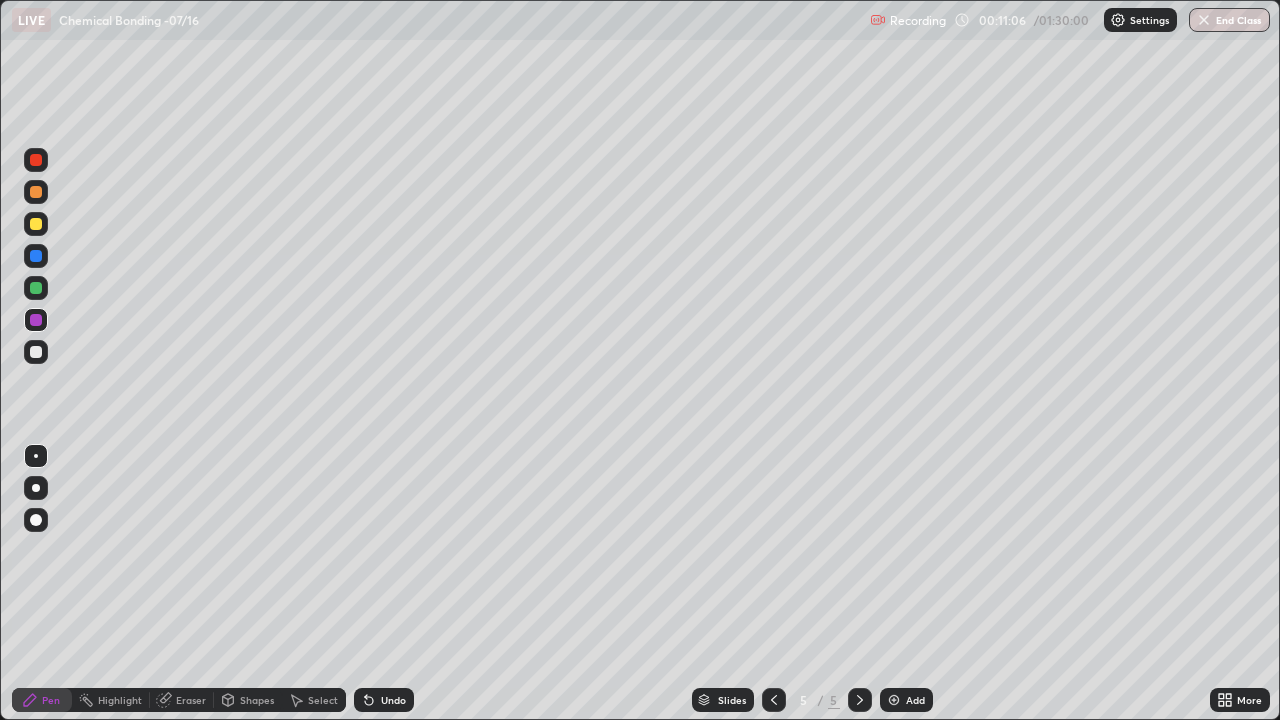 click 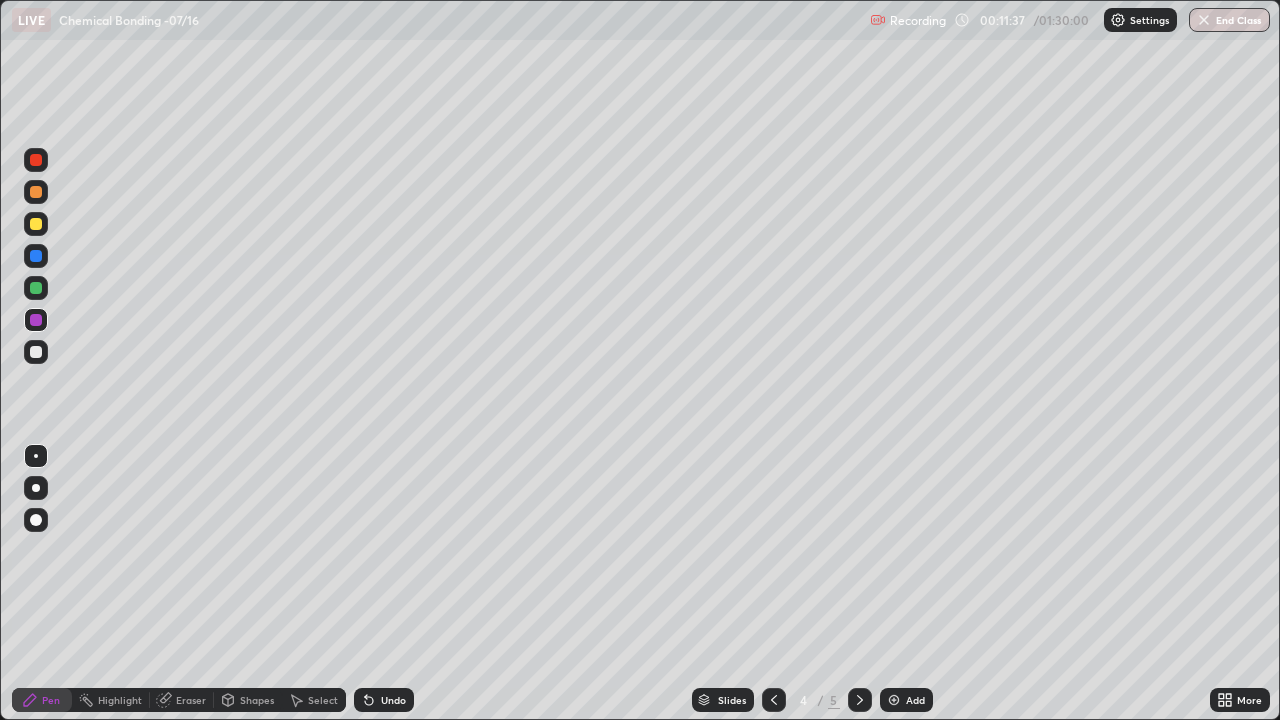 click at bounding box center (36, 352) 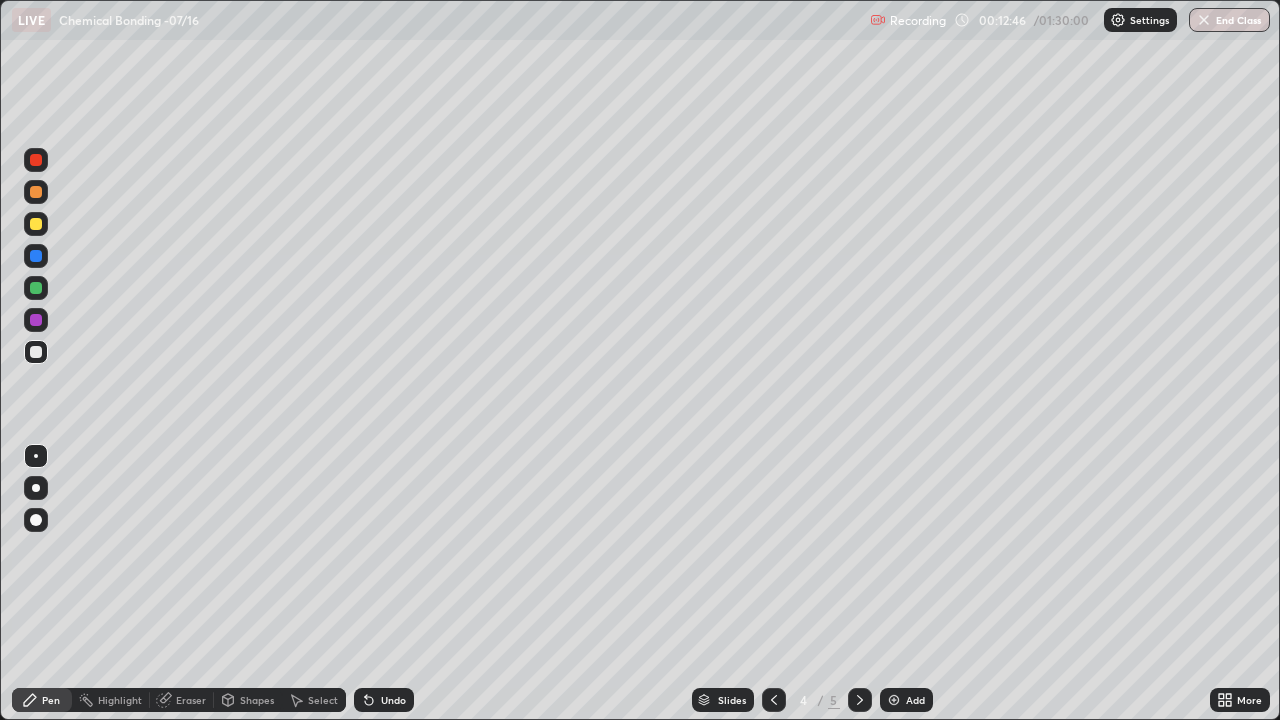 click 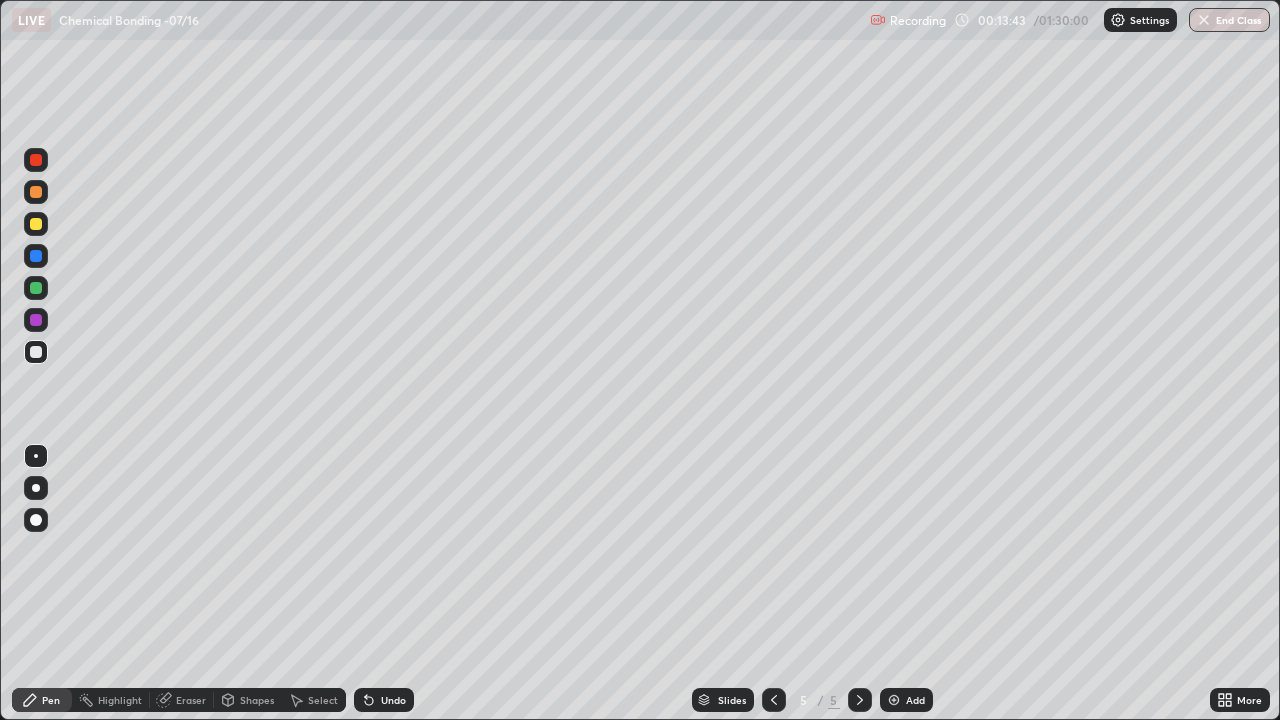 click at bounding box center [36, 192] 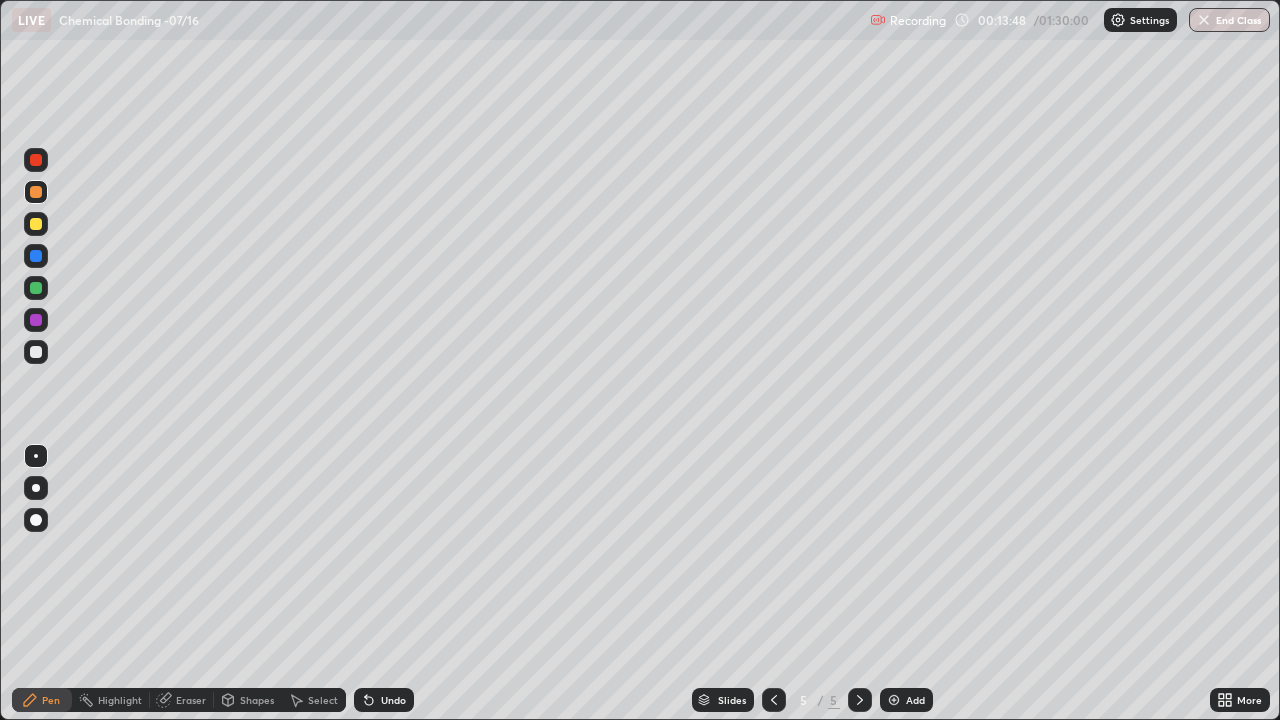 click at bounding box center (36, 352) 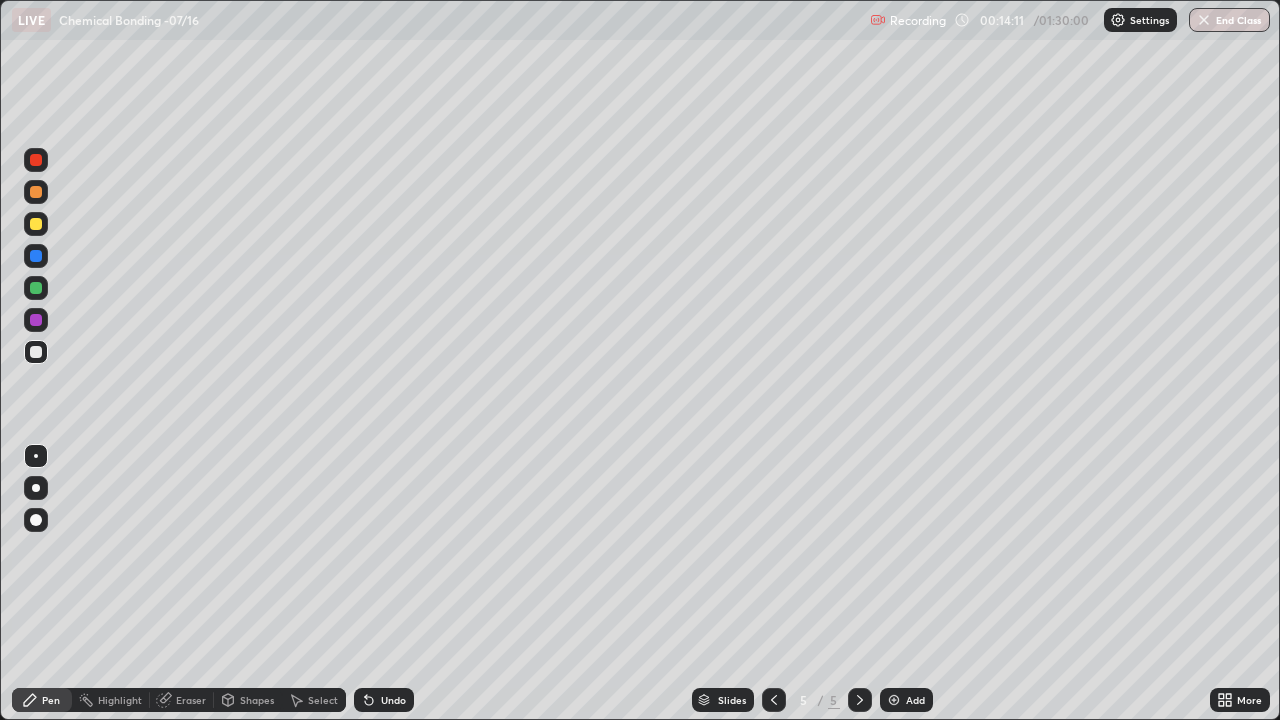 click at bounding box center (36, 192) 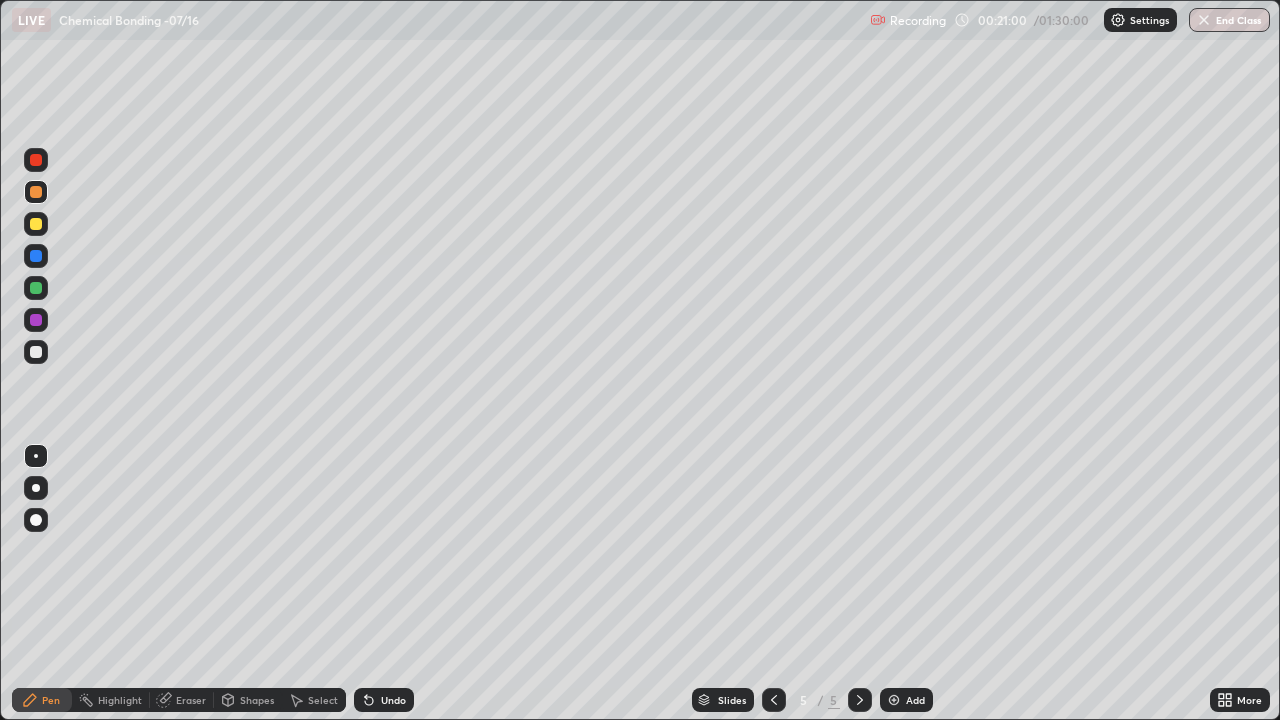 click at bounding box center (36, 224) 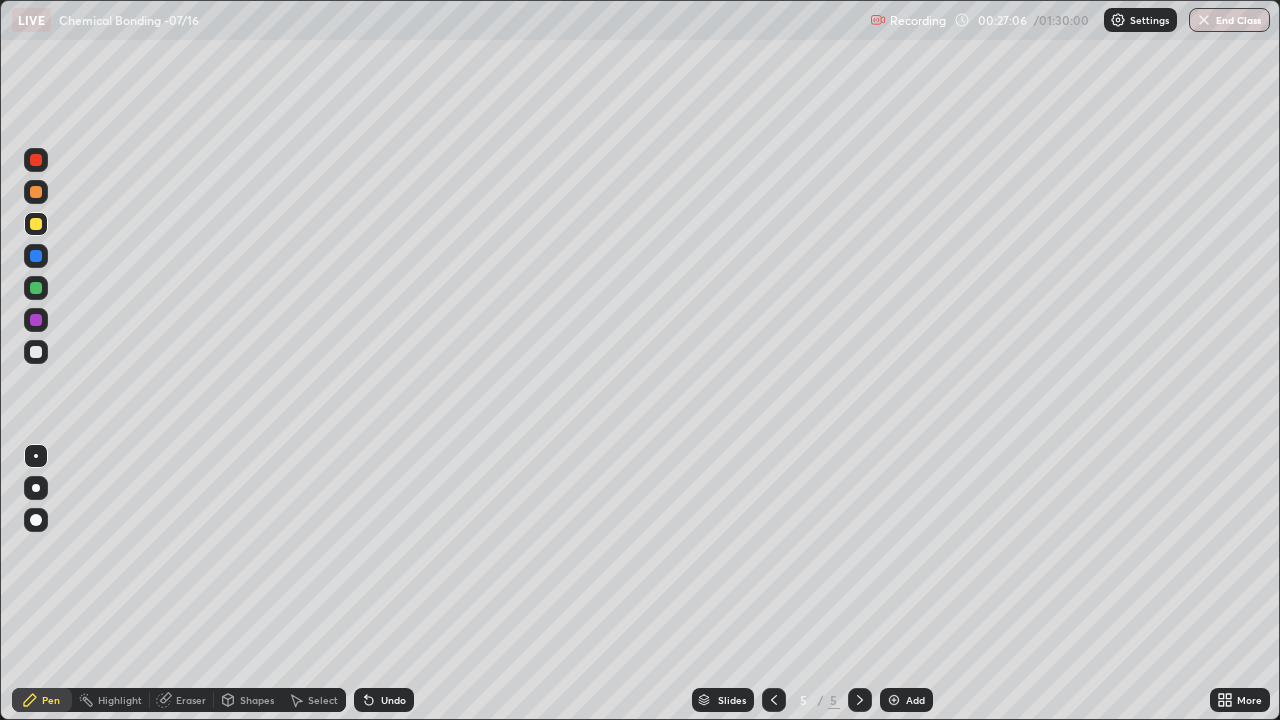click on "Add" at bounding box center [906, 700] 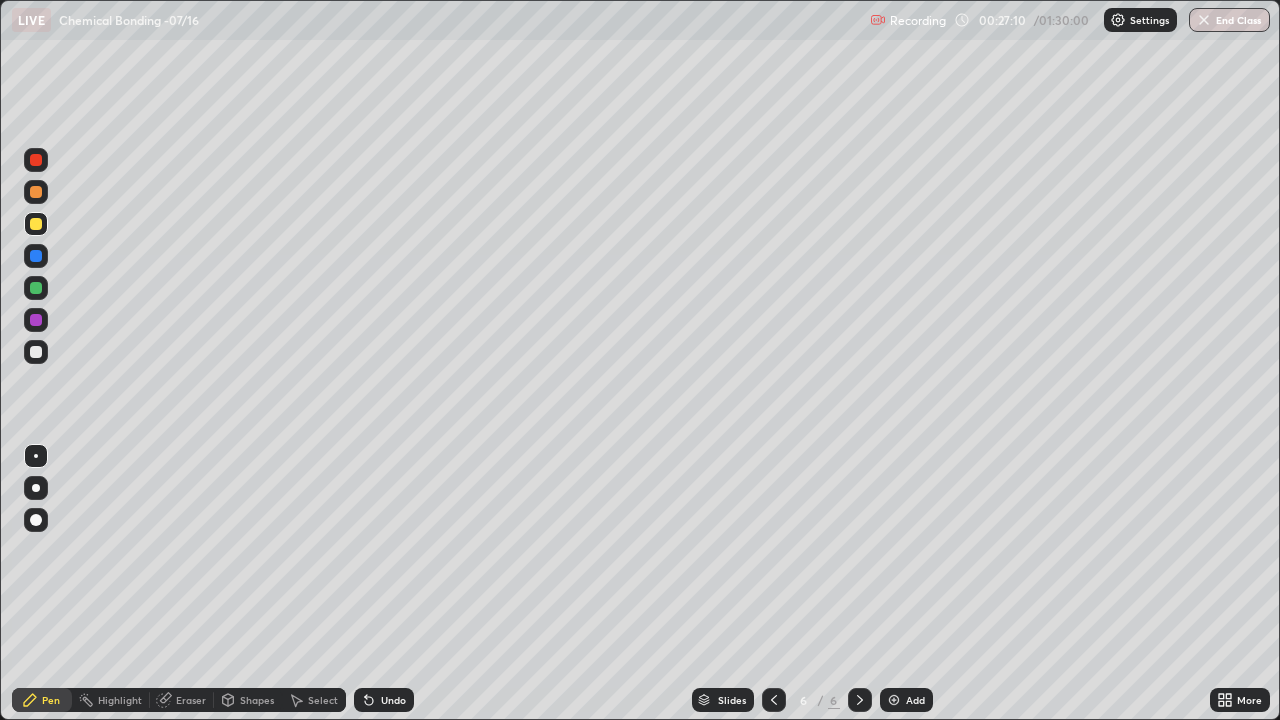 click 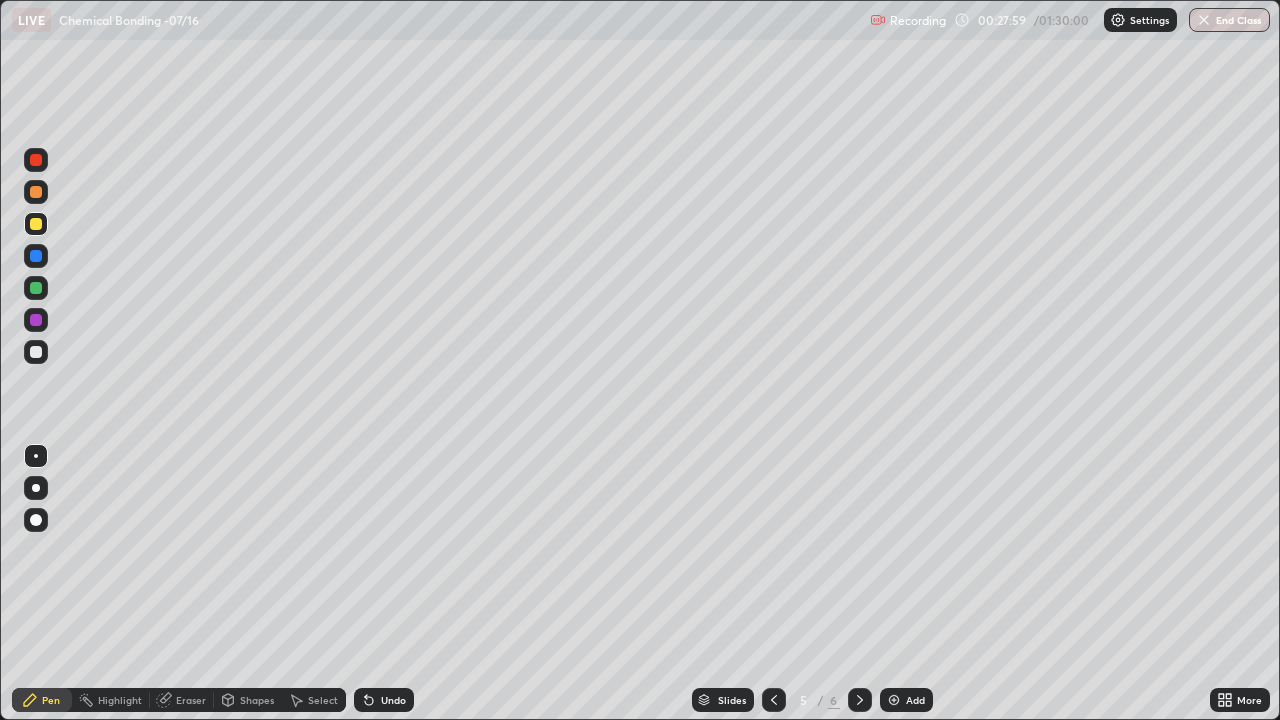 click 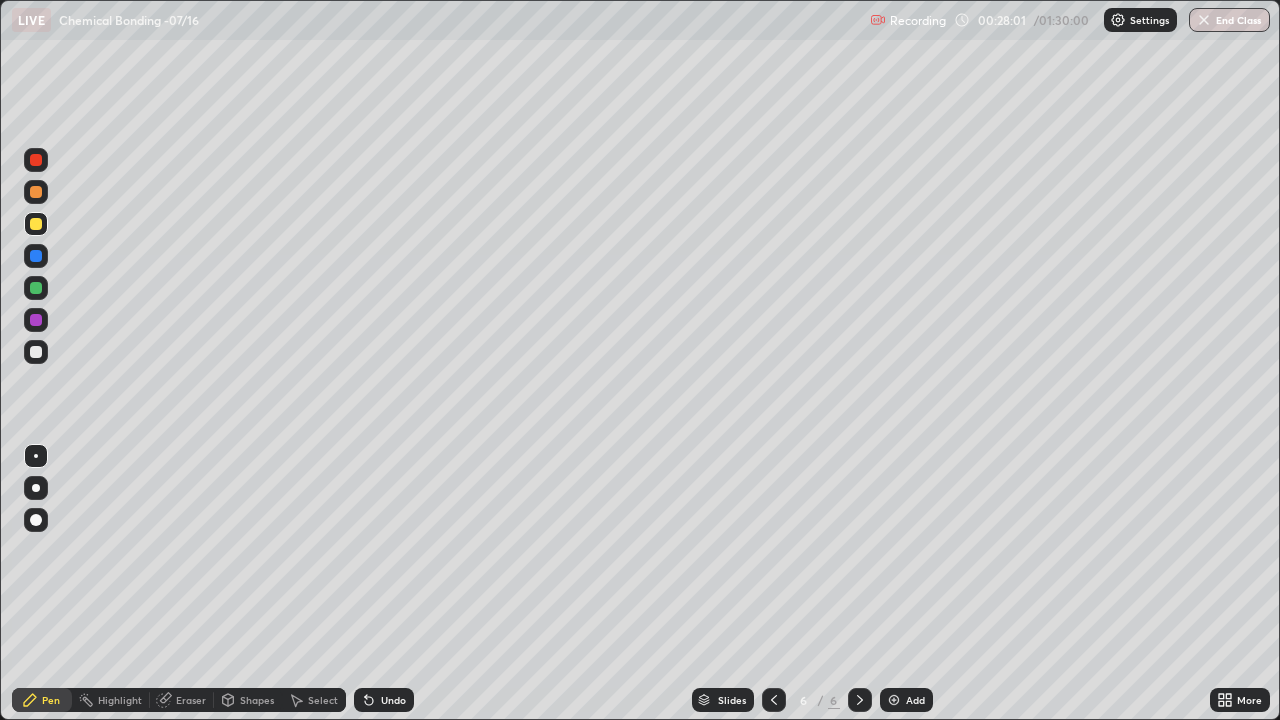 click at bounding box center [36, 352] 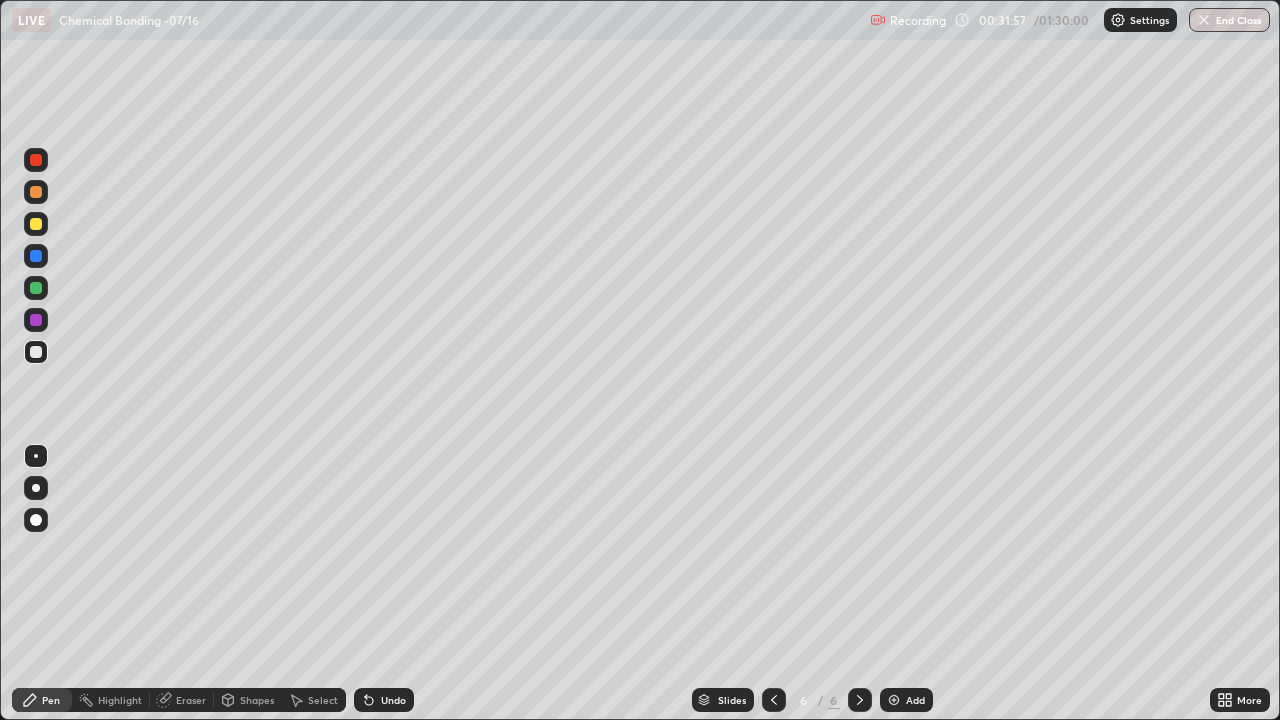 click at bounding box center [36, 256] 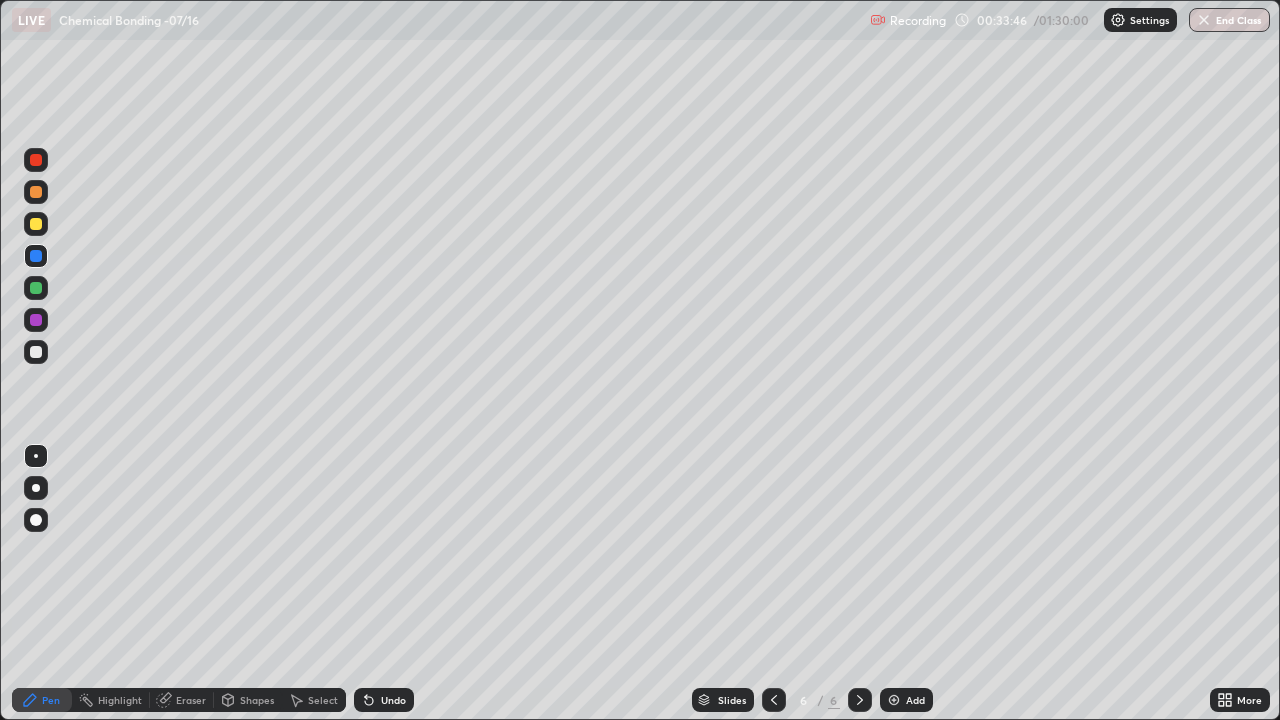 click at bounding box center [36, 224] 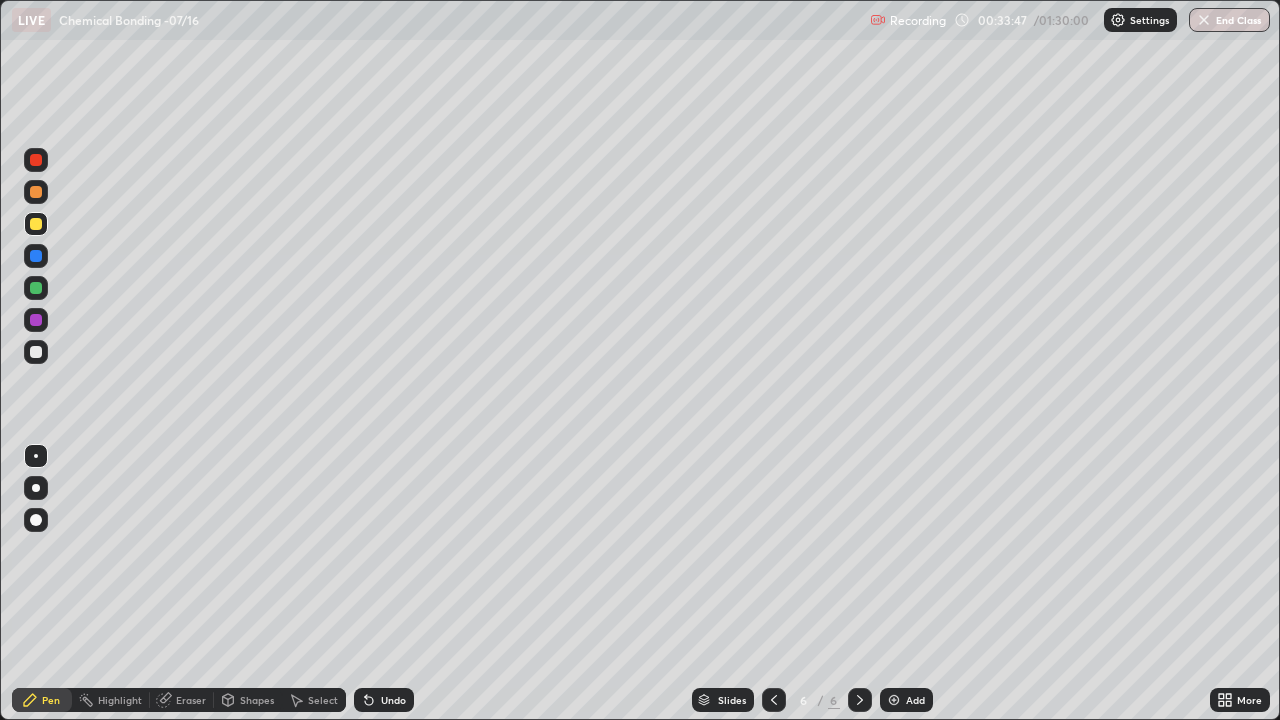 click on "Add" at bounding box center (915, 700) 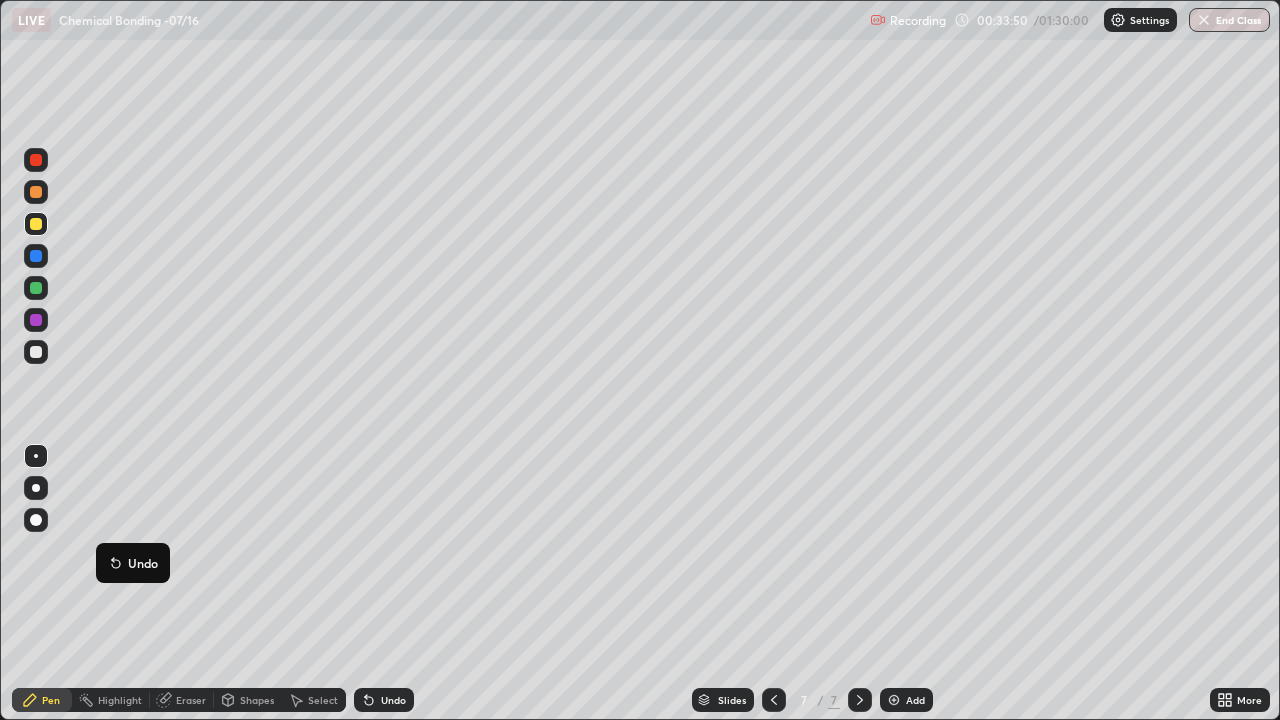 click at bounding box center (36, 488) 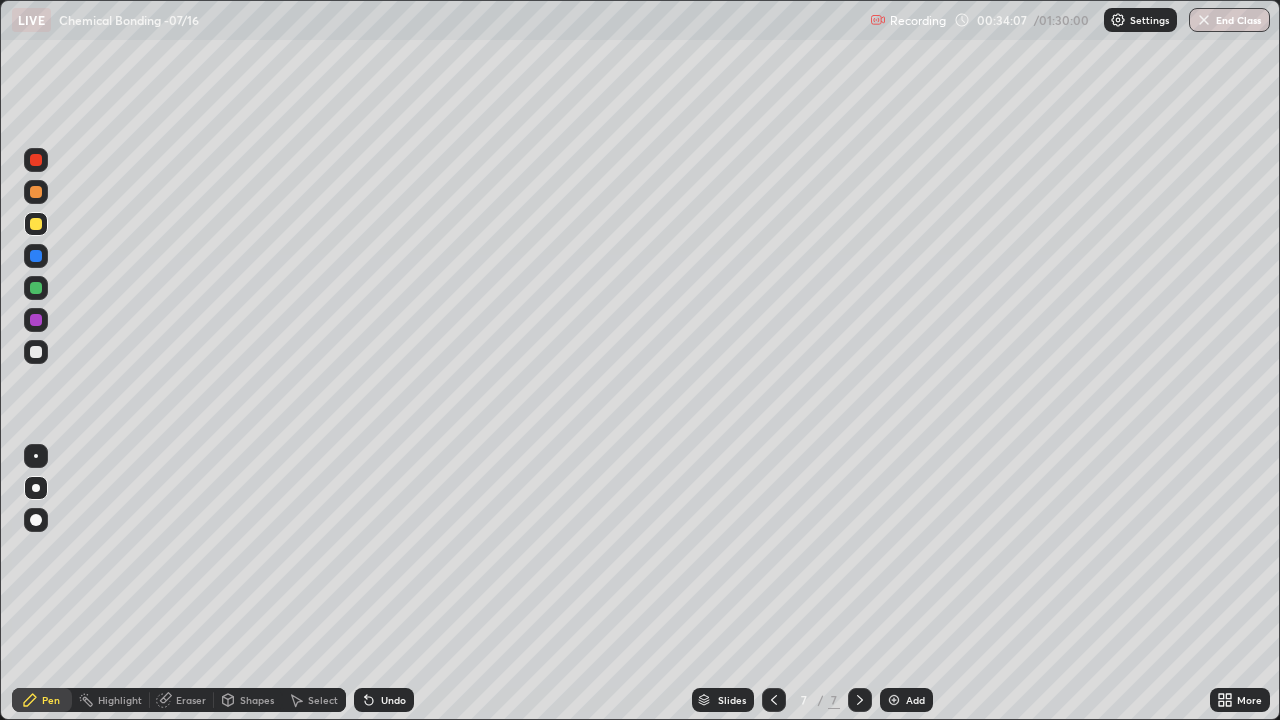 click at bounding box center (36, 352) 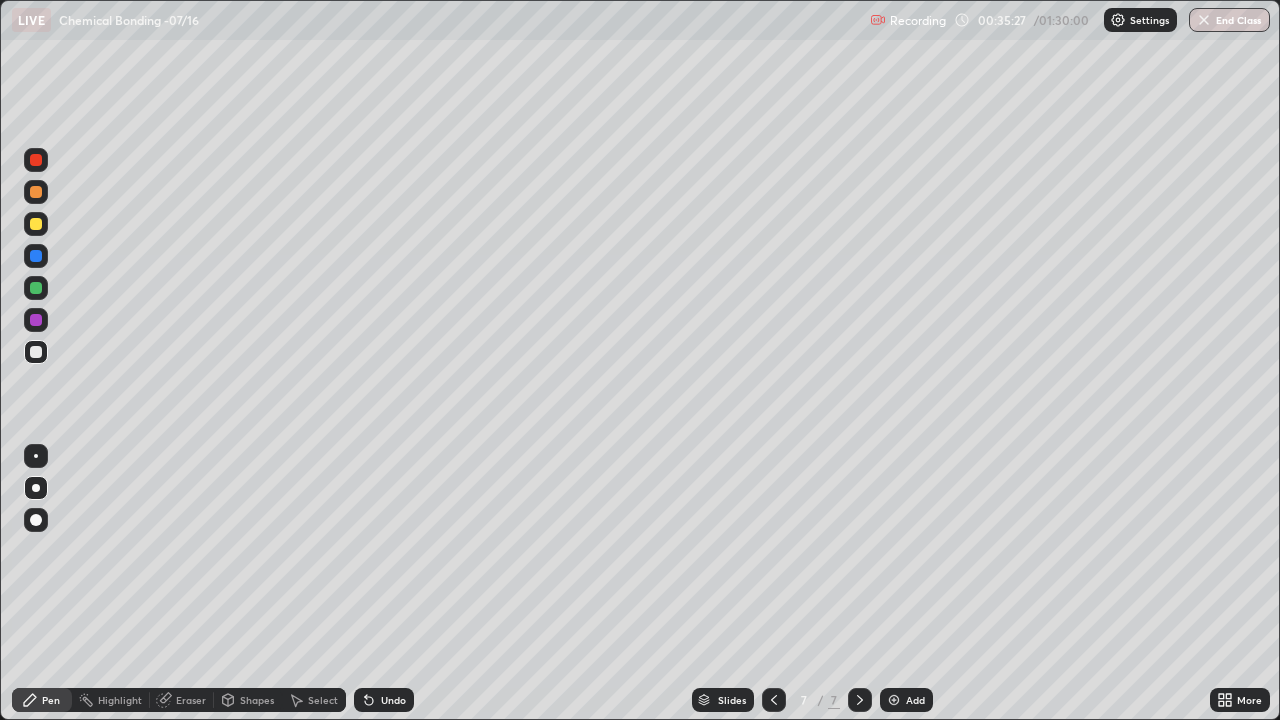 click at bounding box center [36, 288] 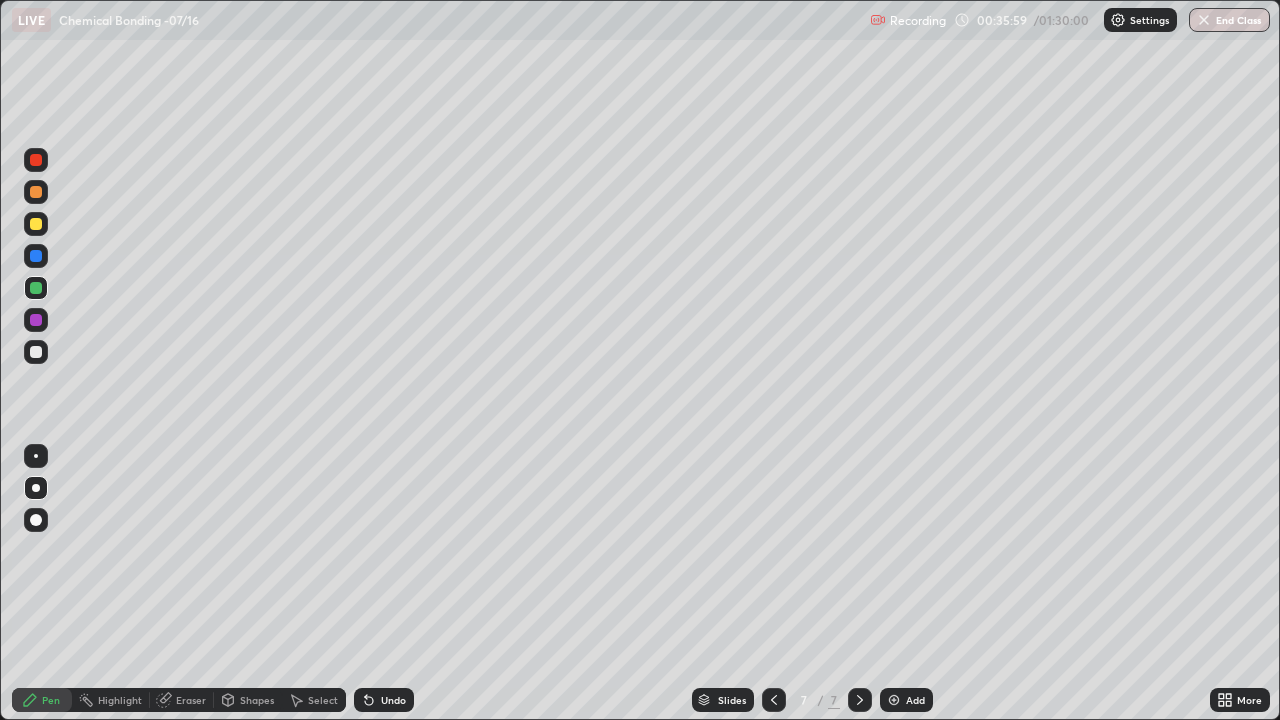 click at bounding box center (36, 352) 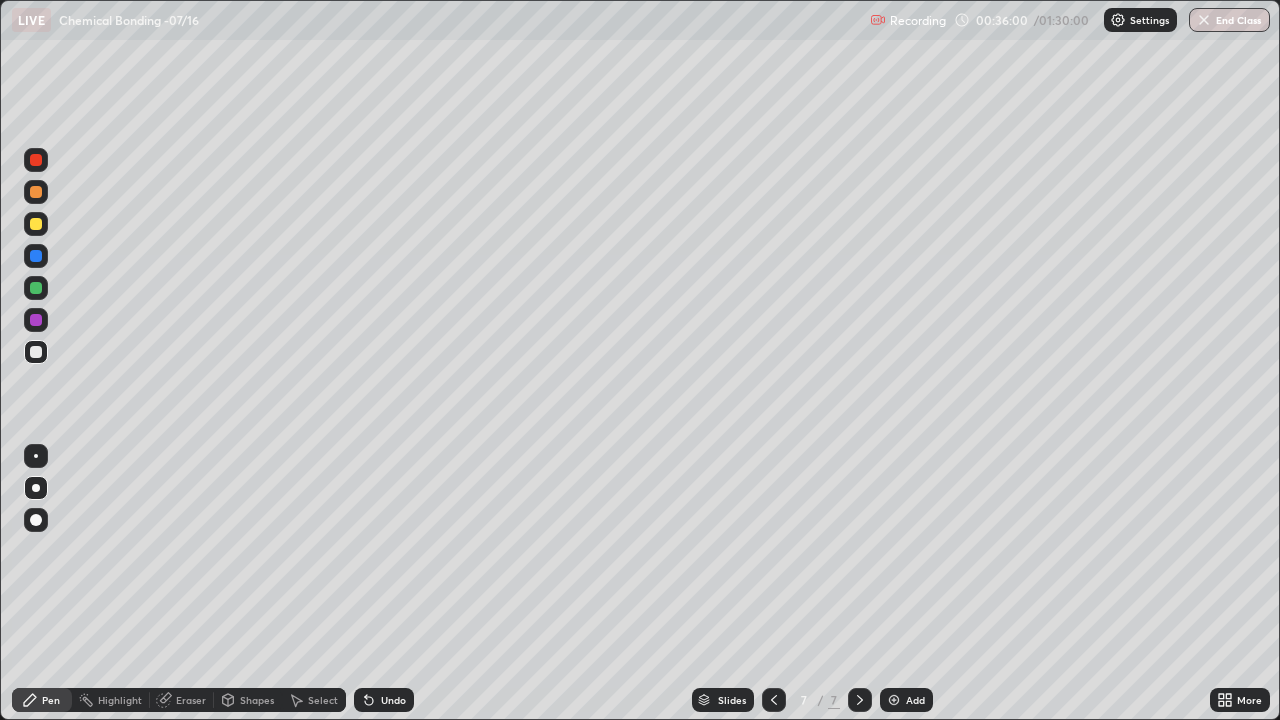 click at bounding box center [36, 352] 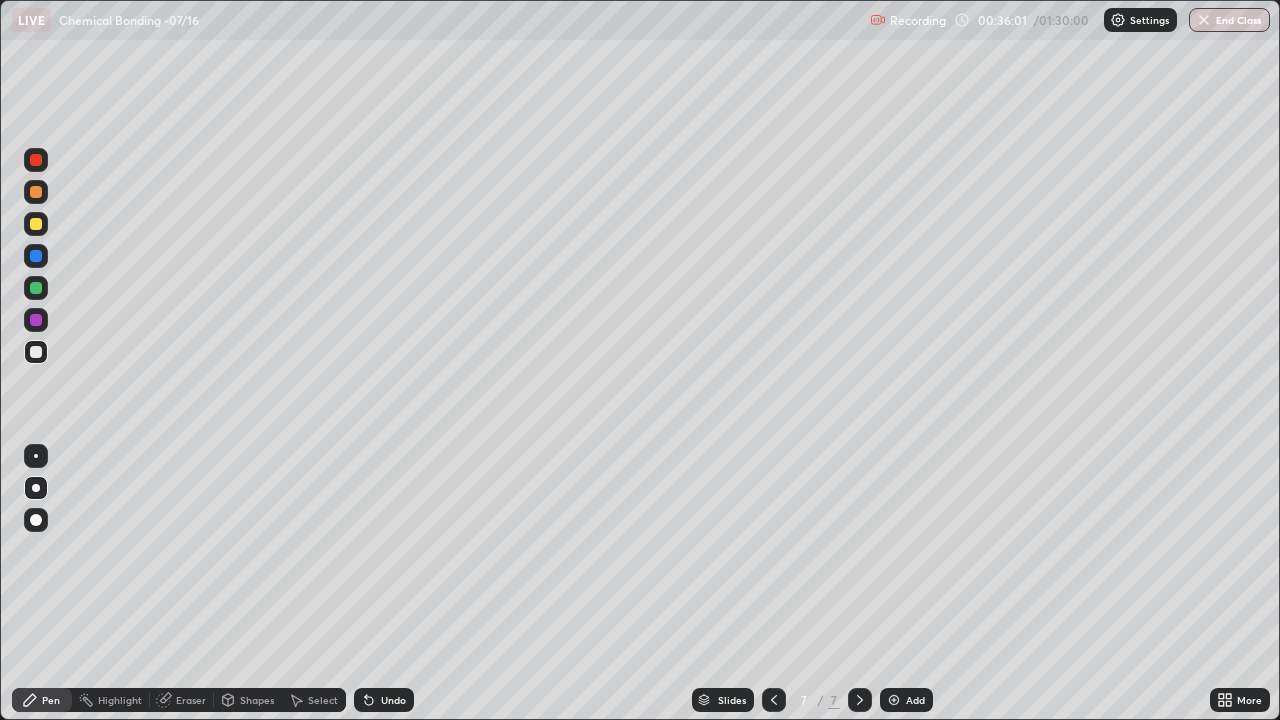click at bounding box center [36, 352] 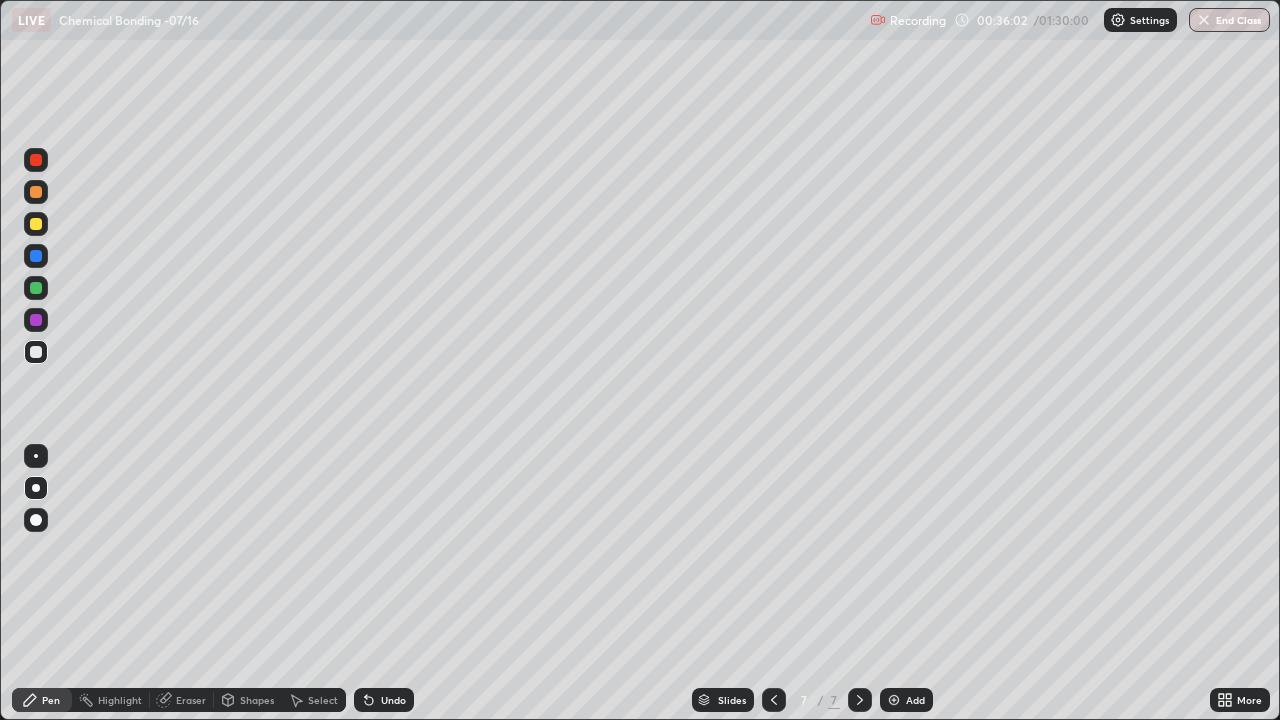 click at bounding box center [36, 352] 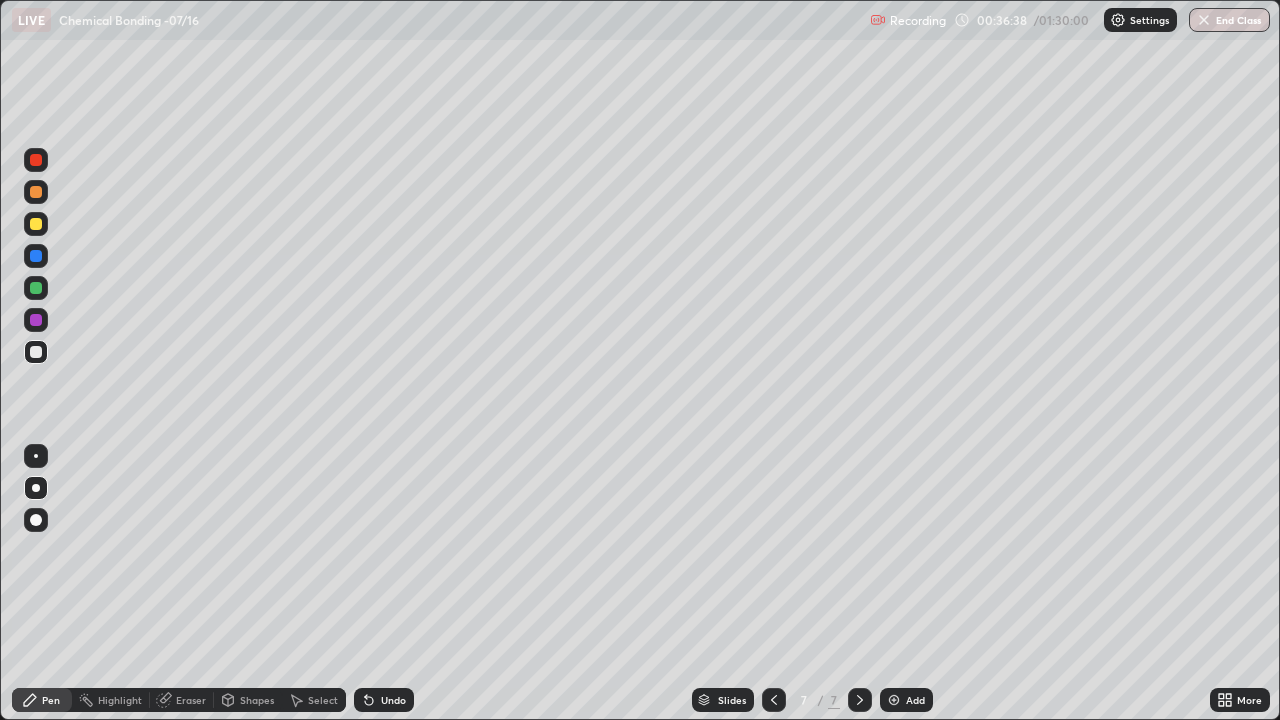 click at bounding box center [36, 320] 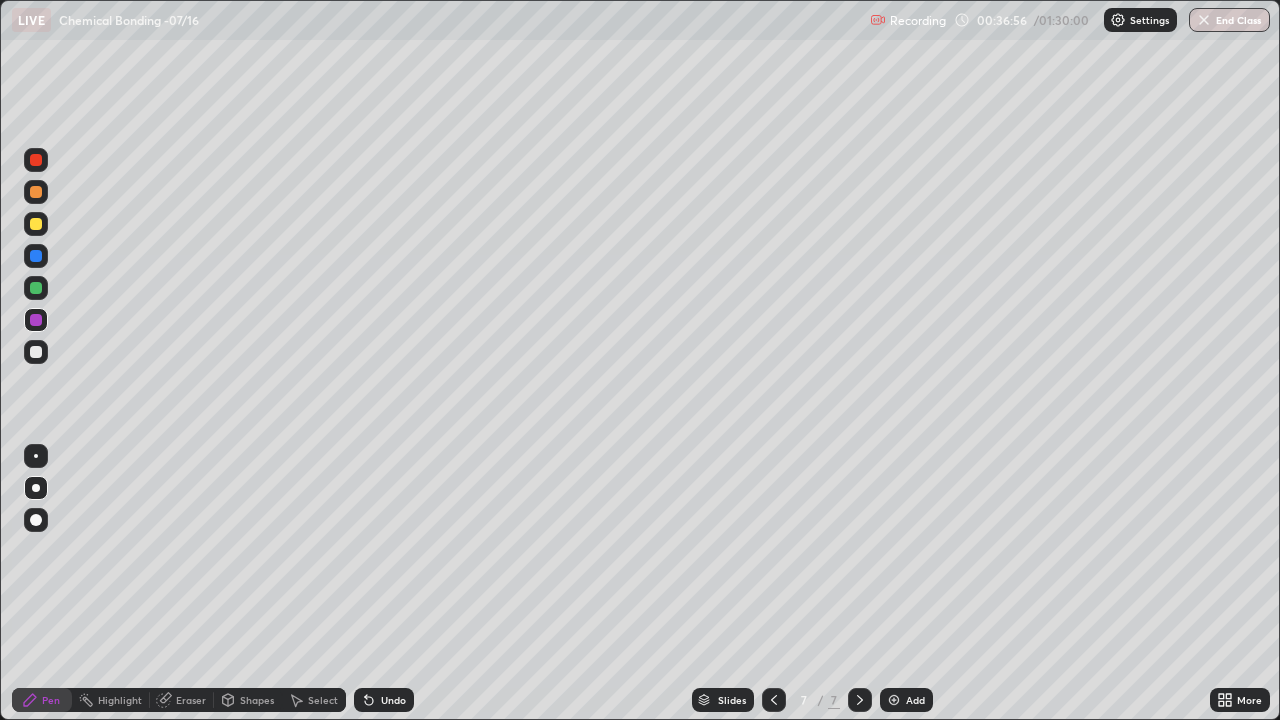 click at bounding box center (36, 288) 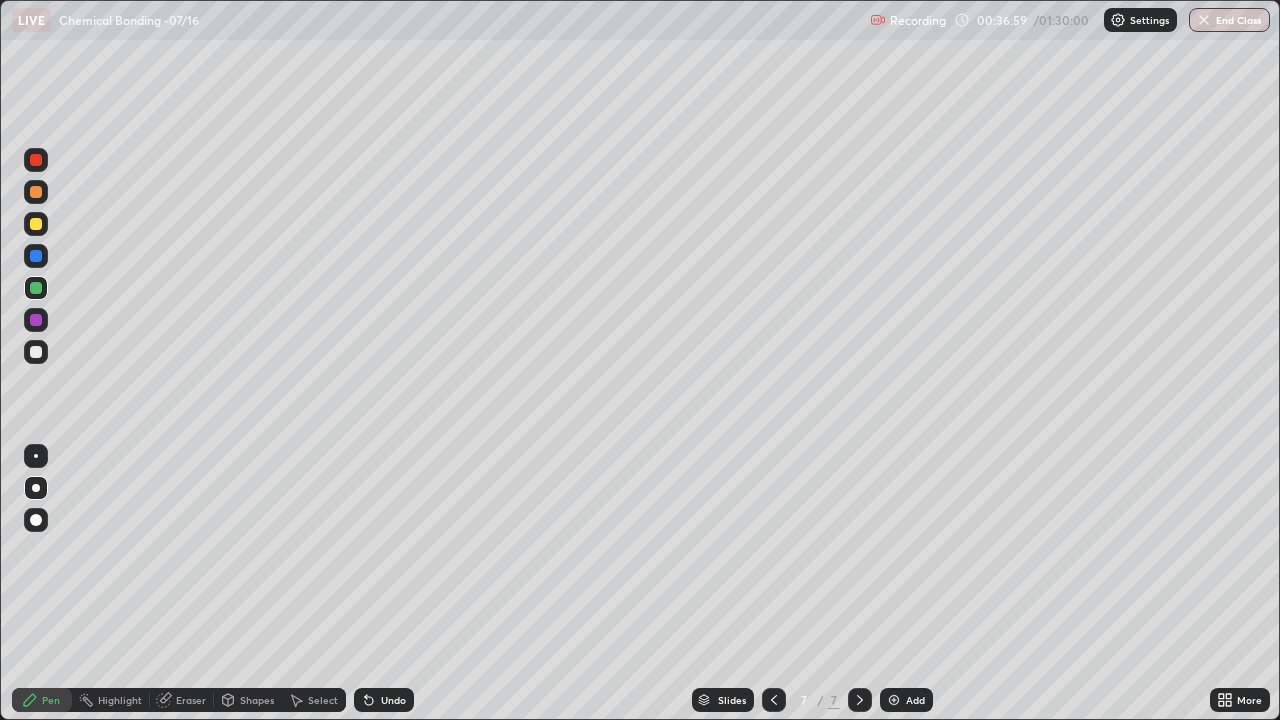 click on "Shapes" at bounding box center [257, 700] 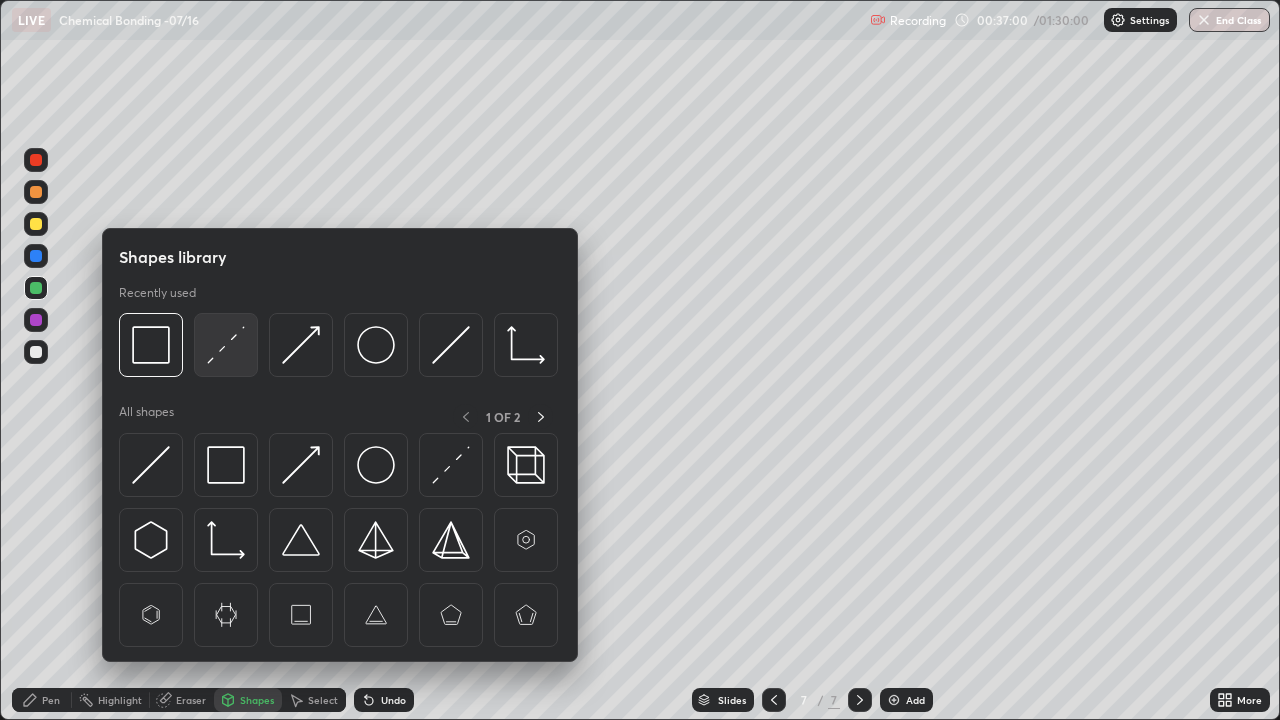 click at bounding box center [226, 345] 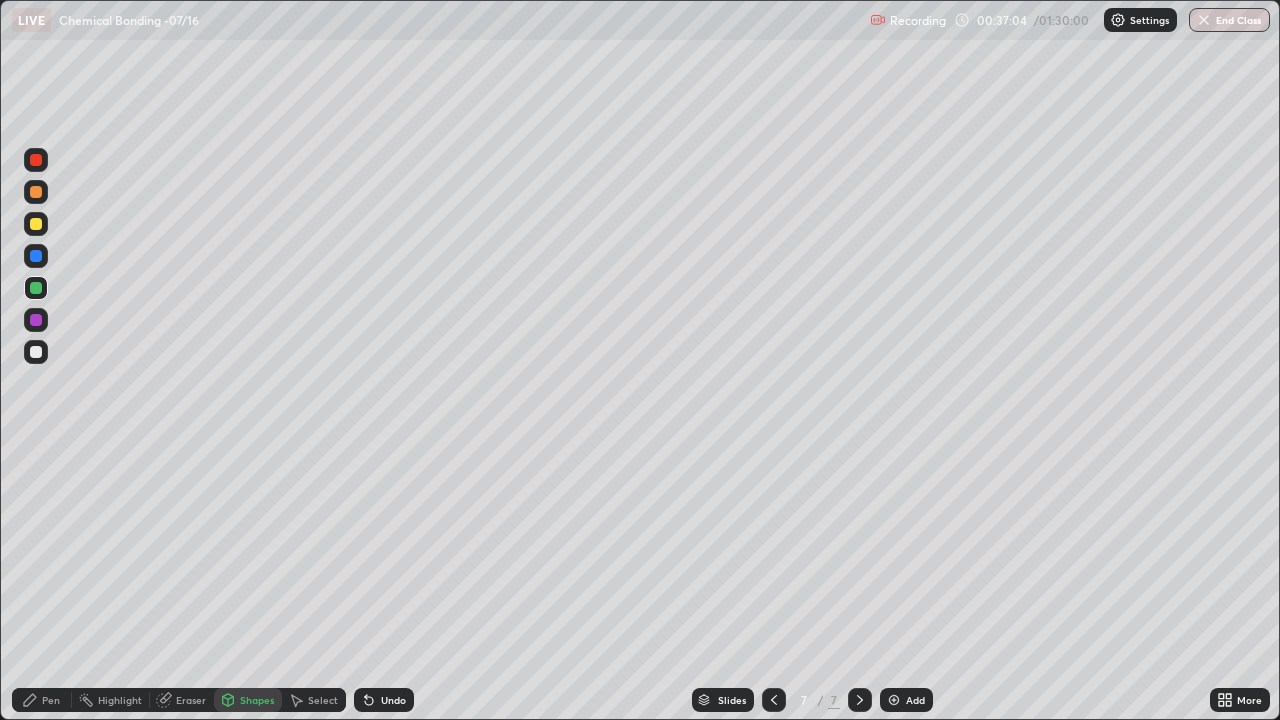 click on "Pen" at bounding box center (51, 700) 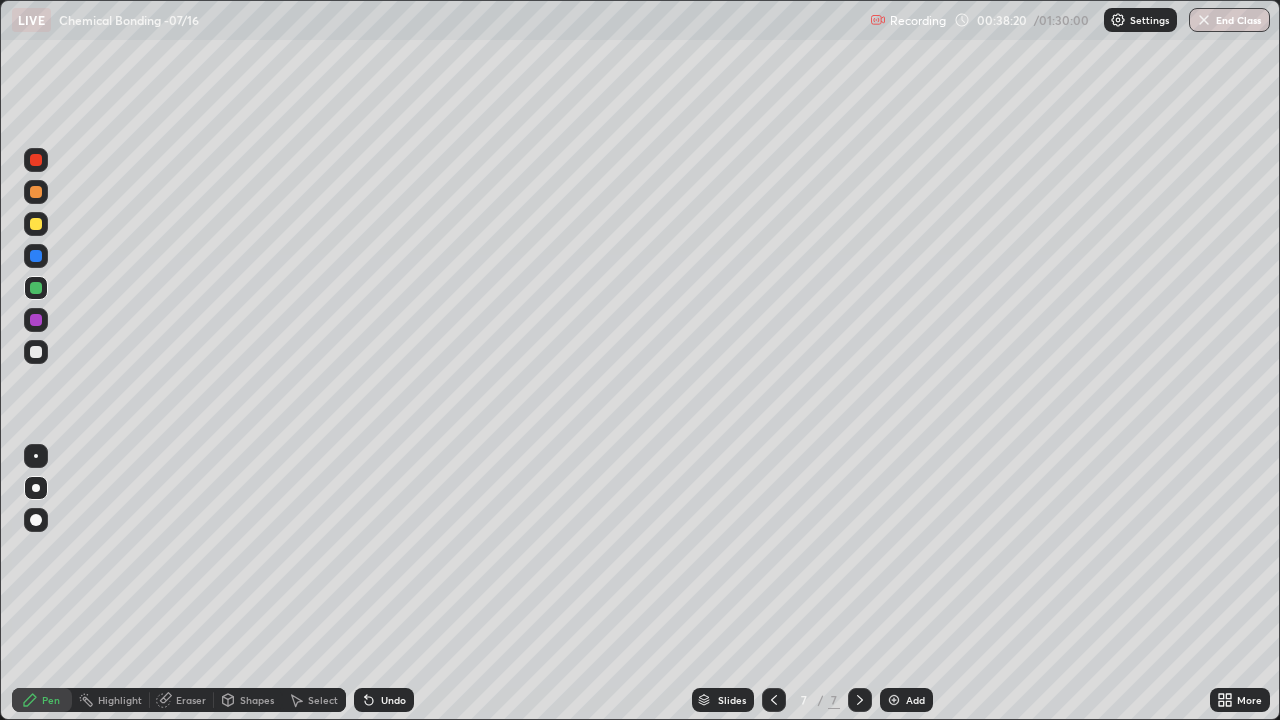 click at bounding box center (36, 352) 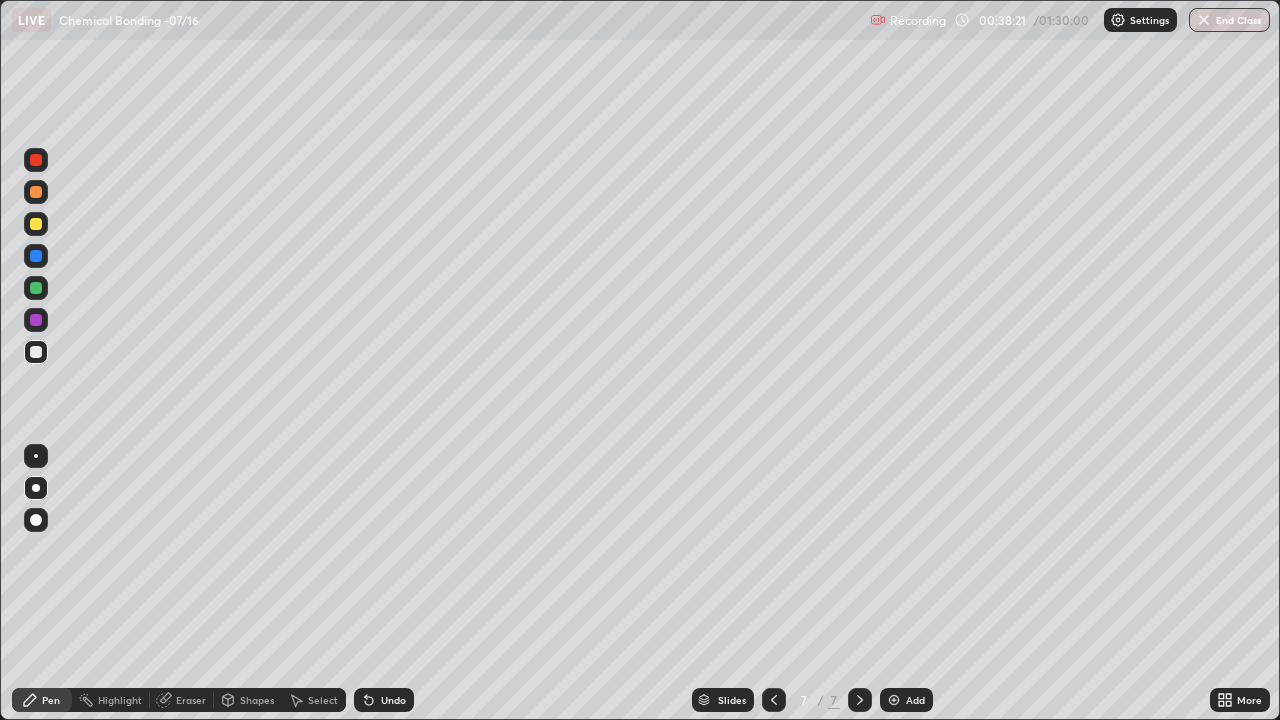 click at bounding box center (894, 700) 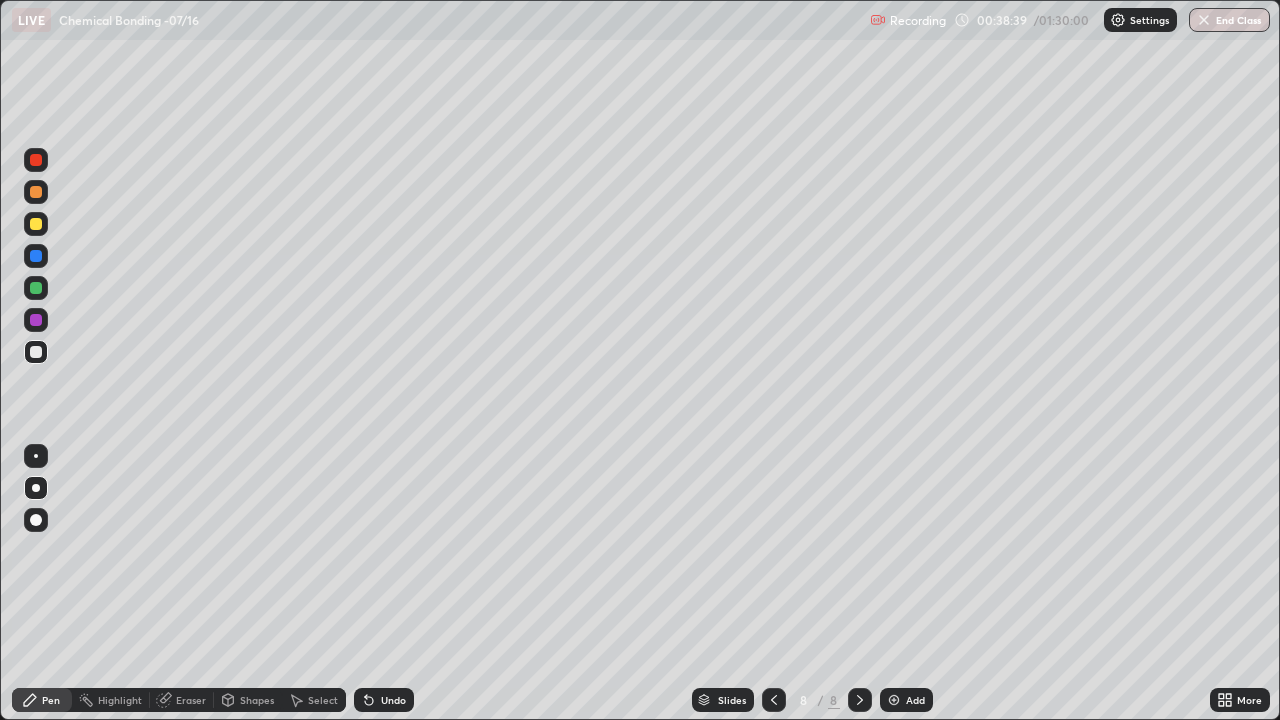 click at bounding box center (36, 192) 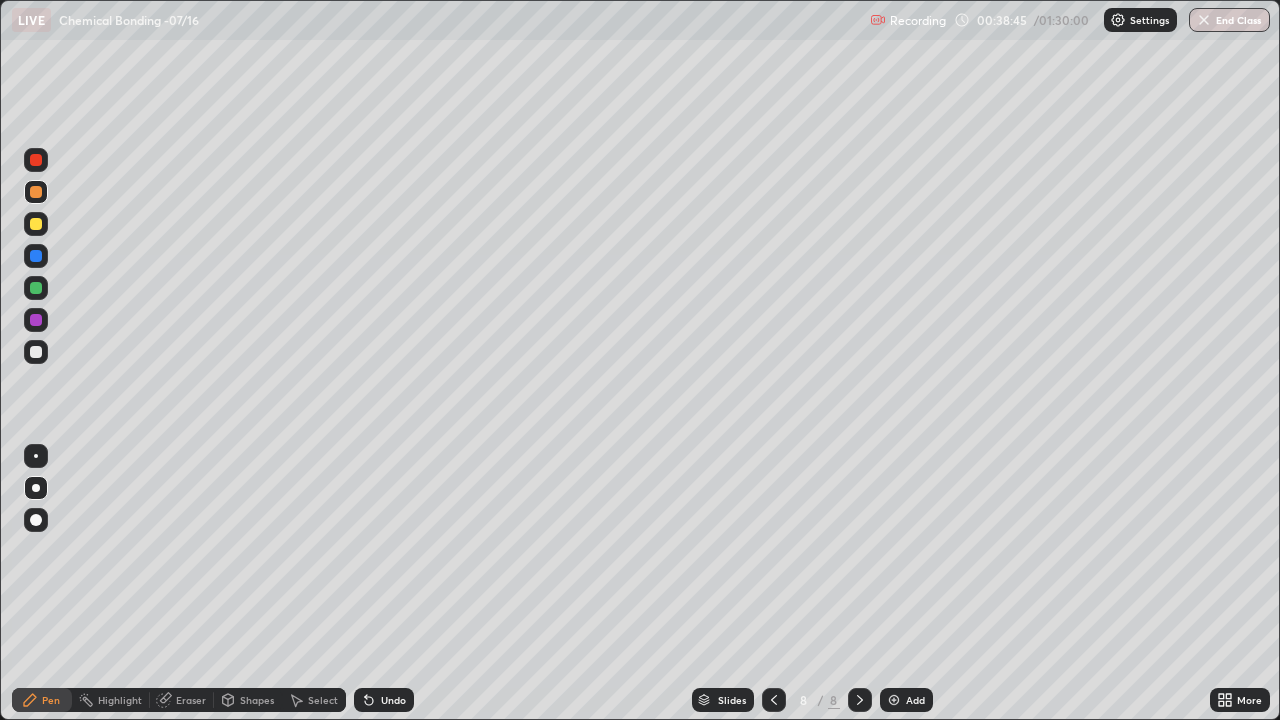 click at bounding box center (36, 352) 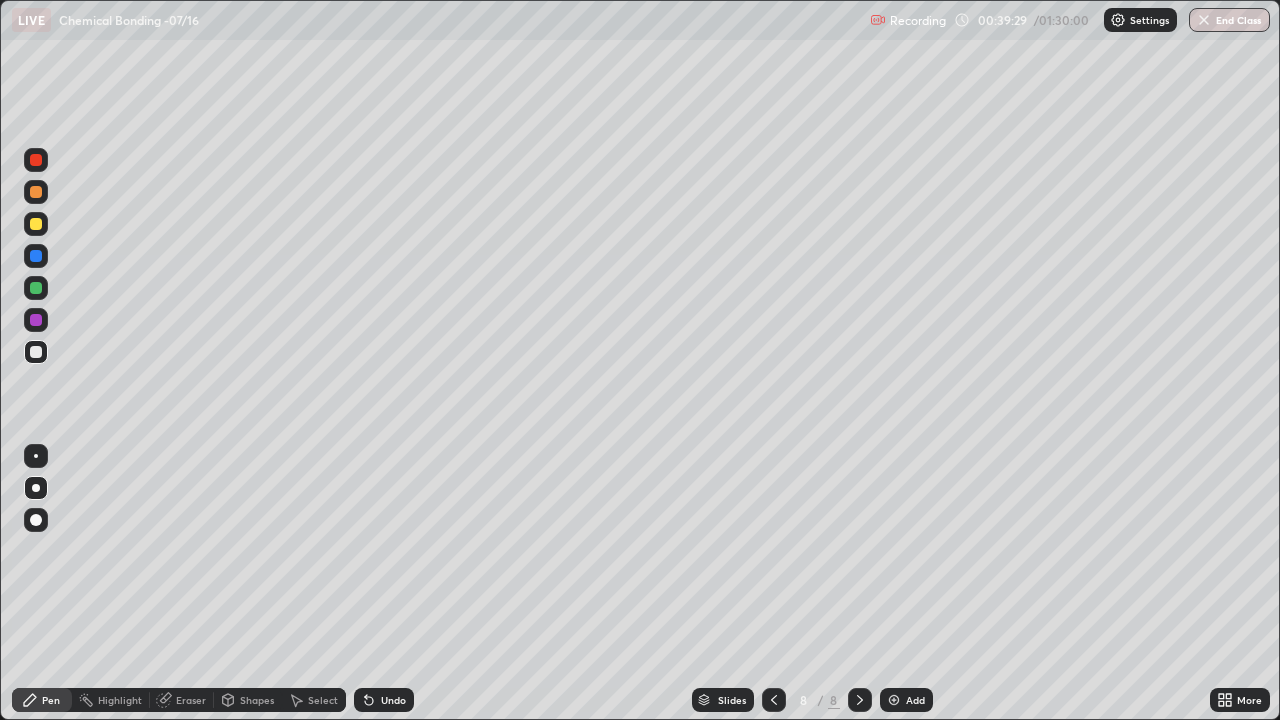 click at bounding box center (36, 288) 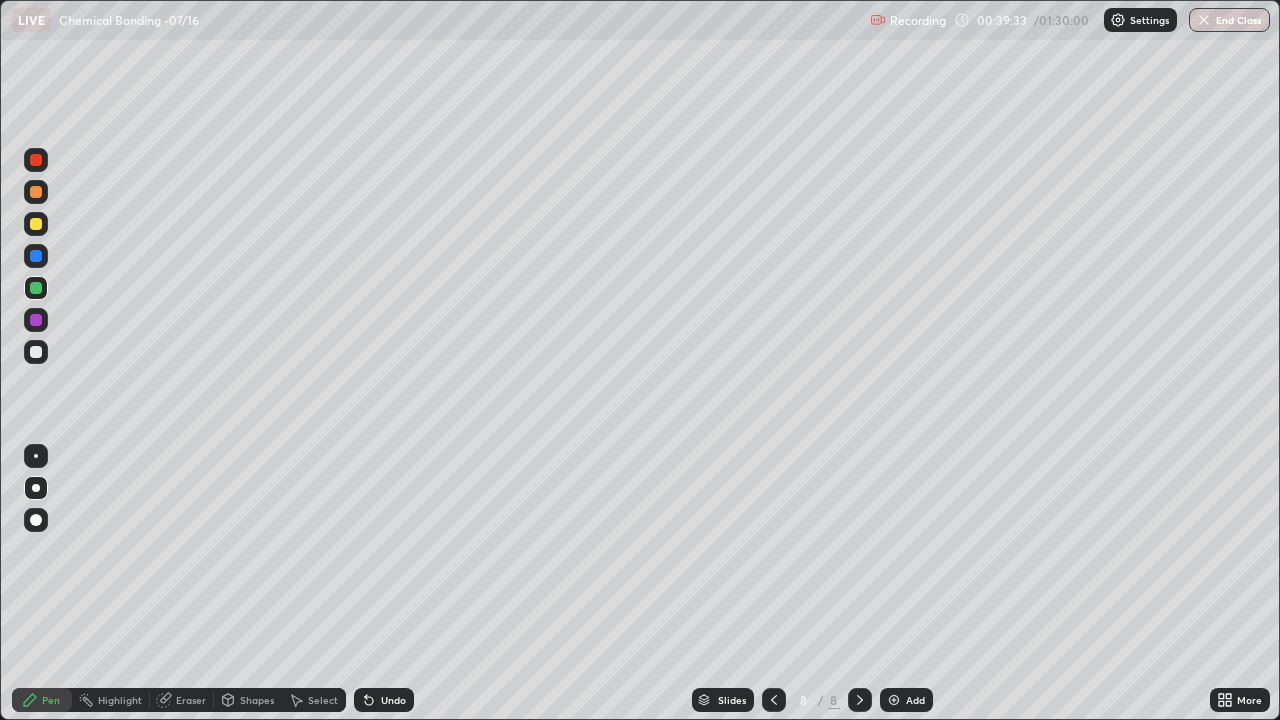 click on "Shapes" at bounding box center (248, 700) 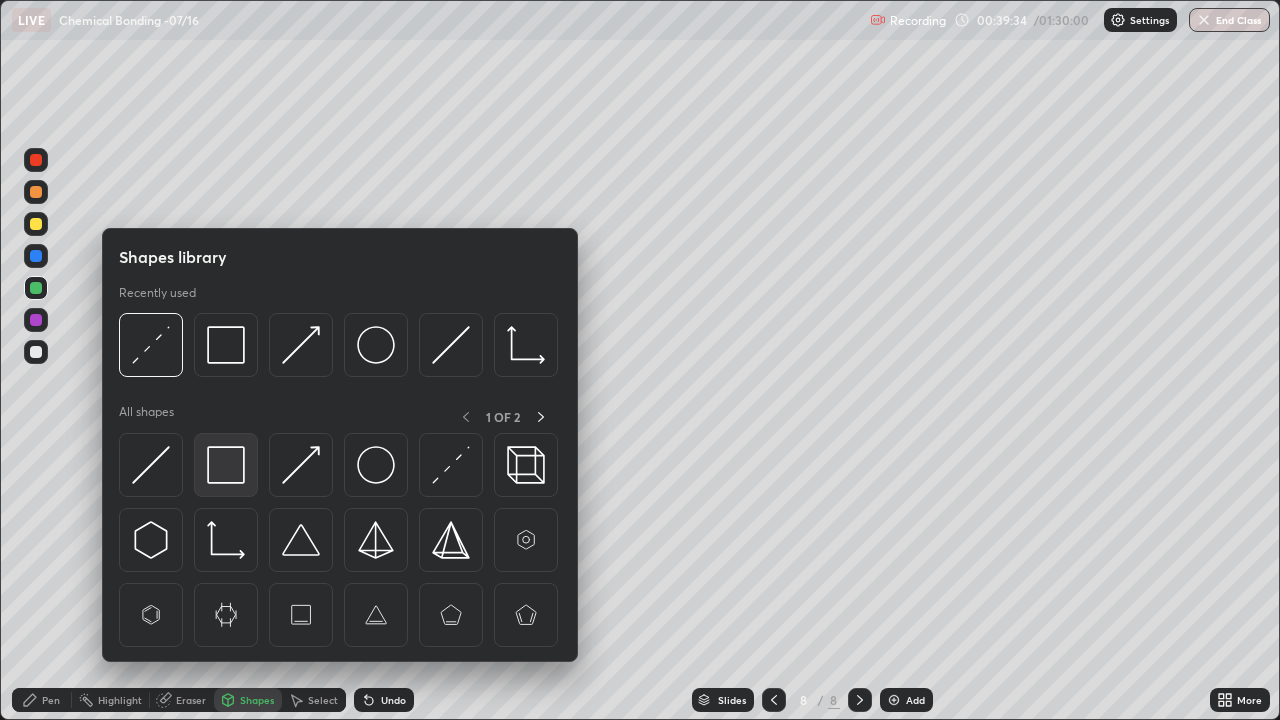 click at bounding box center [226, 465] 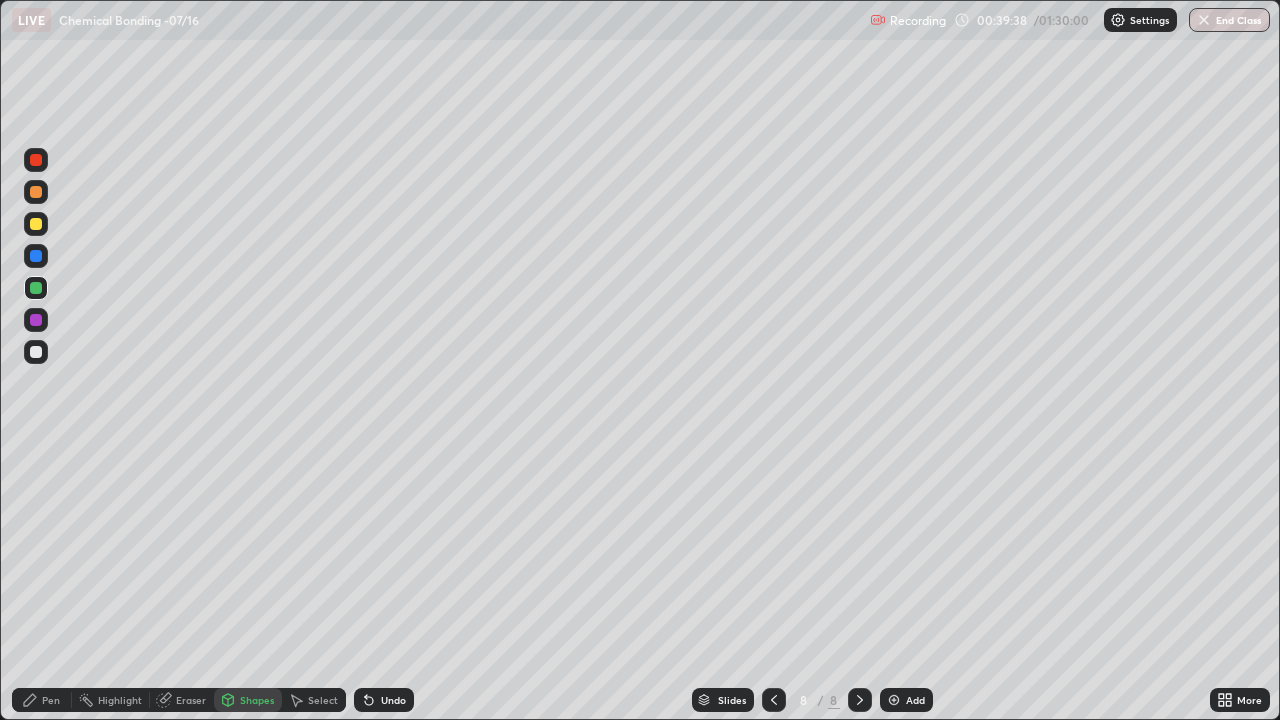 click on "Pen" at bounding box center [51, 700] 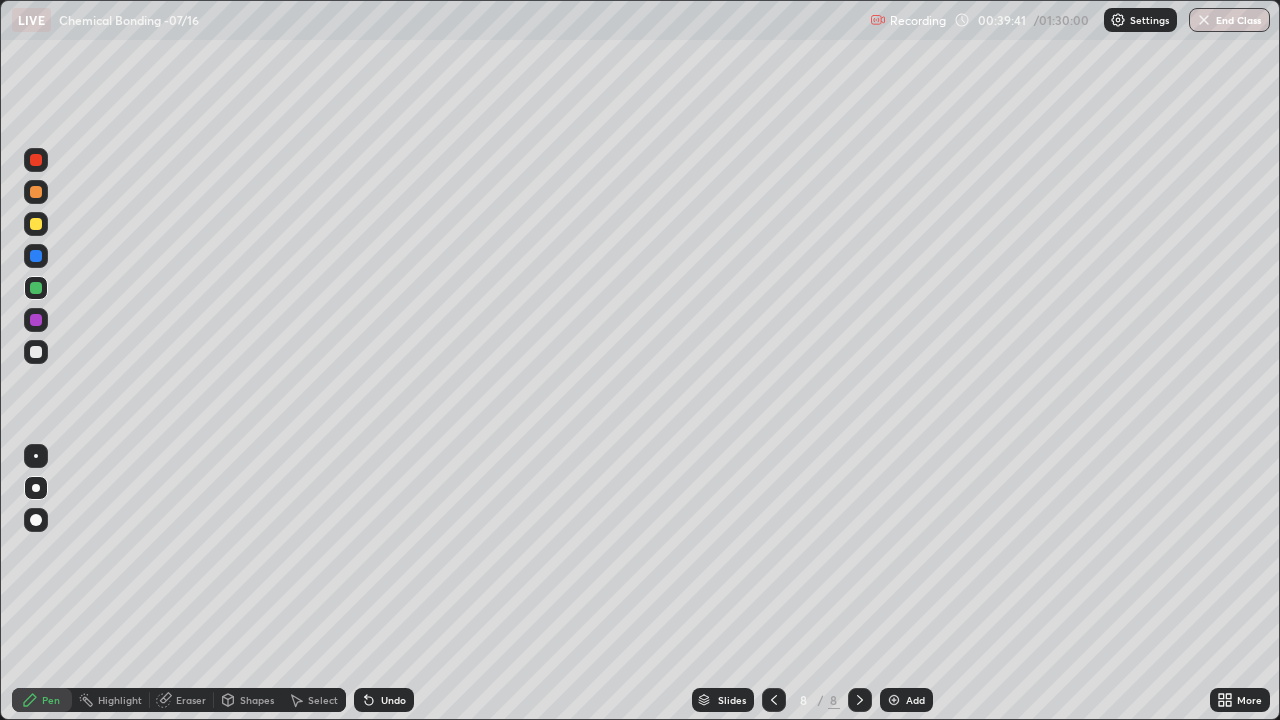 click on "Shapes" at bounding box center (257, 700) 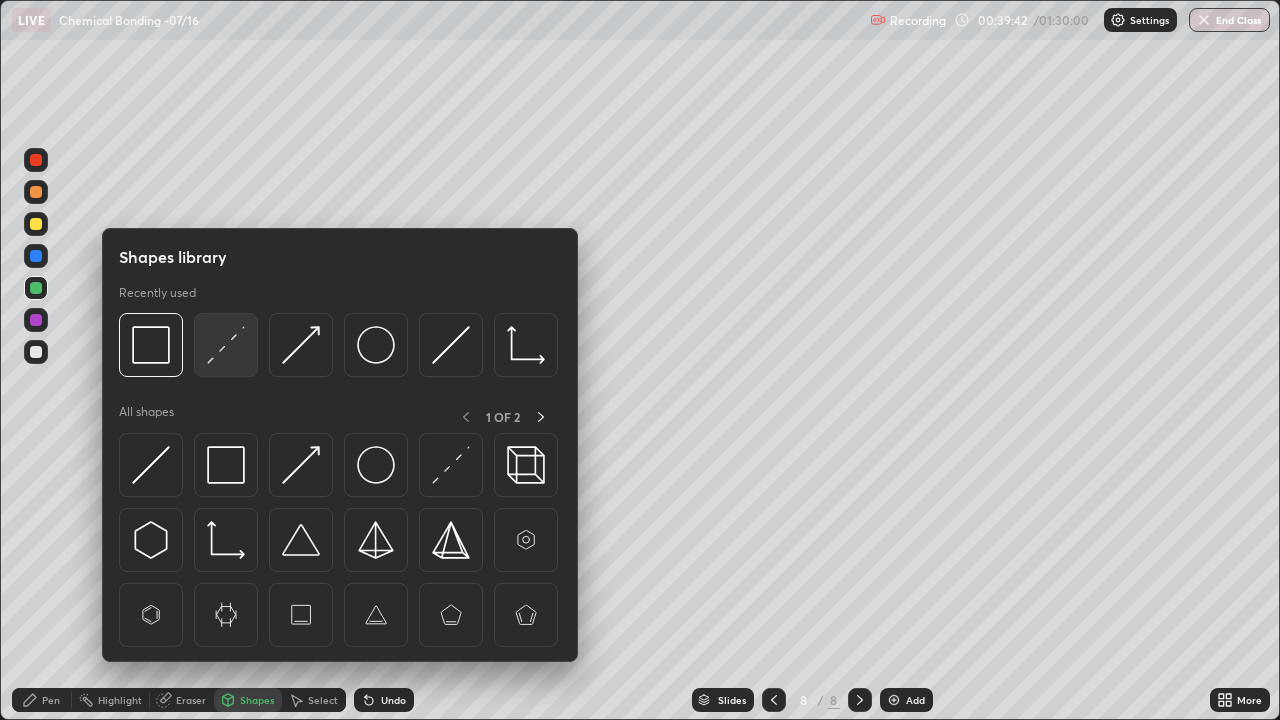 click at bounding box center [226, 345] 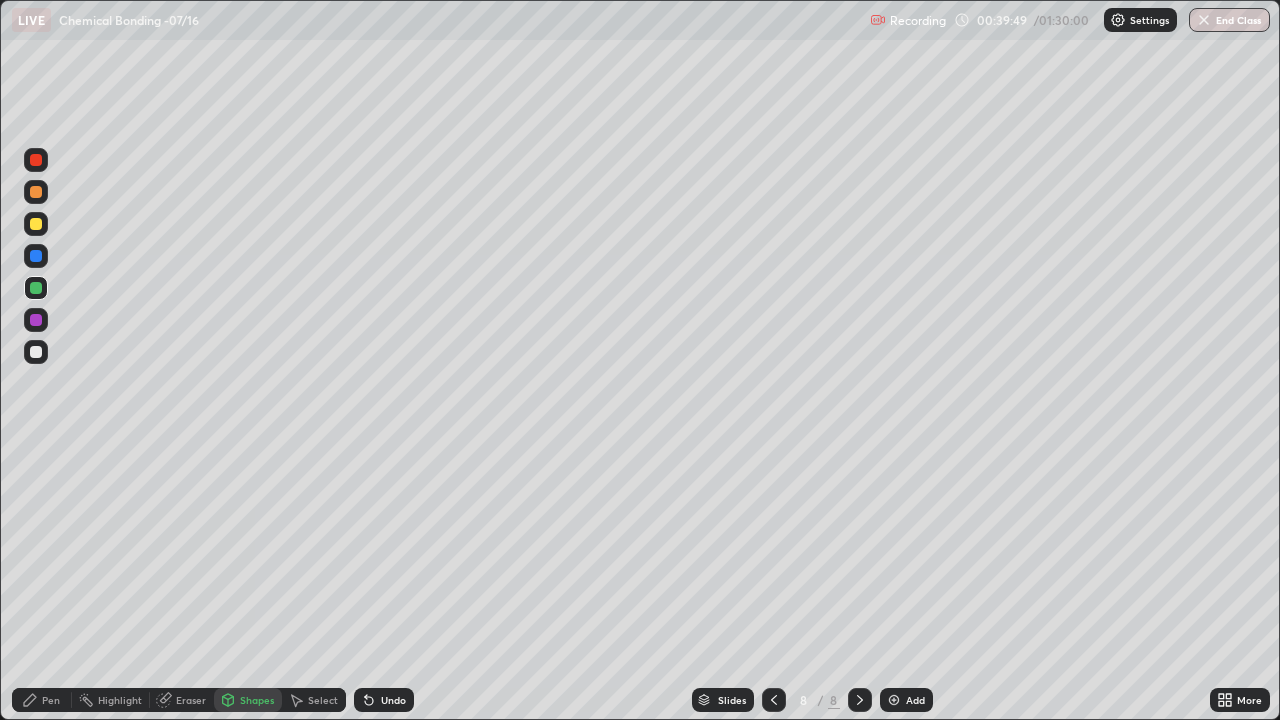 click 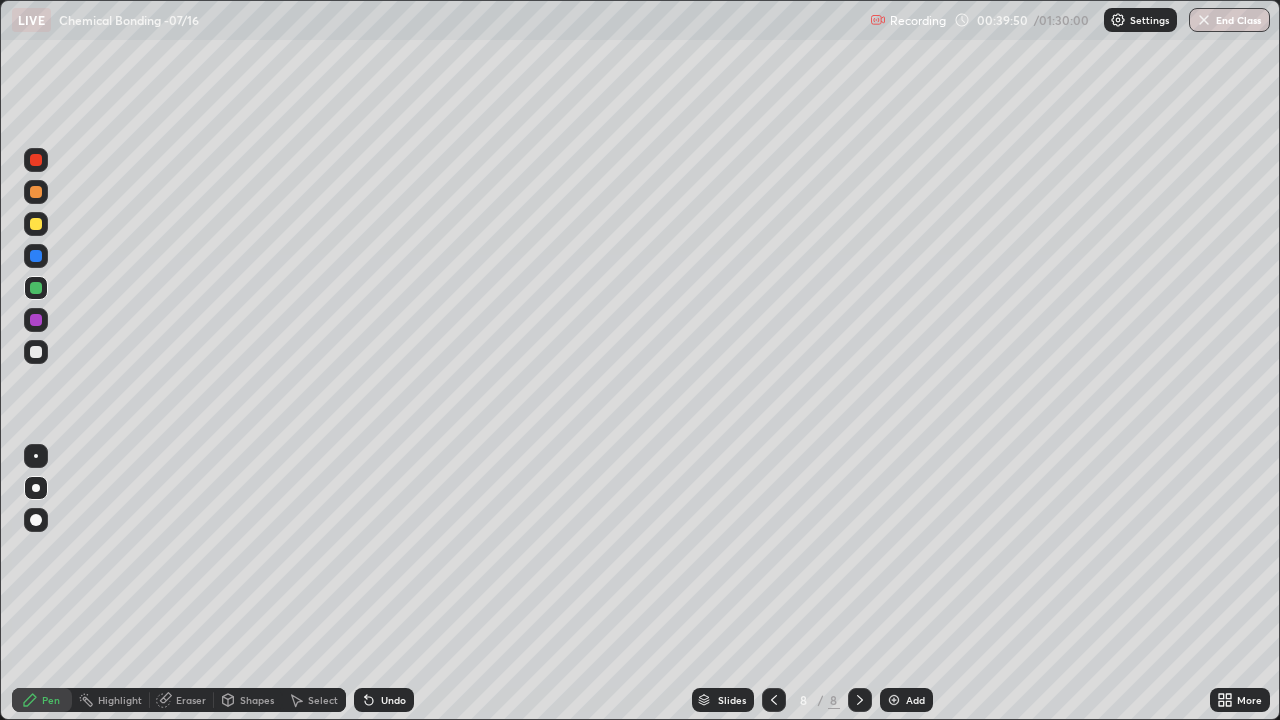 click at bounding box center [36, 224] 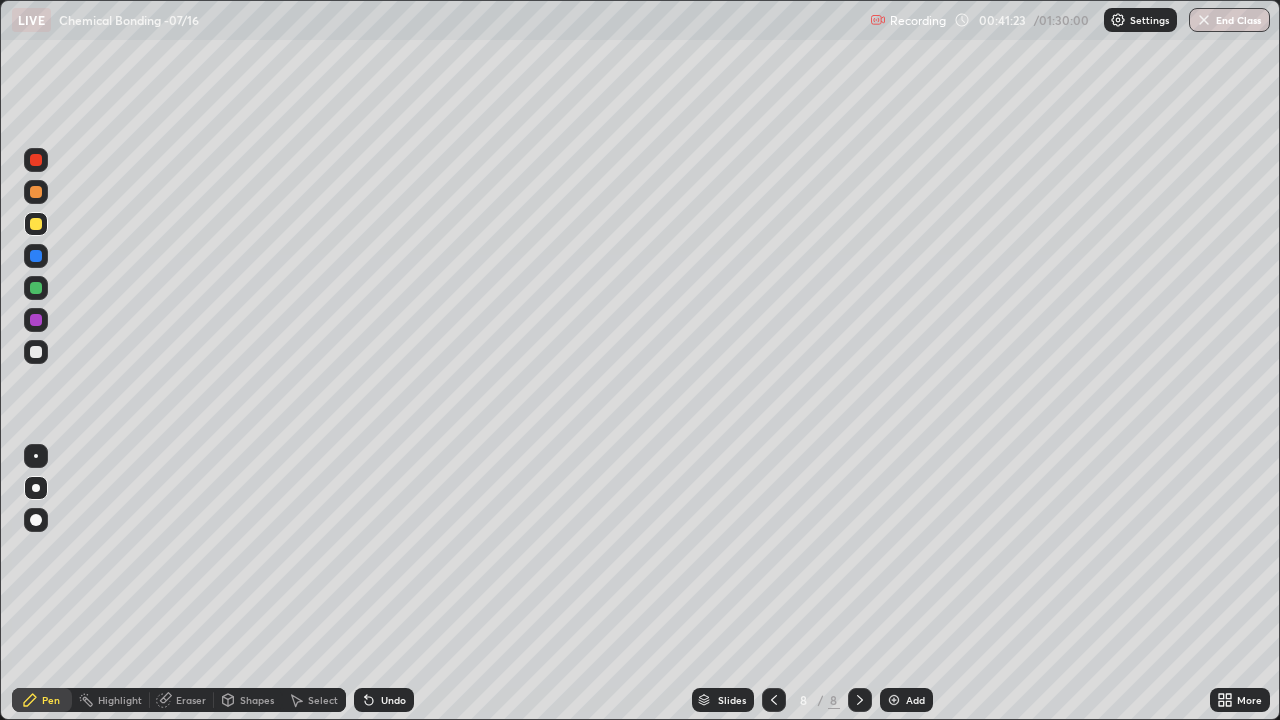 click 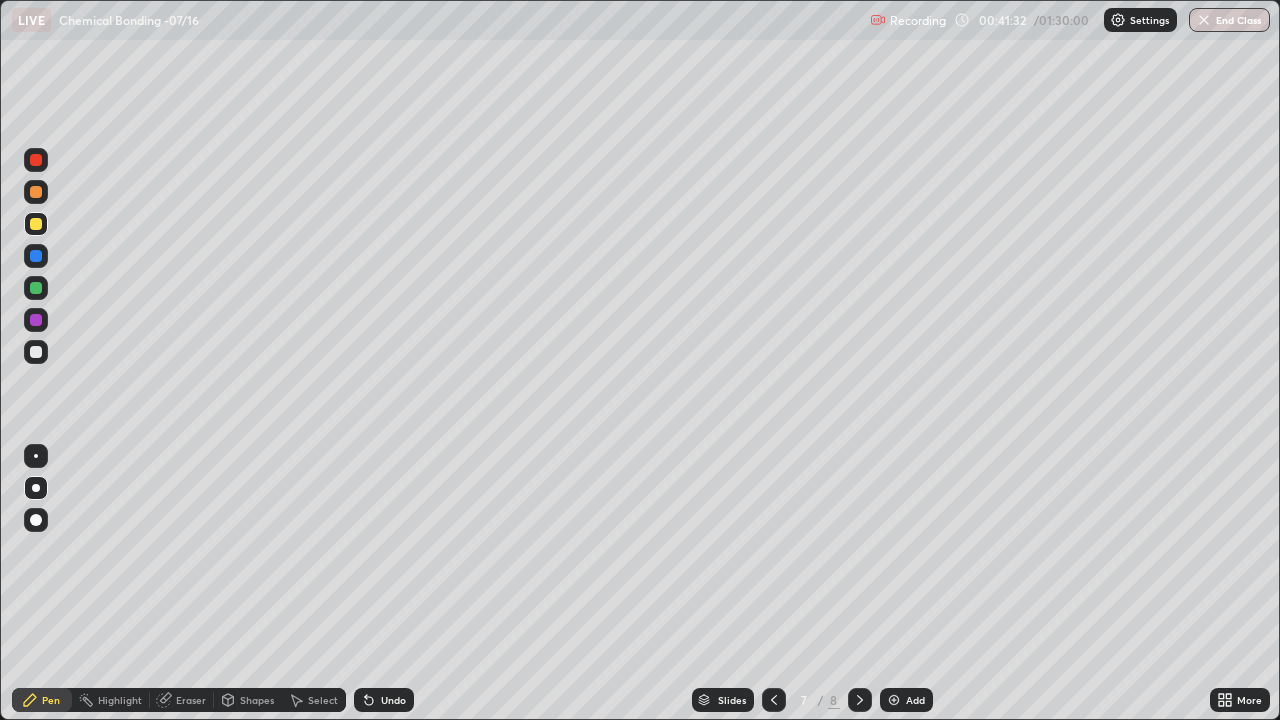 click 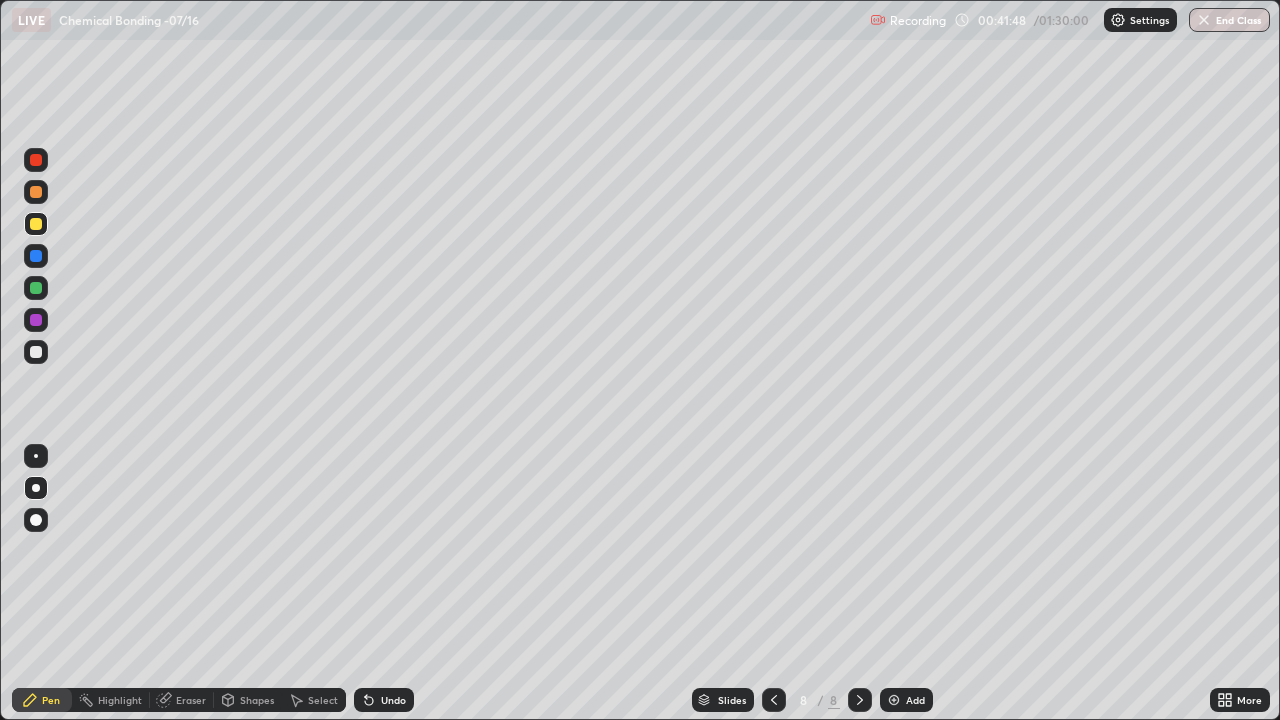 click on "Undo" at bounding box center (393, 700) 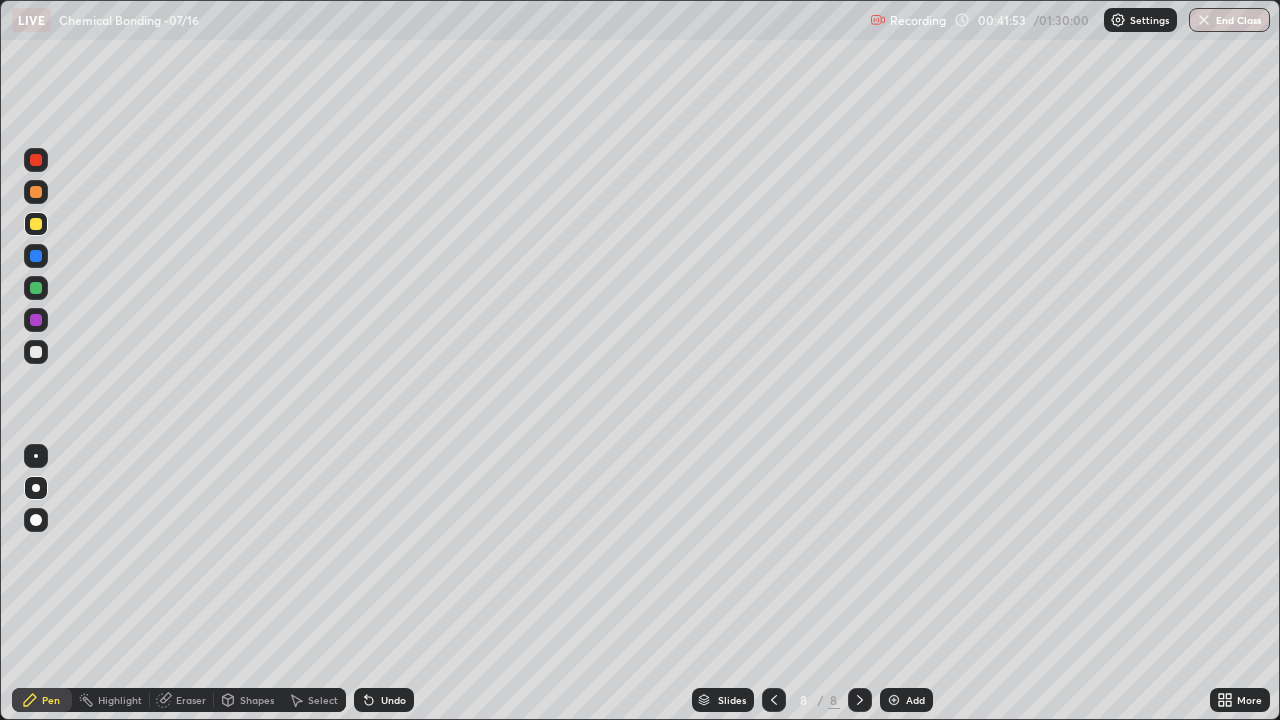 click 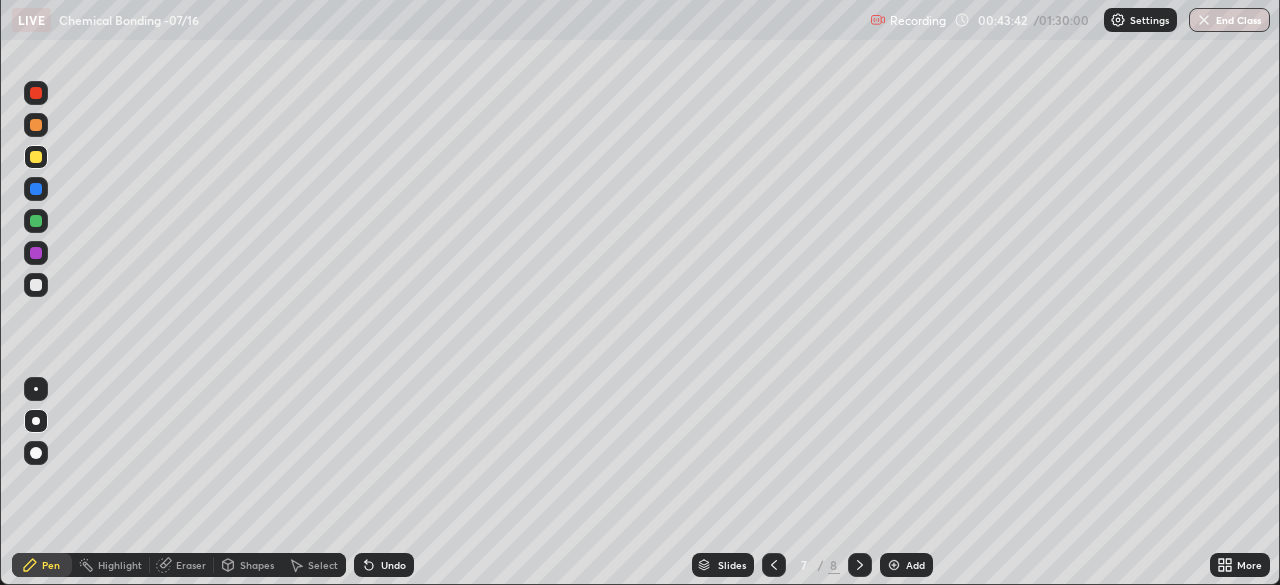 scroll, scrollTop: 585, scrollLeft: 1280, axis: both 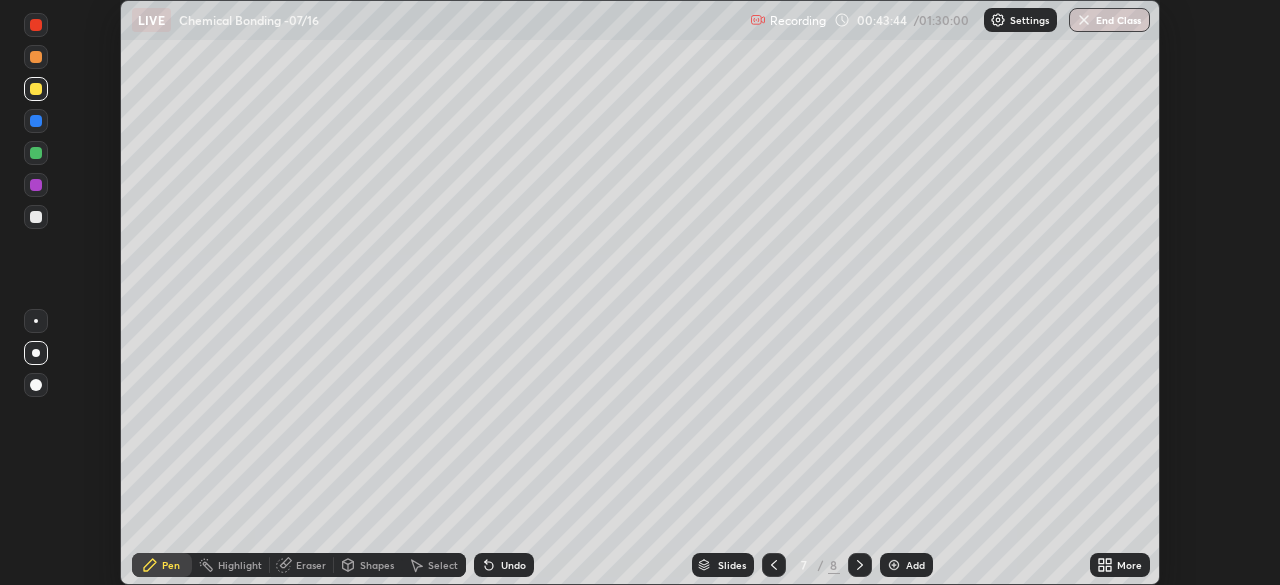 click on "More" at bounding box center (1120, 565) 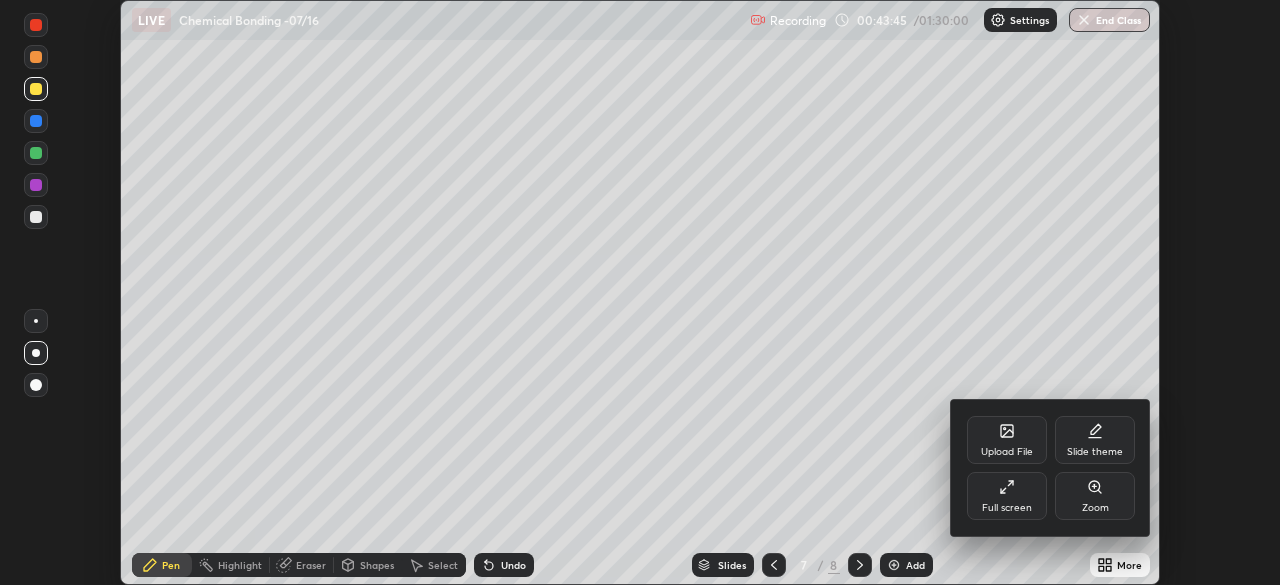 click on "Full screen" at bounding box center (1007, 508) 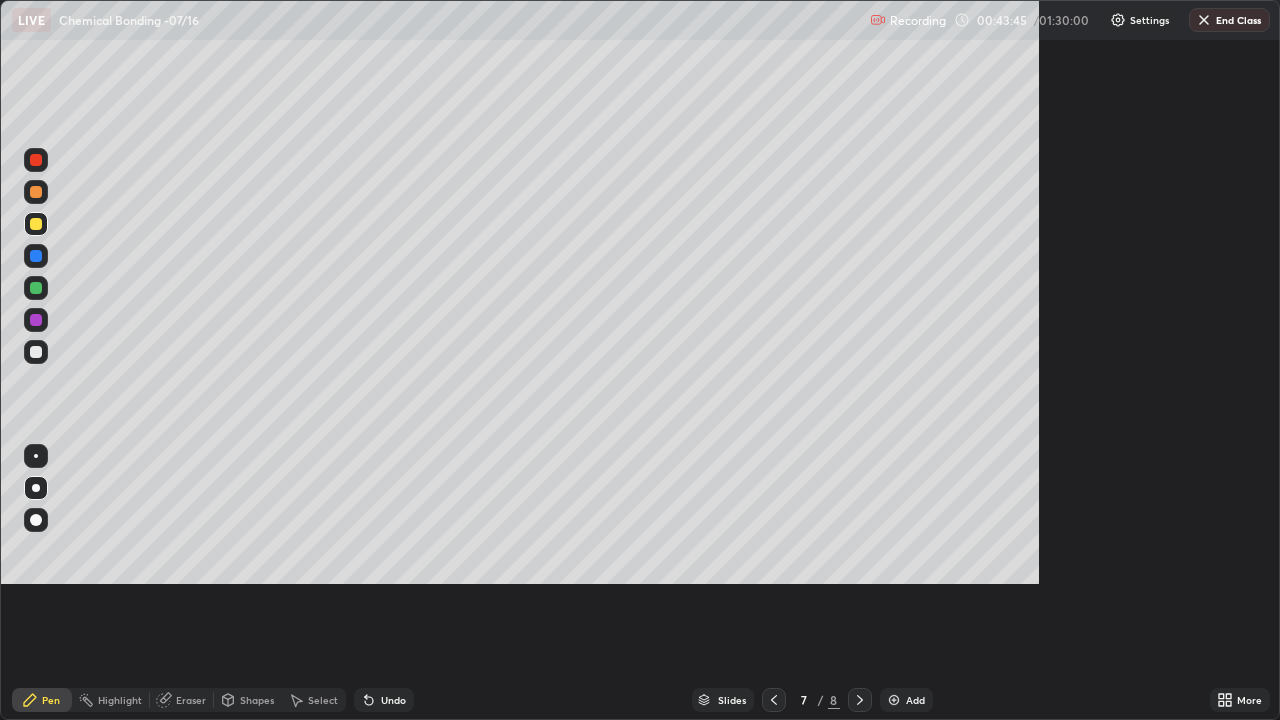 scroll, scrollTop: 99280, scrollLeft: 98720, axis: both 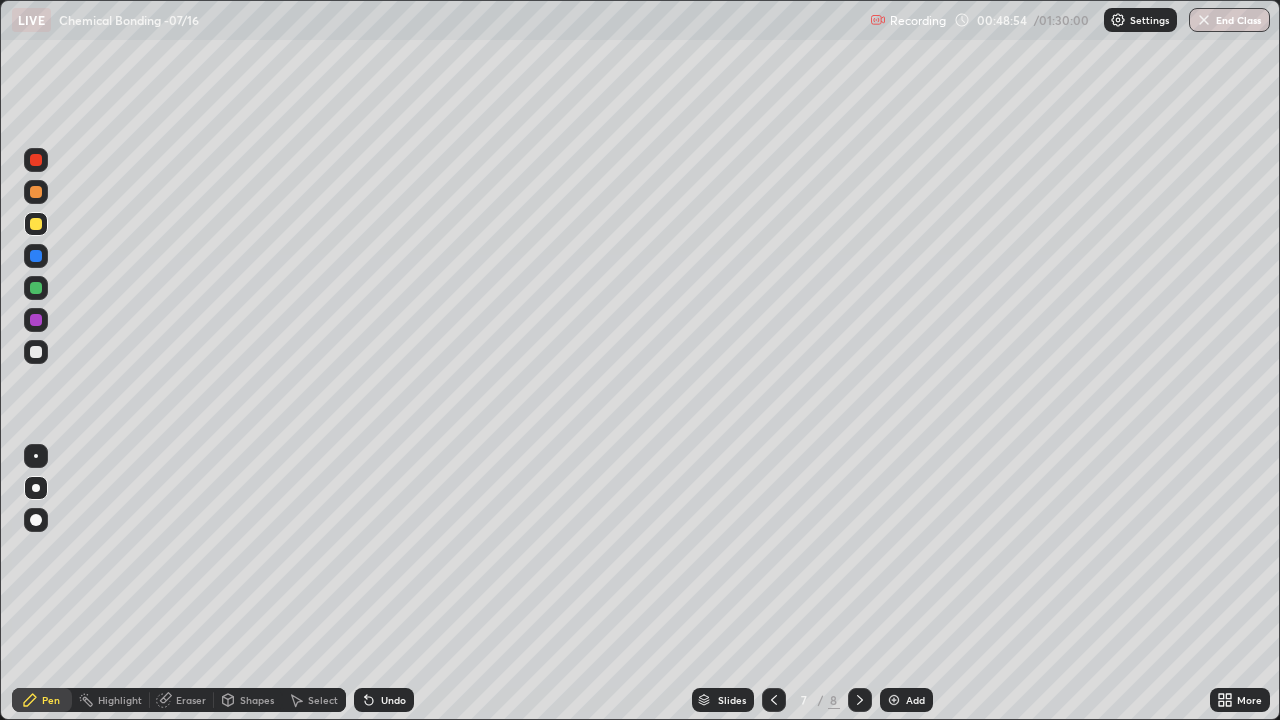 click 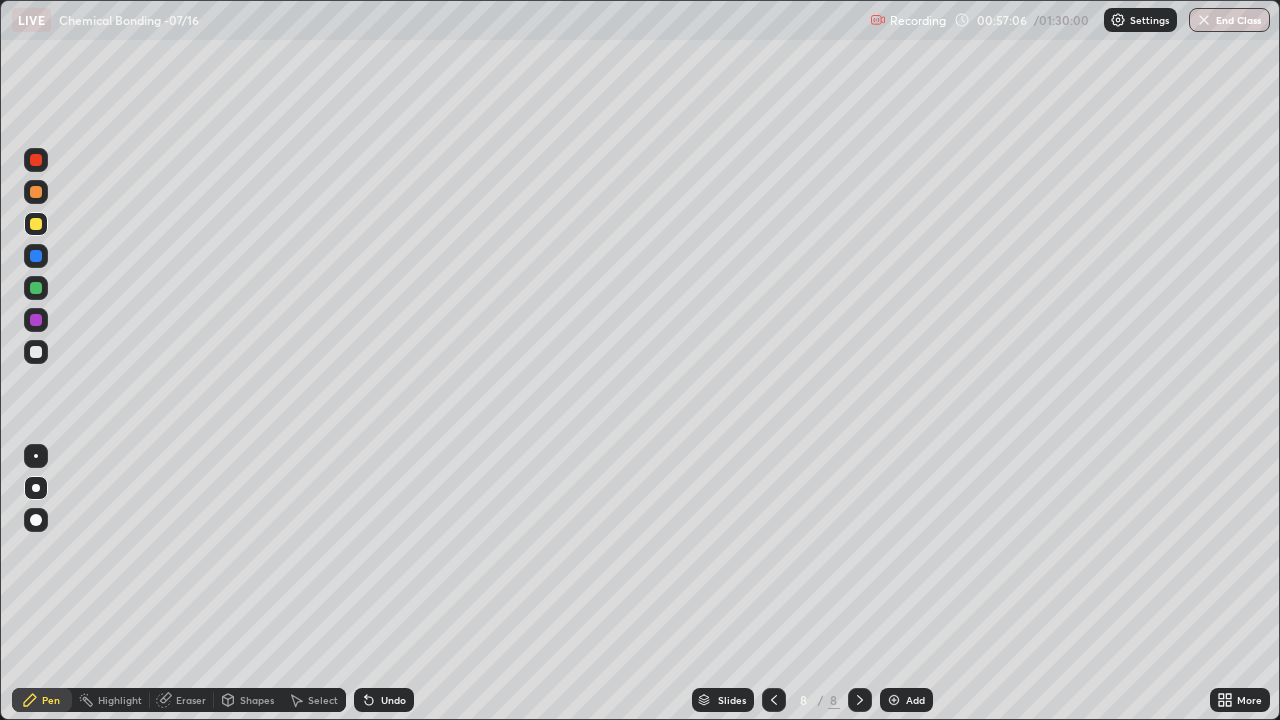 click at bounding box center [894, 700] 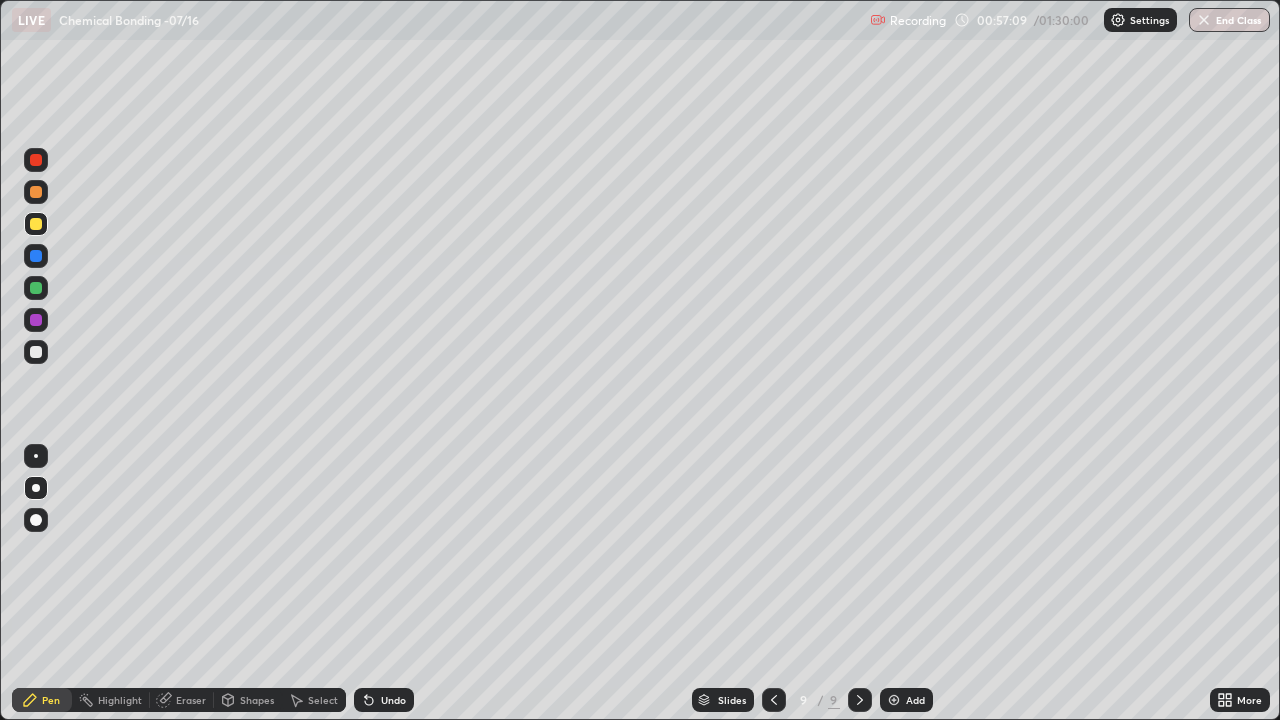 click at bounding box center (36, 192) 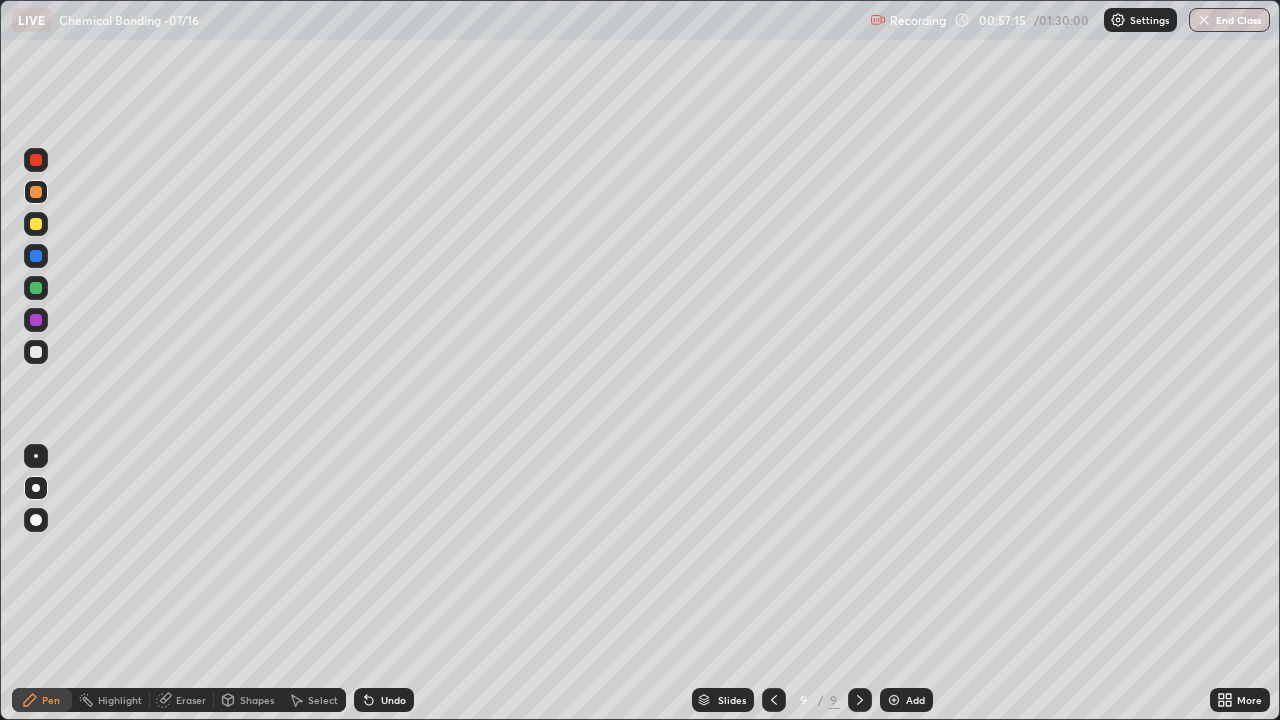 click at bounding box center [36, 352] 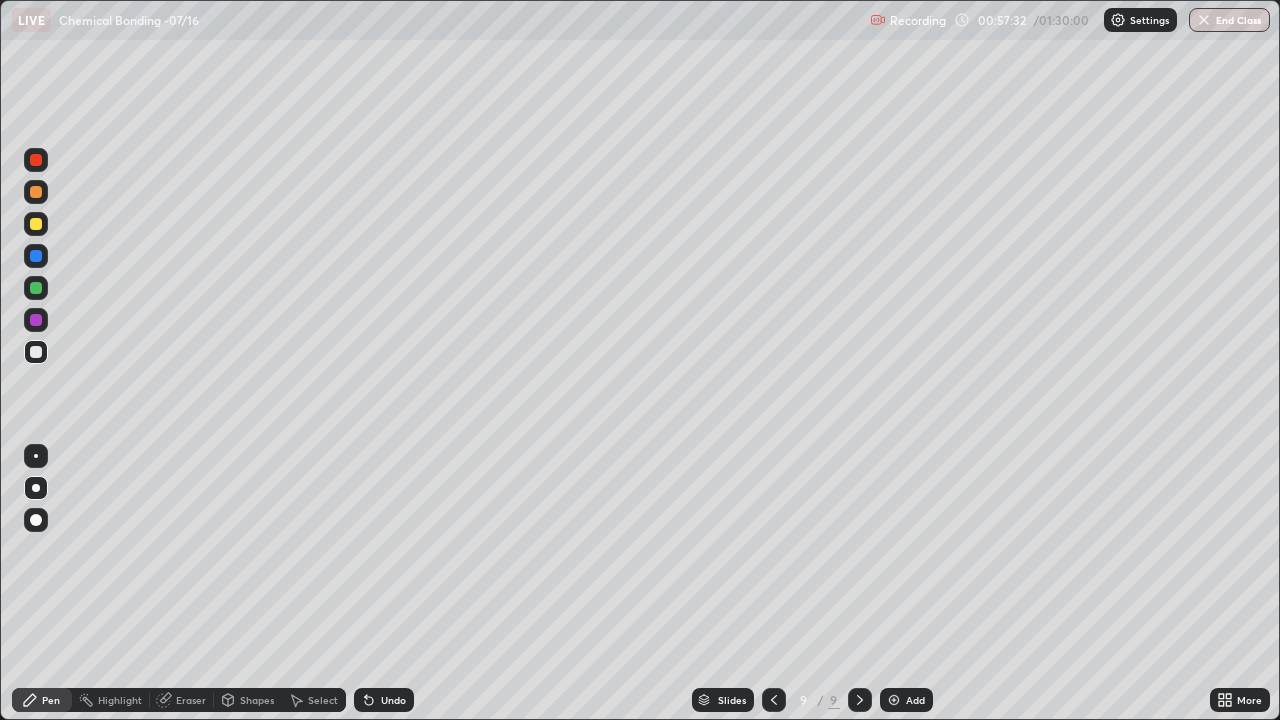click on "Undo" at bounding box center (393, 700) 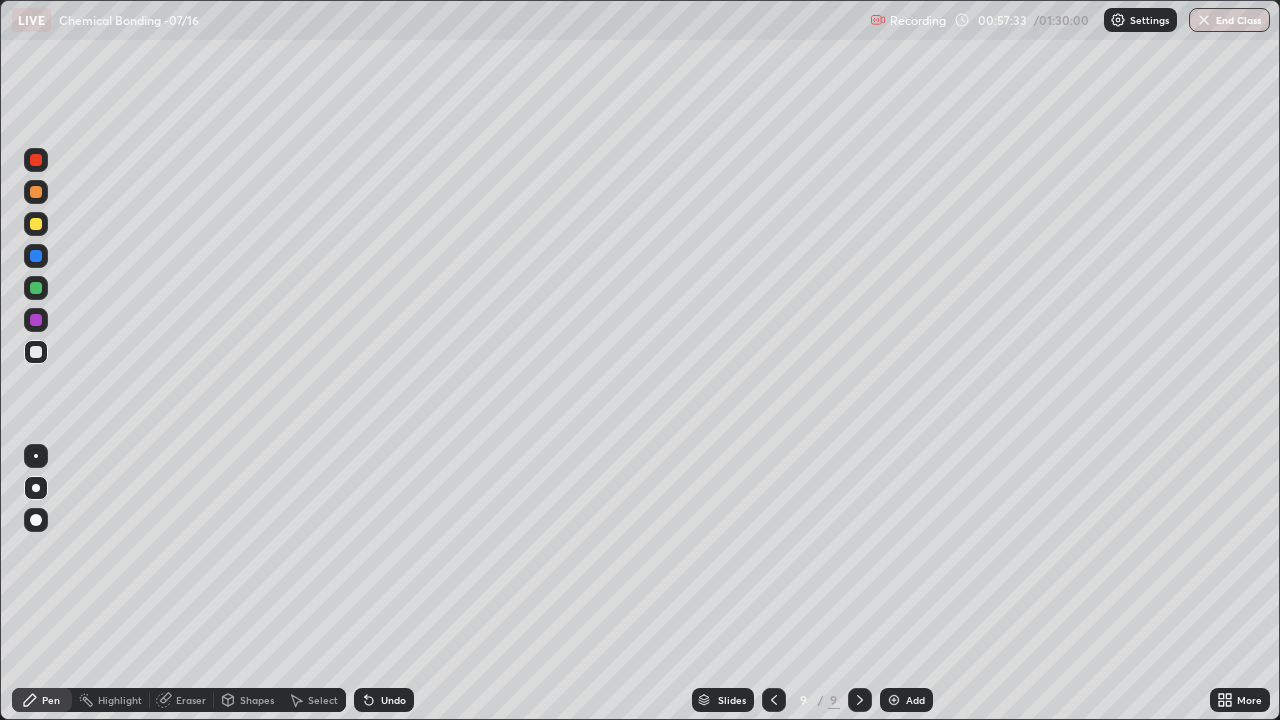 click on "Undo" at bounding box center (384, 700) 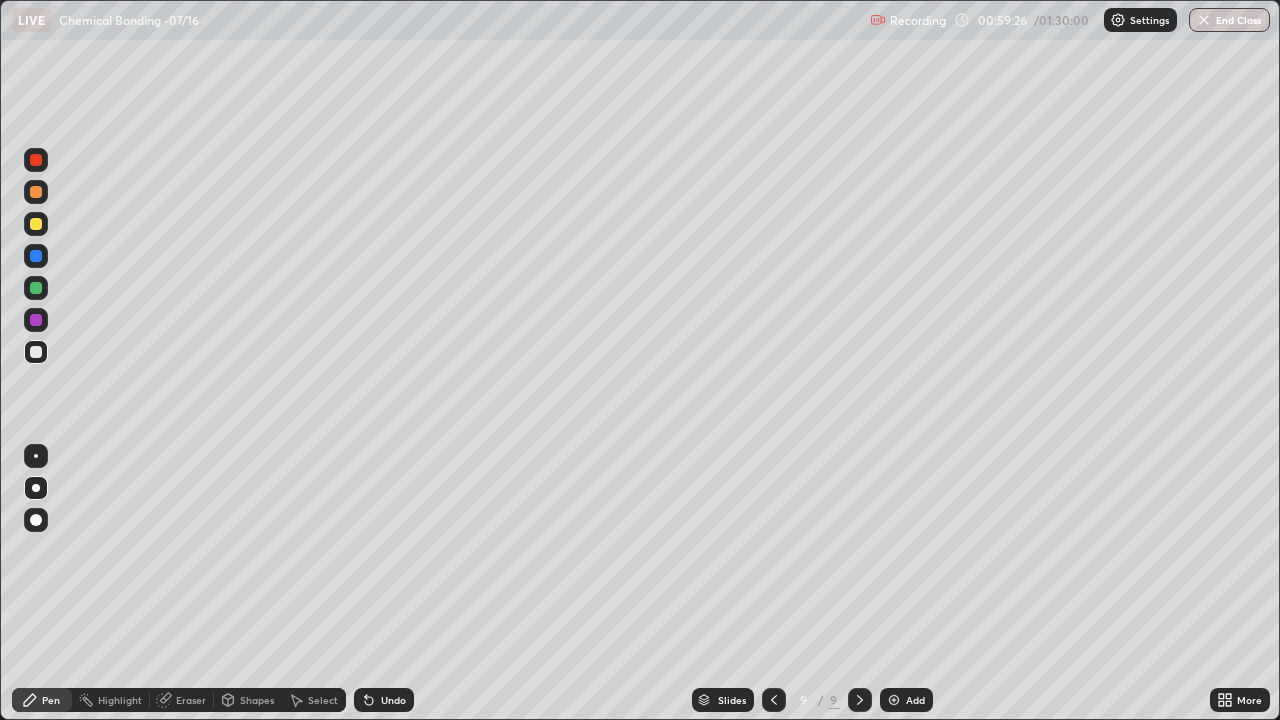 click at bounding box center (36, 288) 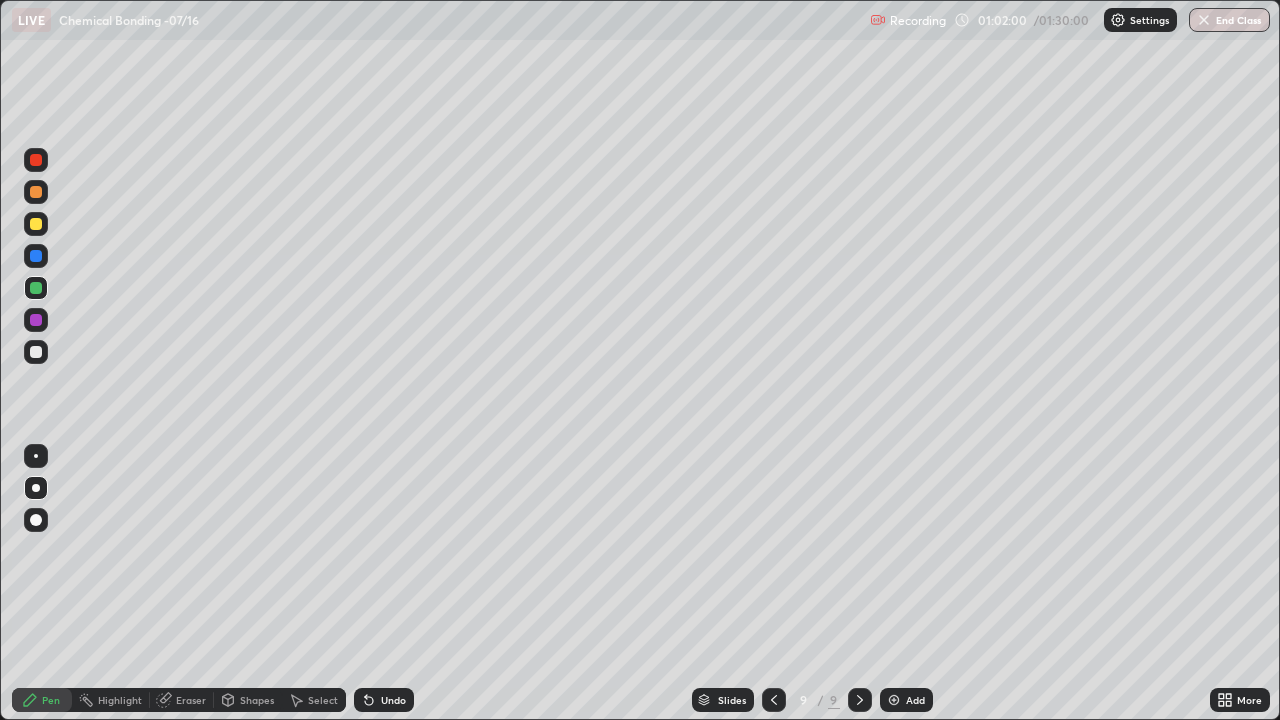 click on "Undo" at bounding box center [393, 700] 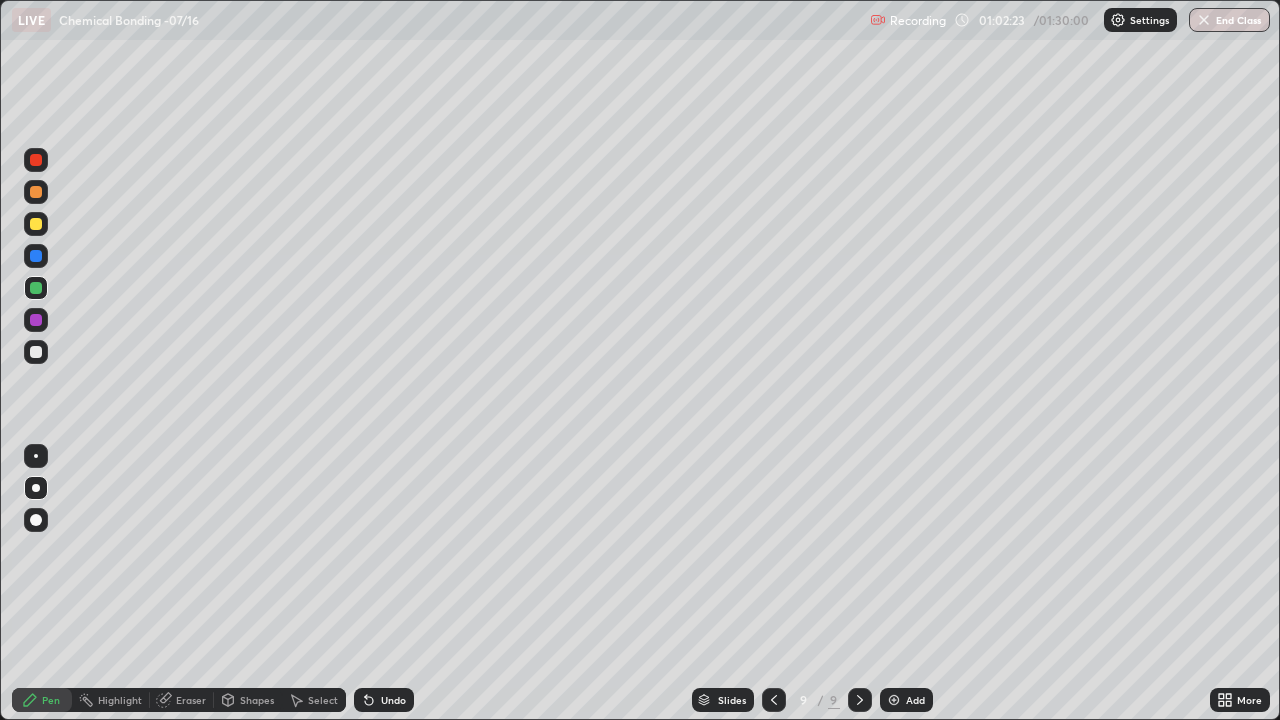 click on "Add" at bounding box center [915, 700] 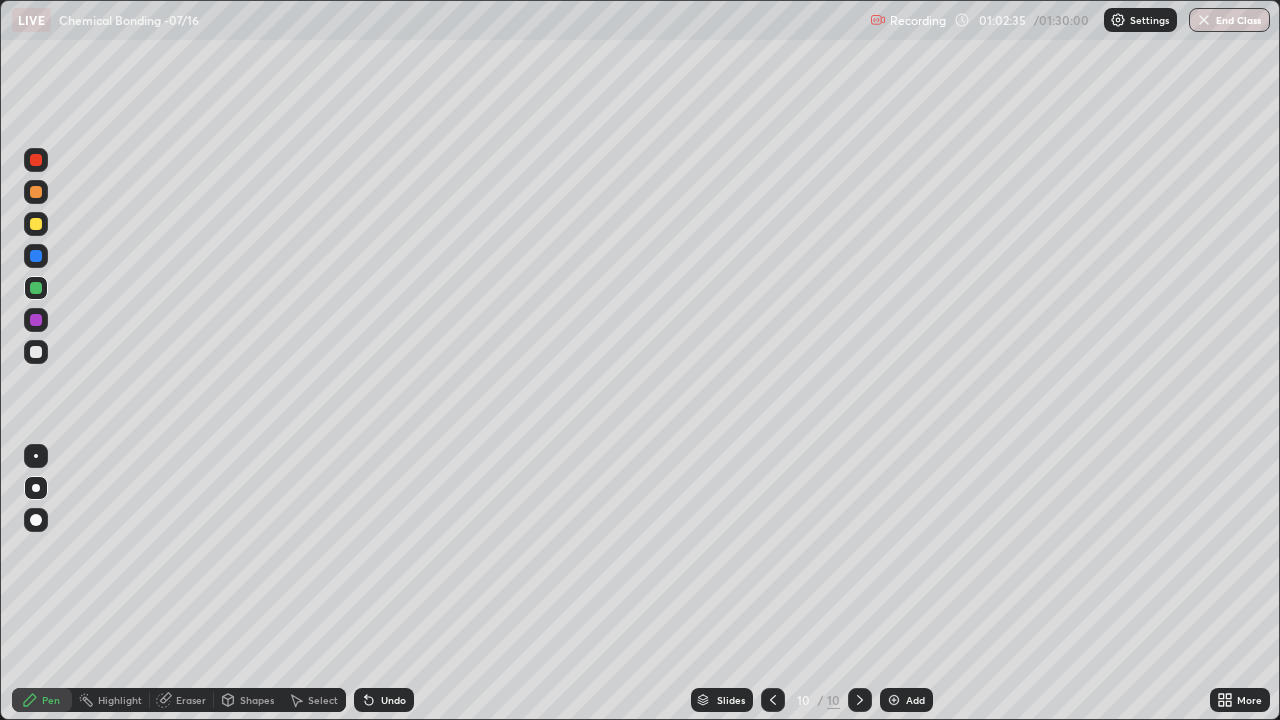 click on "Undo" at bounding box center [384, 700] 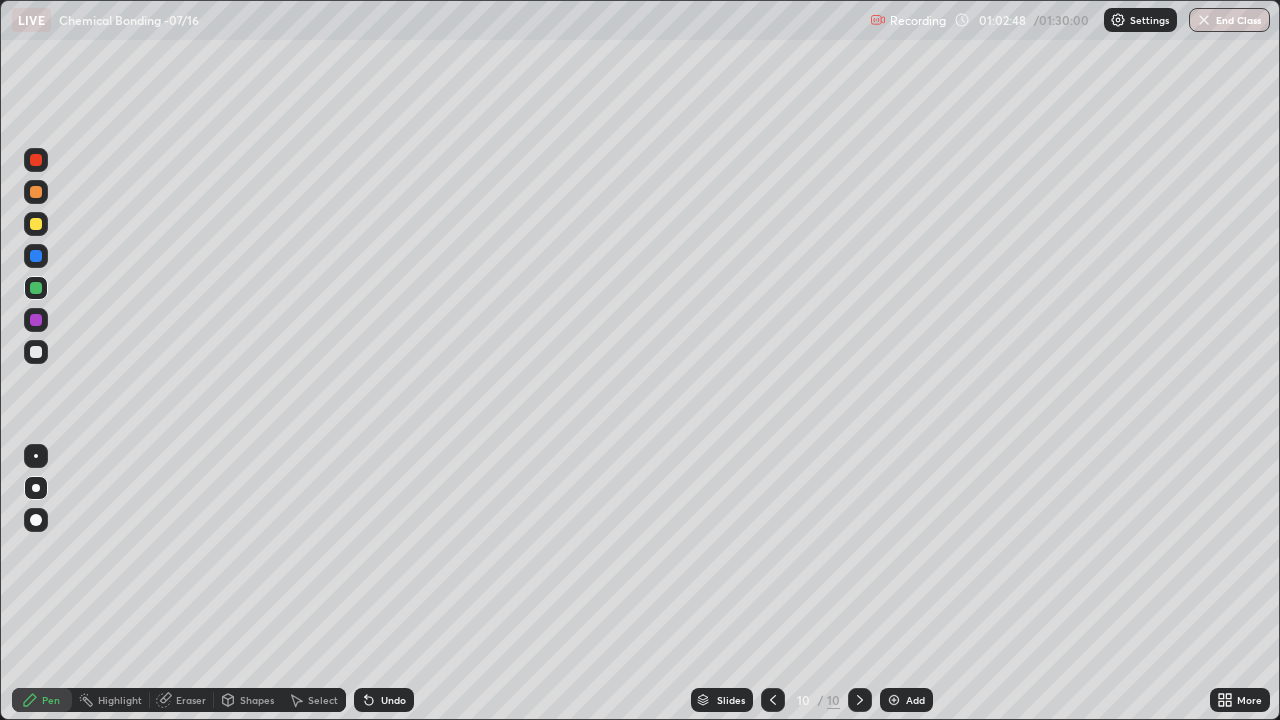click on "Shapes" at bounding box center [257, 700] 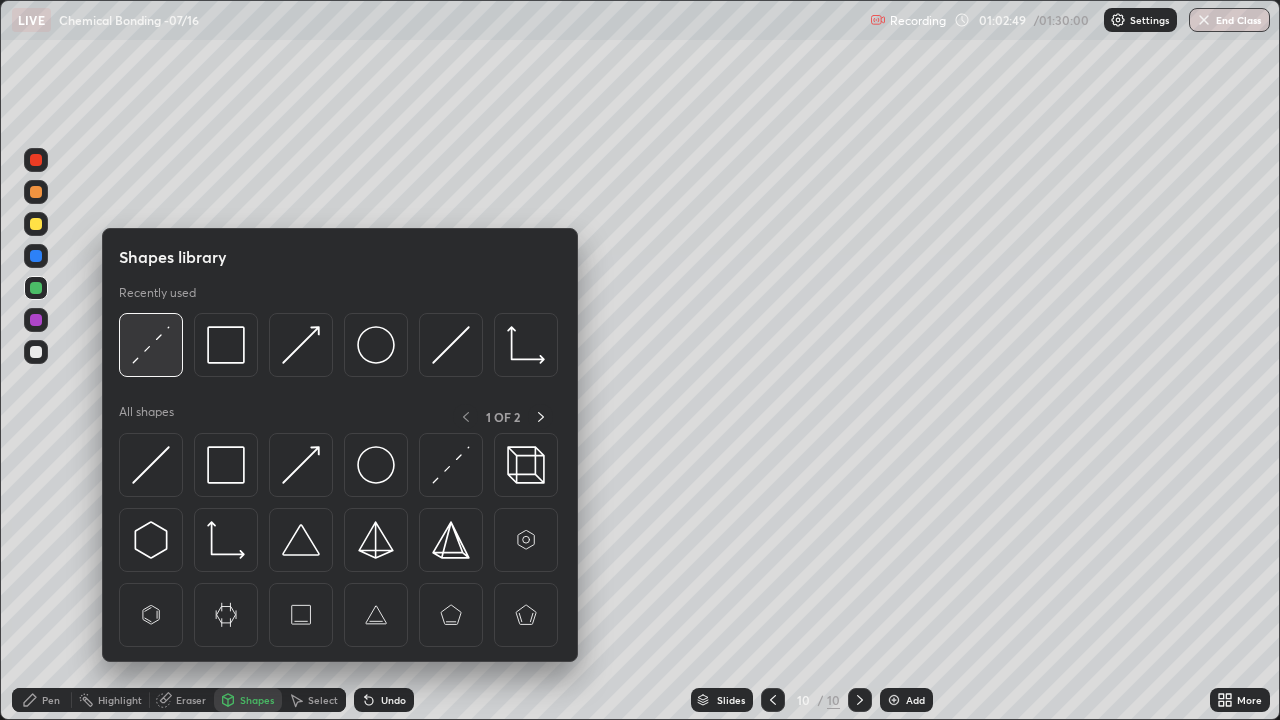 click at bounding box center [151, 345] 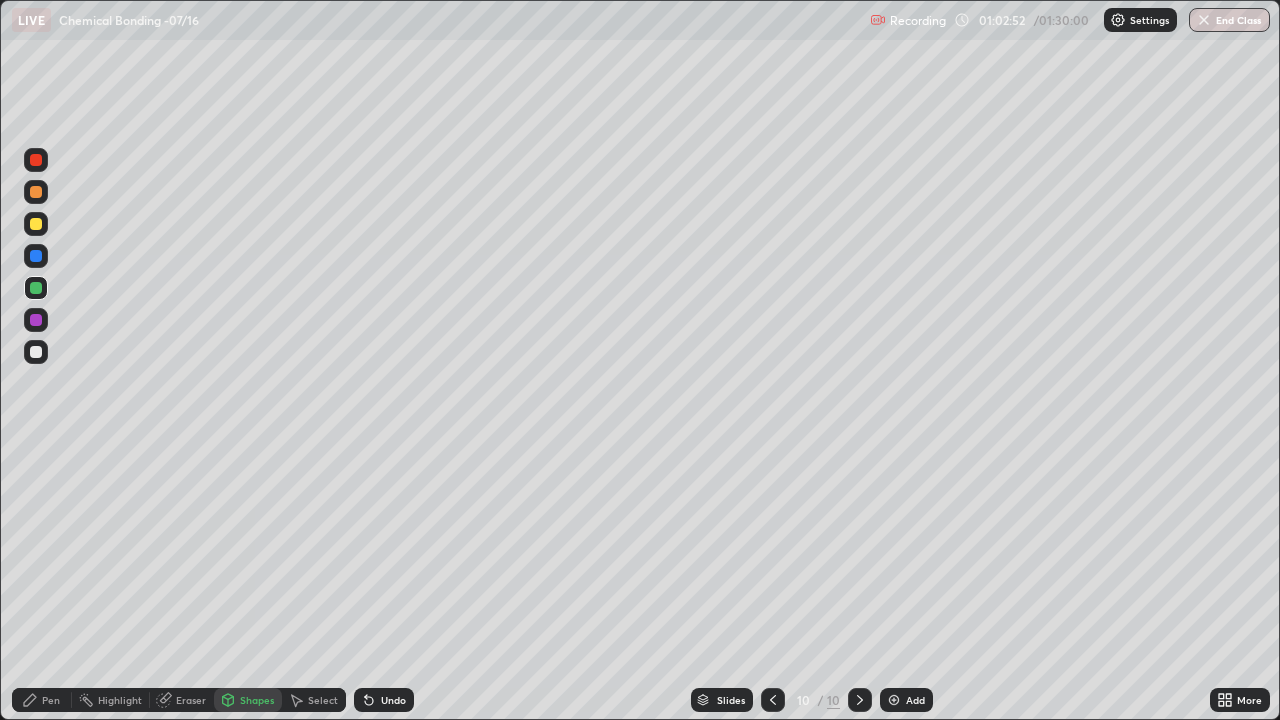 click on "Pen" at bounding box center (51, 700) 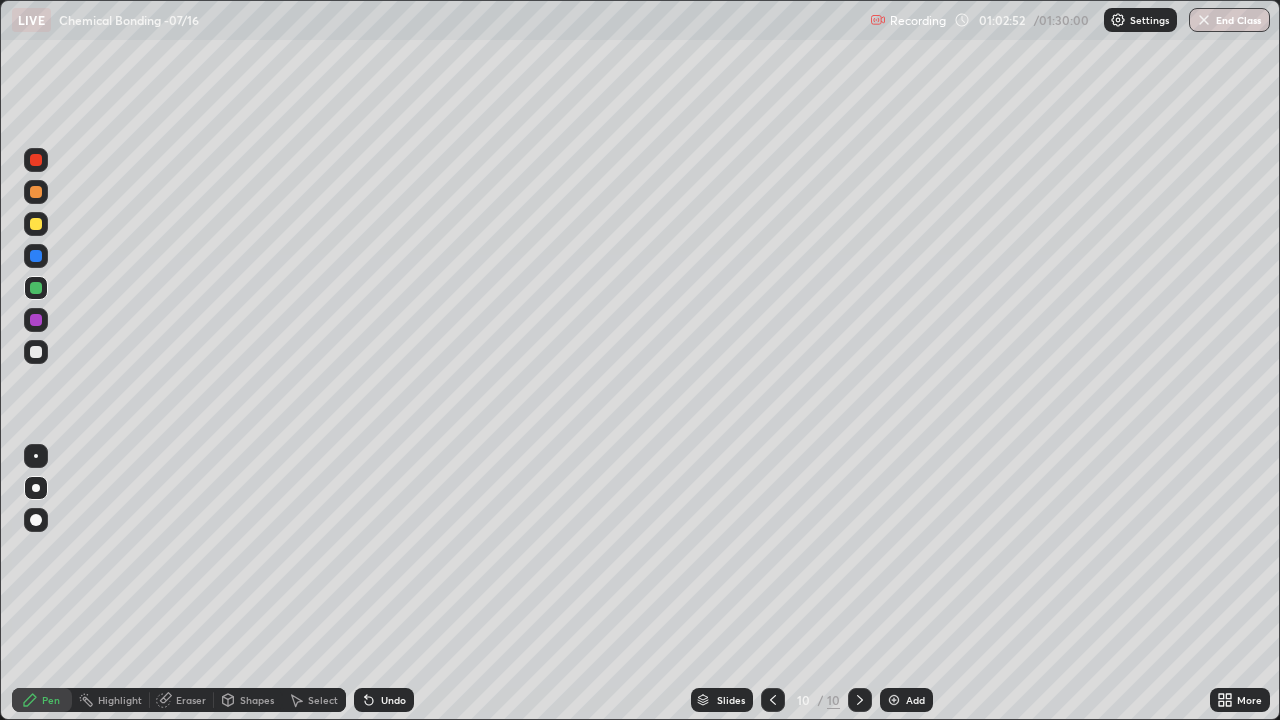 click at bounding box center [36, 352] 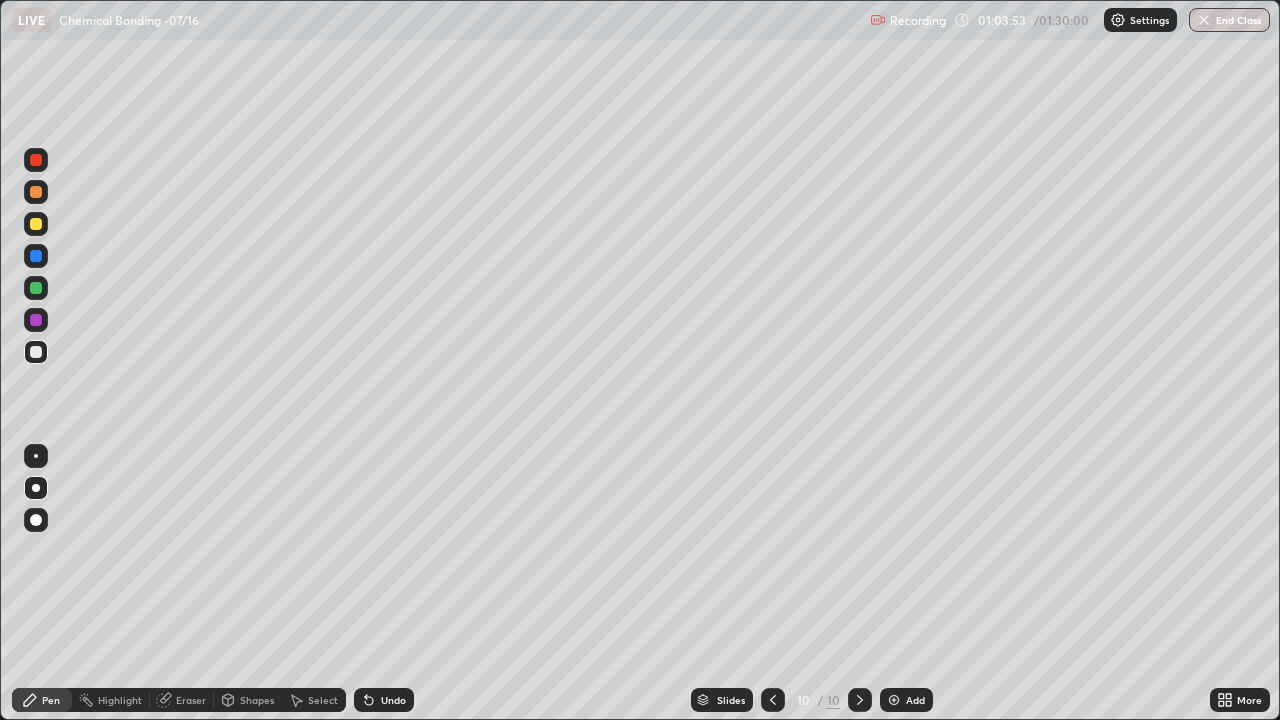 click on "End Class" at bounding box center (1229, 20) 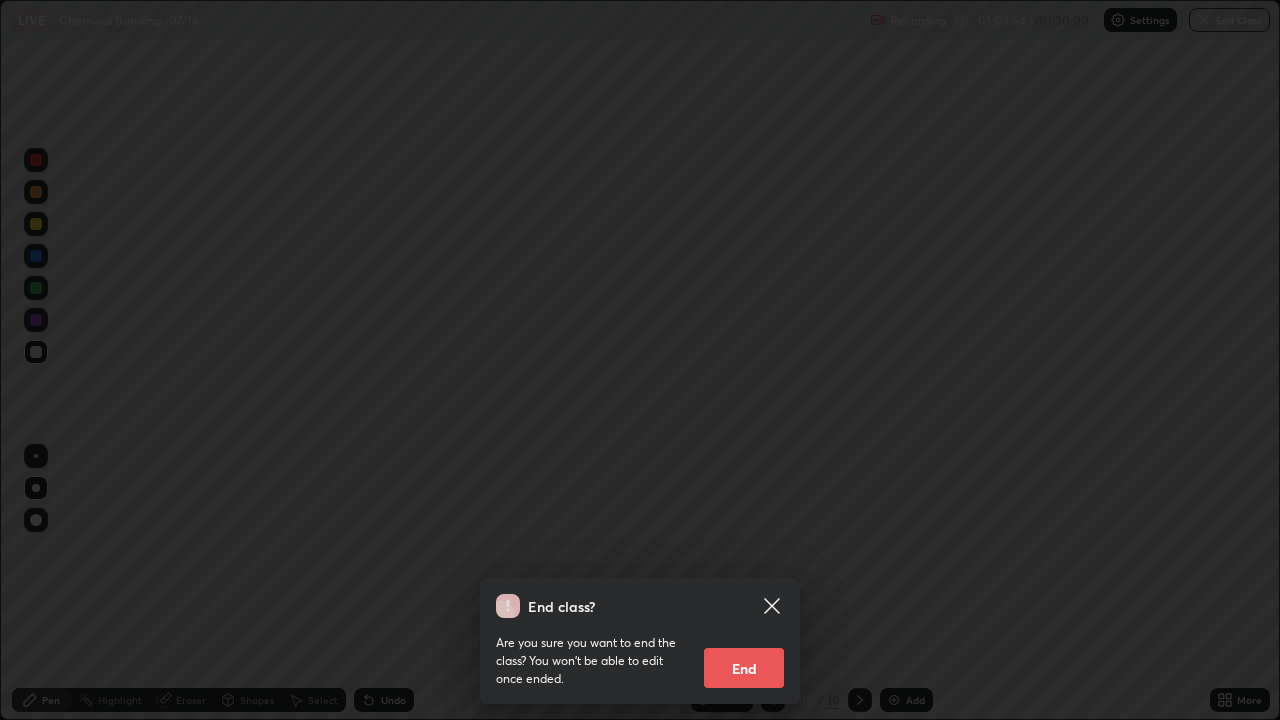 click on "End" at bounding box center [744, 668] 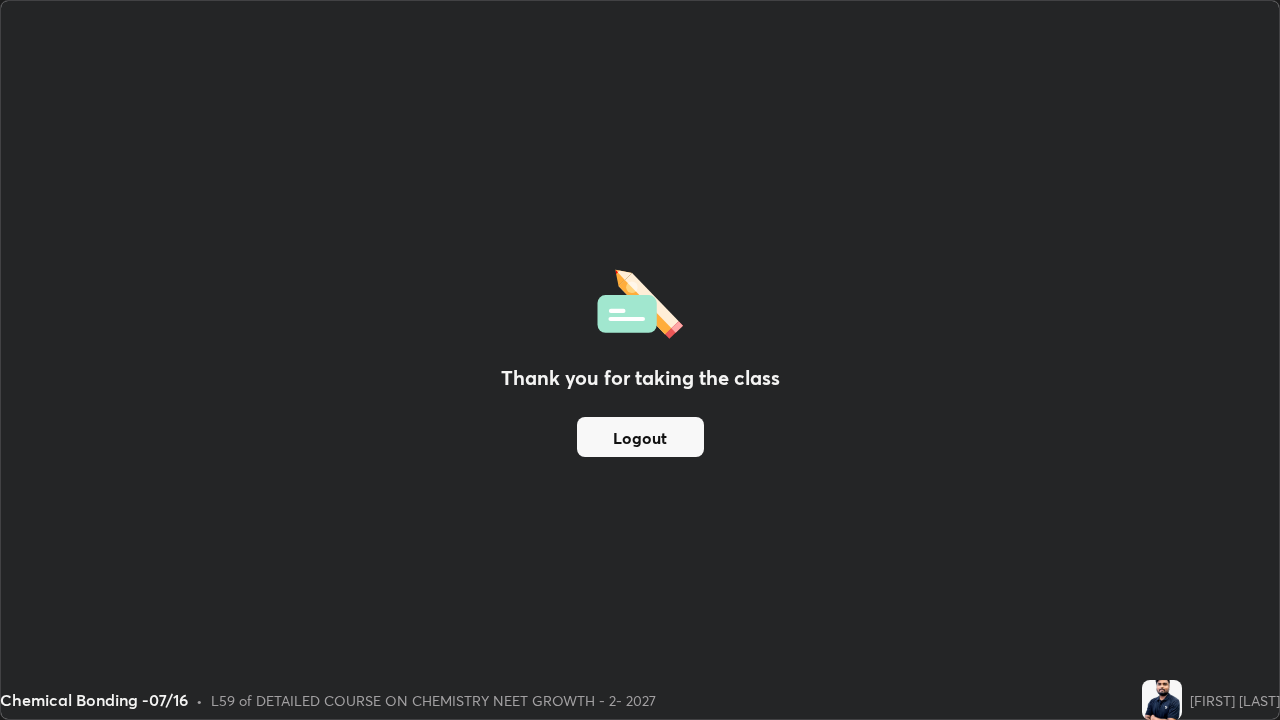 click on "Logout" at bounding box center [640, 437] 